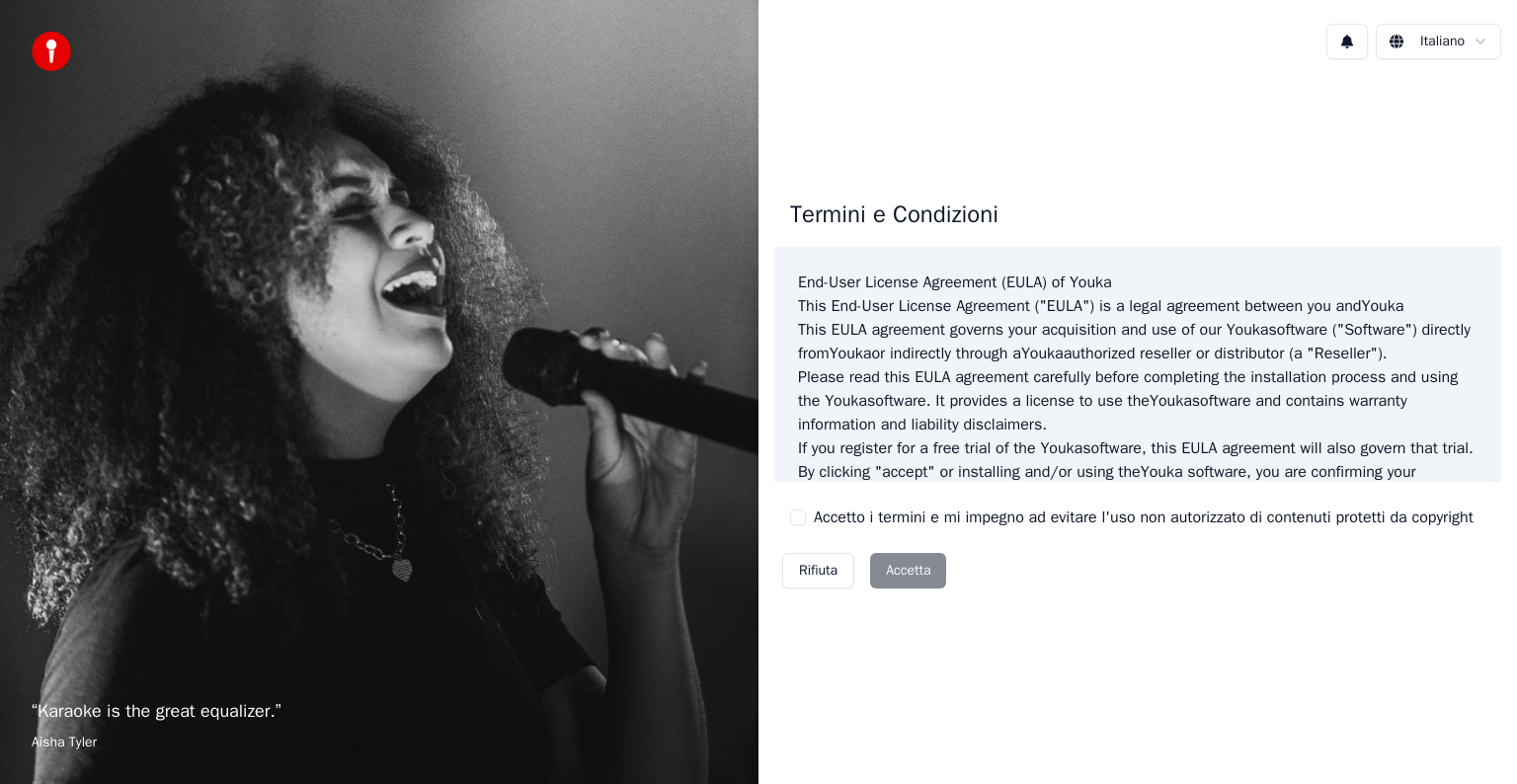 scroll, scrollTop: 0, scrollLeft: 0, axis: both 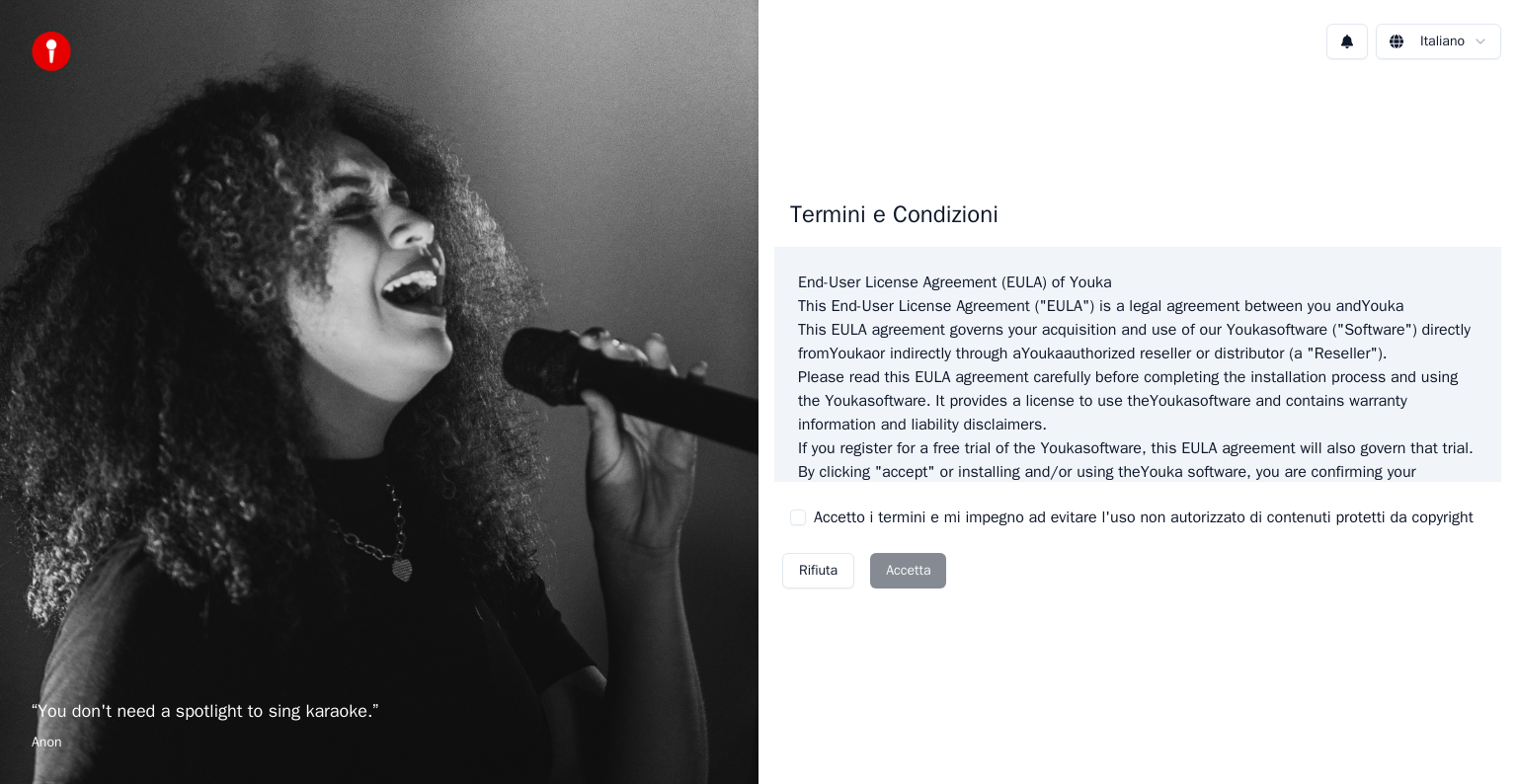 click on "Accetto i termini e mi impegno ad evitare l'uso non autorizzato di contenuti protetti da copyright" at bounding box center (1132, 517) 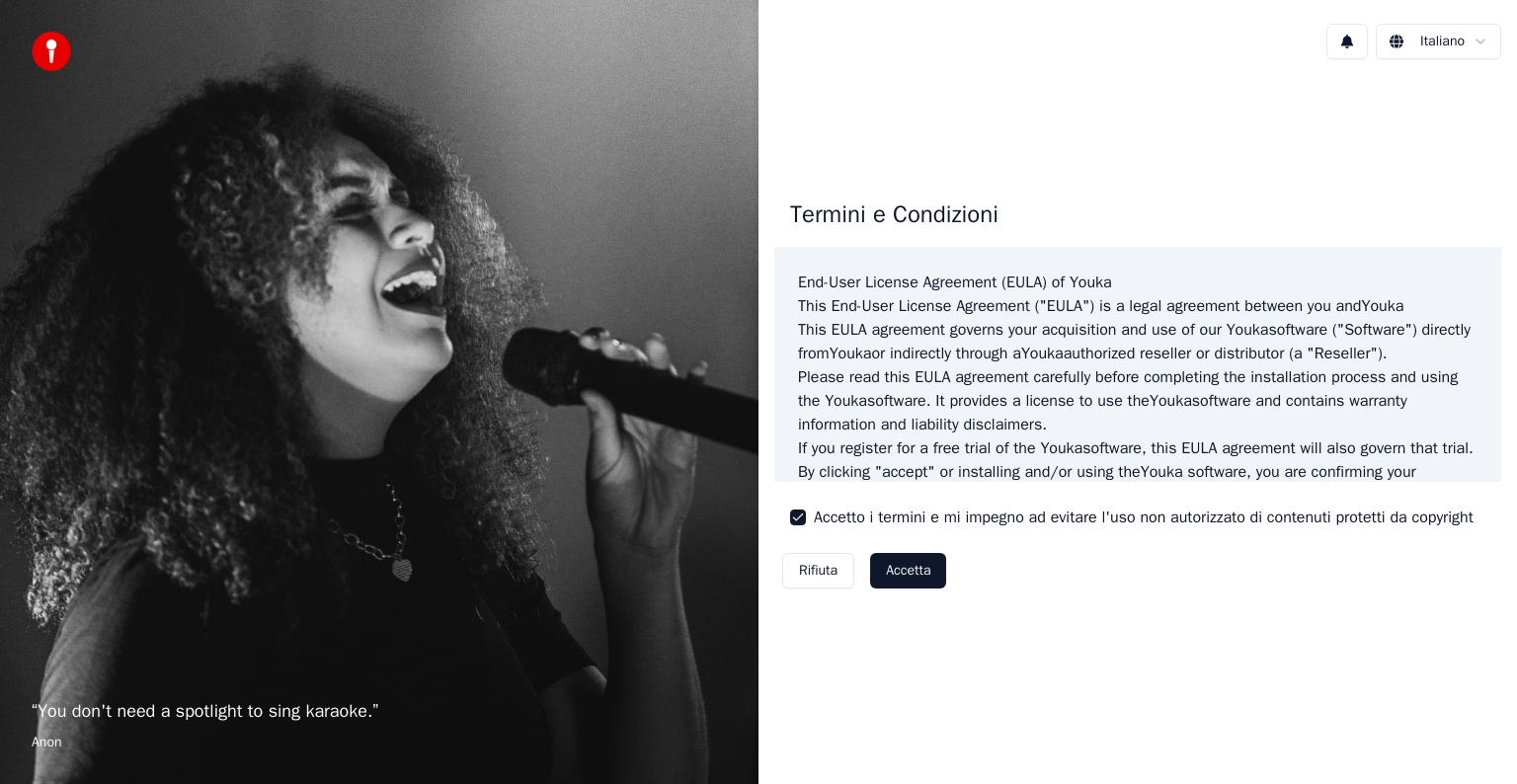 click on "Accetta" at bounding box center (908, 571) 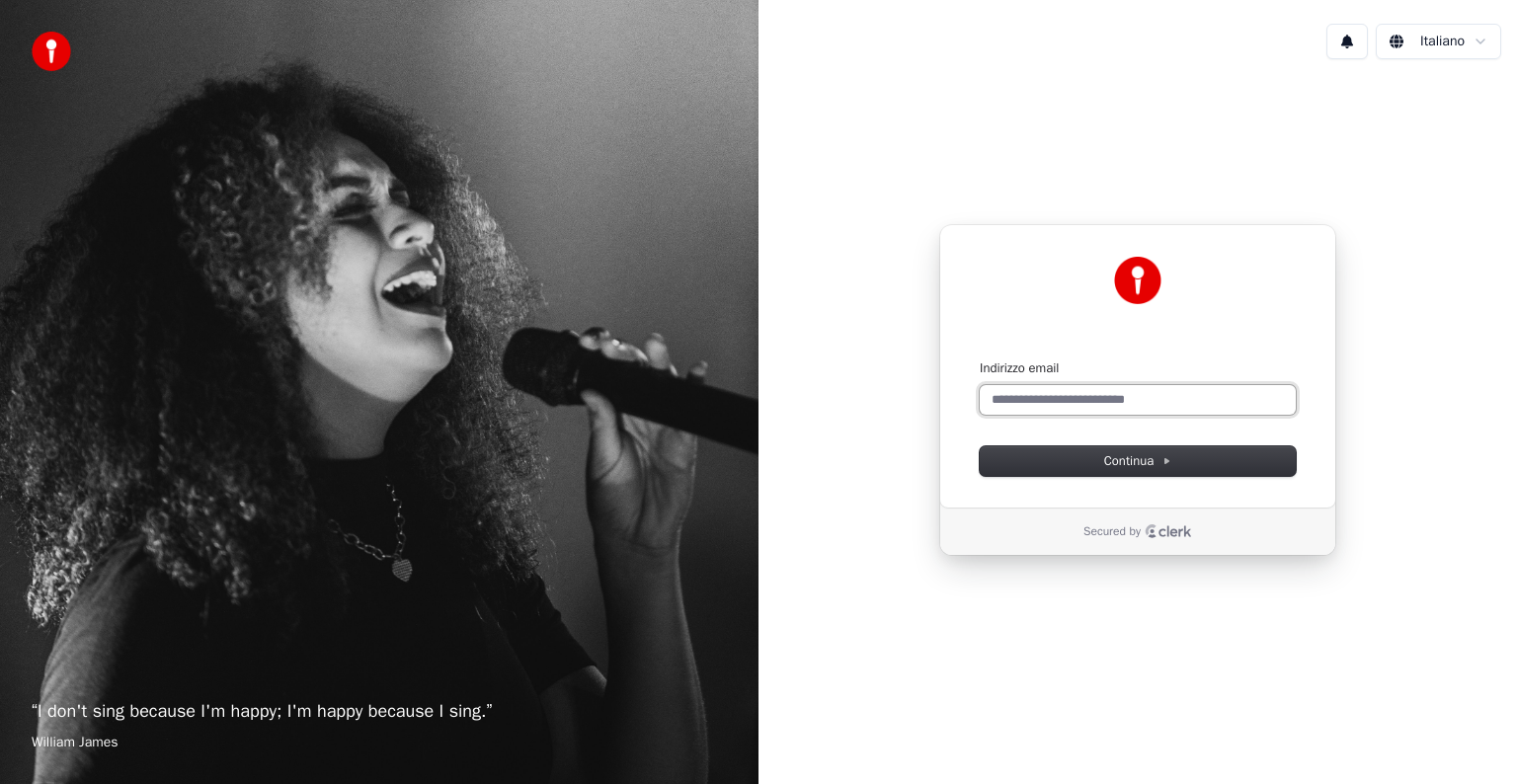 click on "Indirizzo email" at bounding box center (1138, 400) 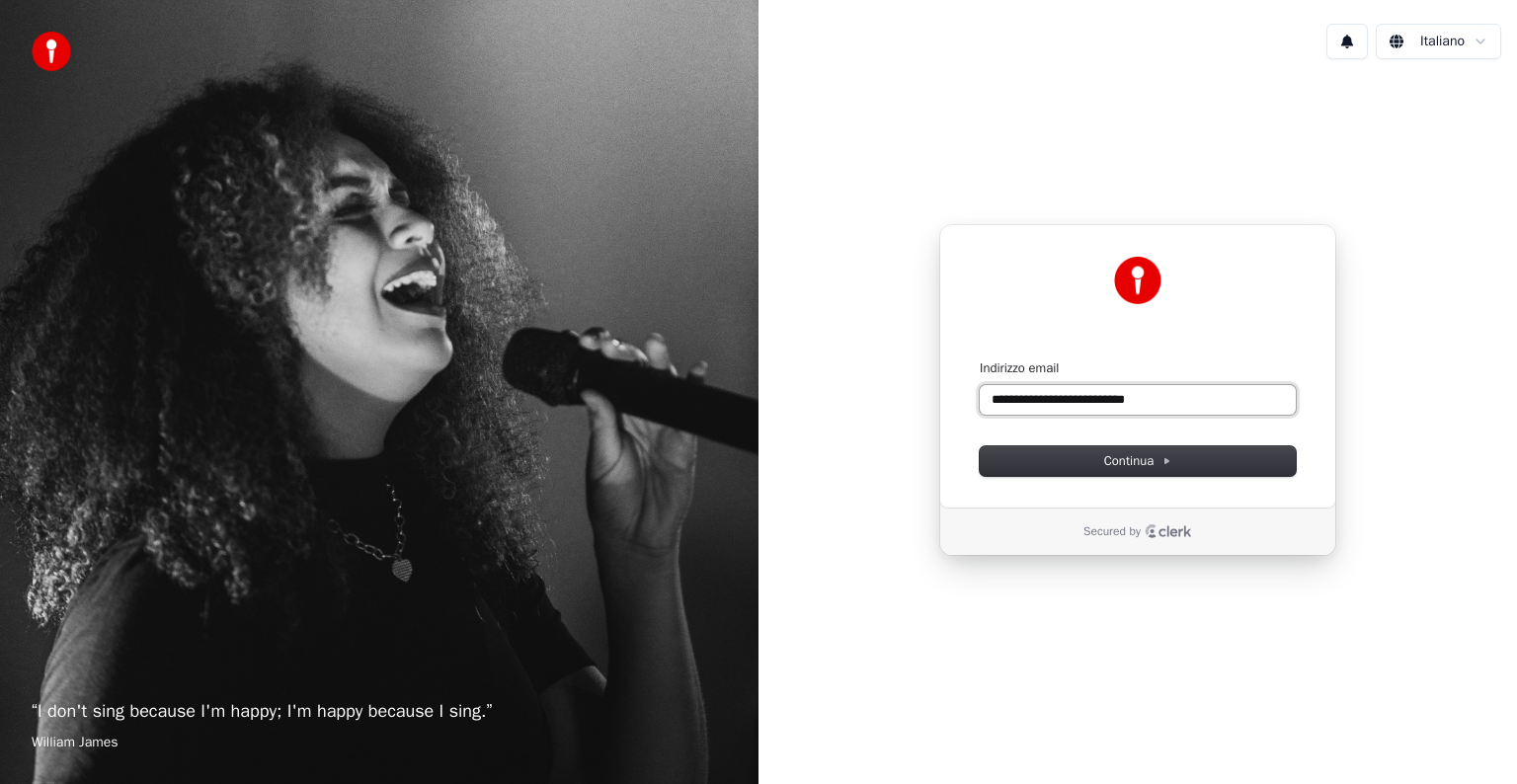 click at bounding box center [980, 359] 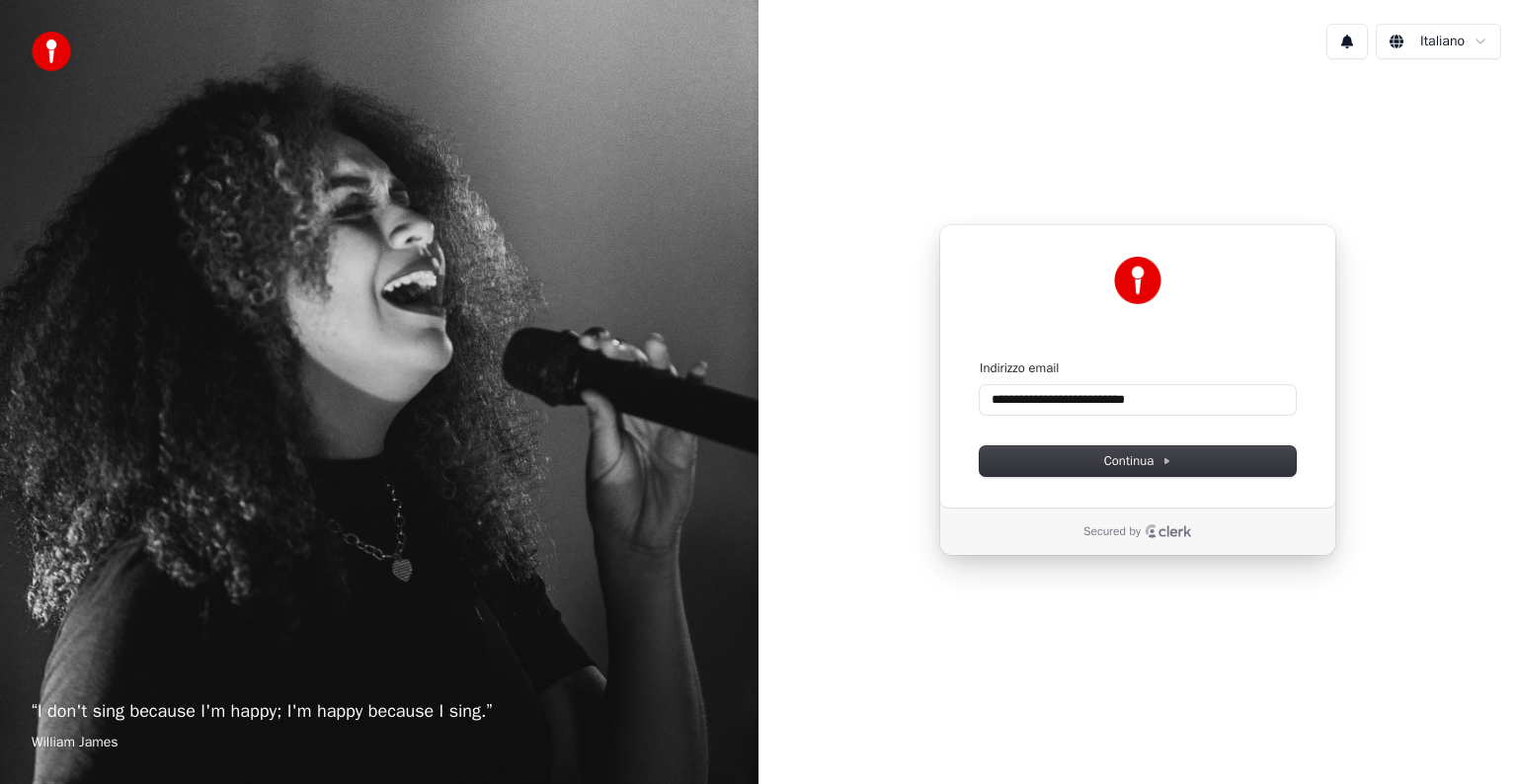 type on "**********" 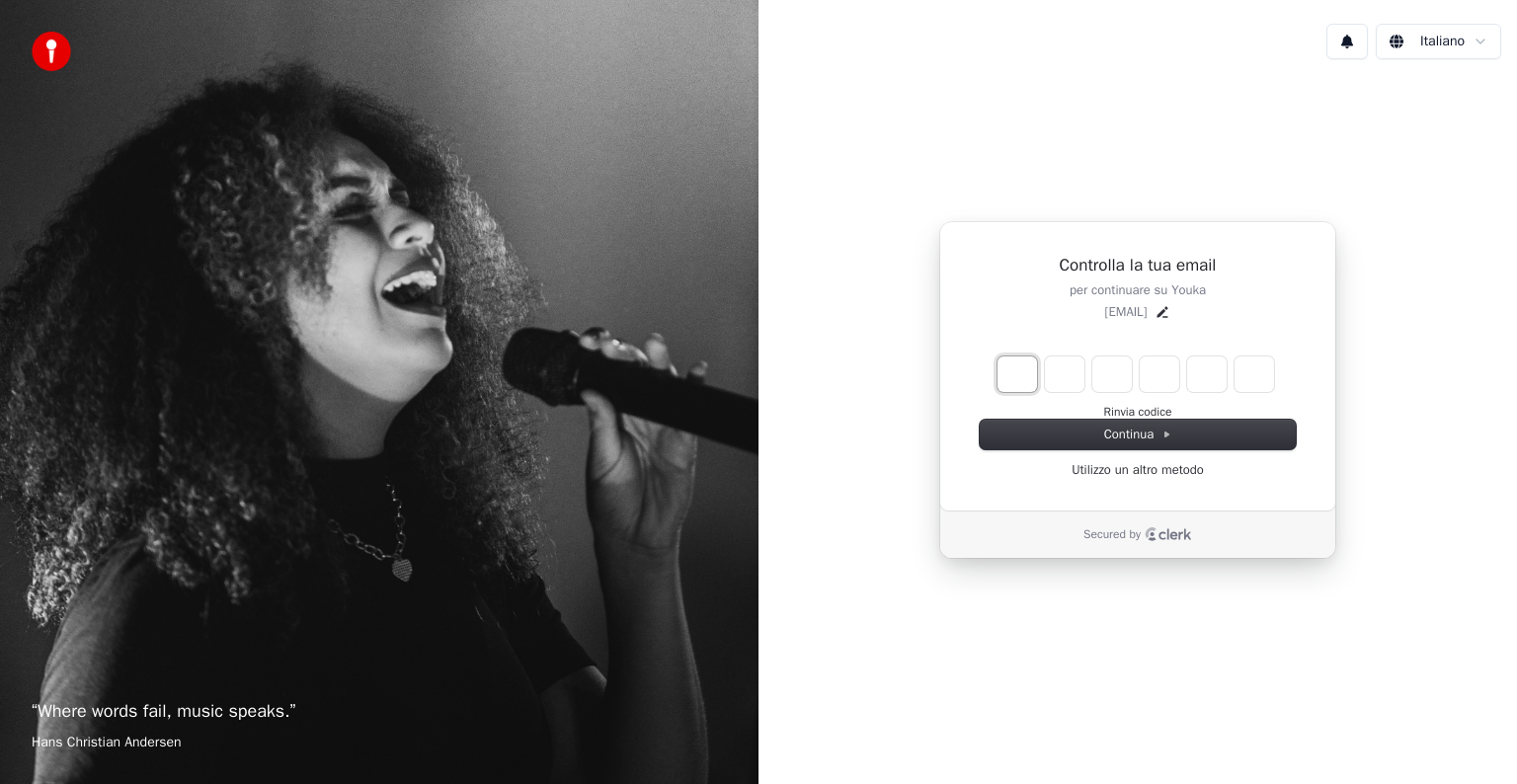 type on "*" 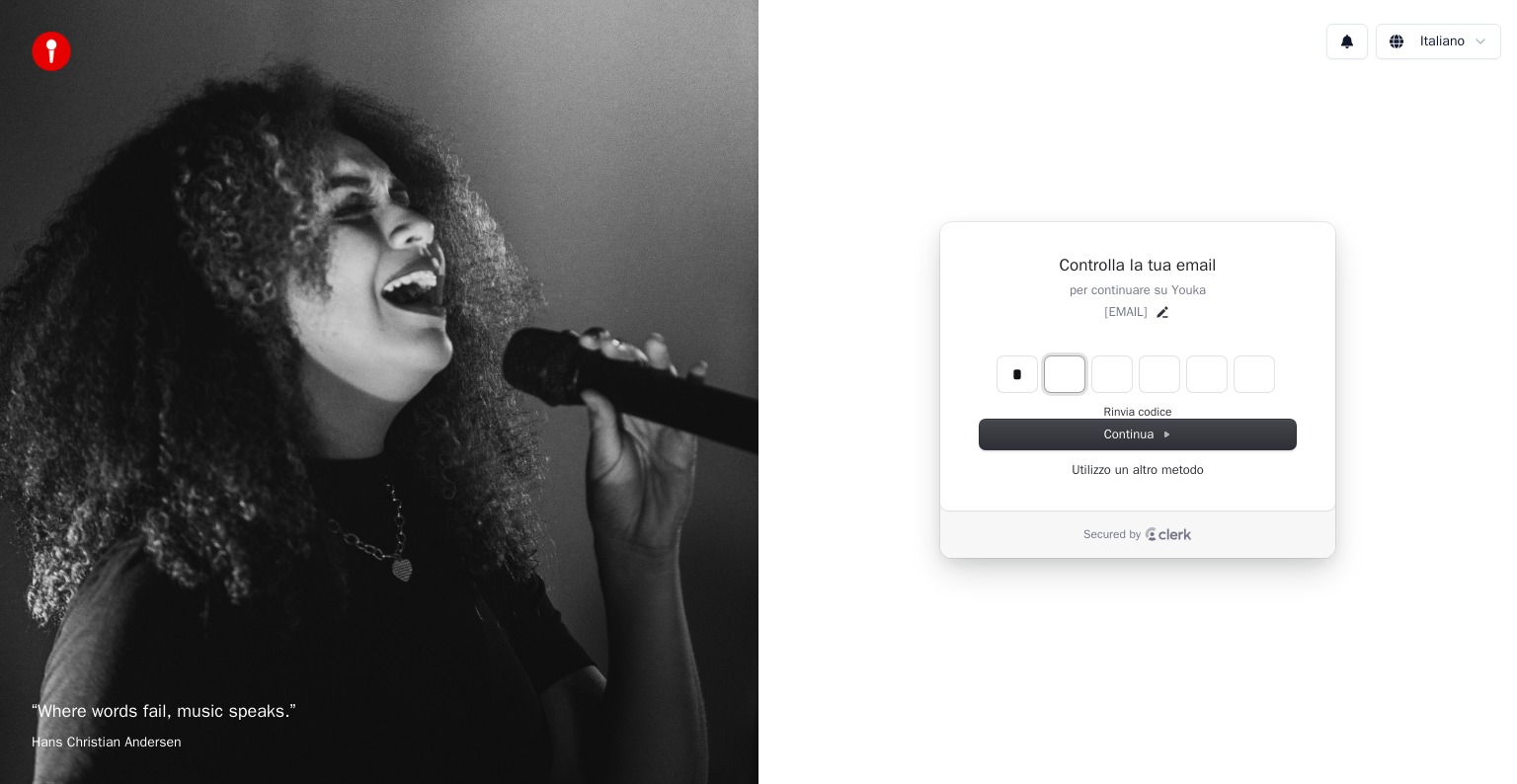 type on "*" 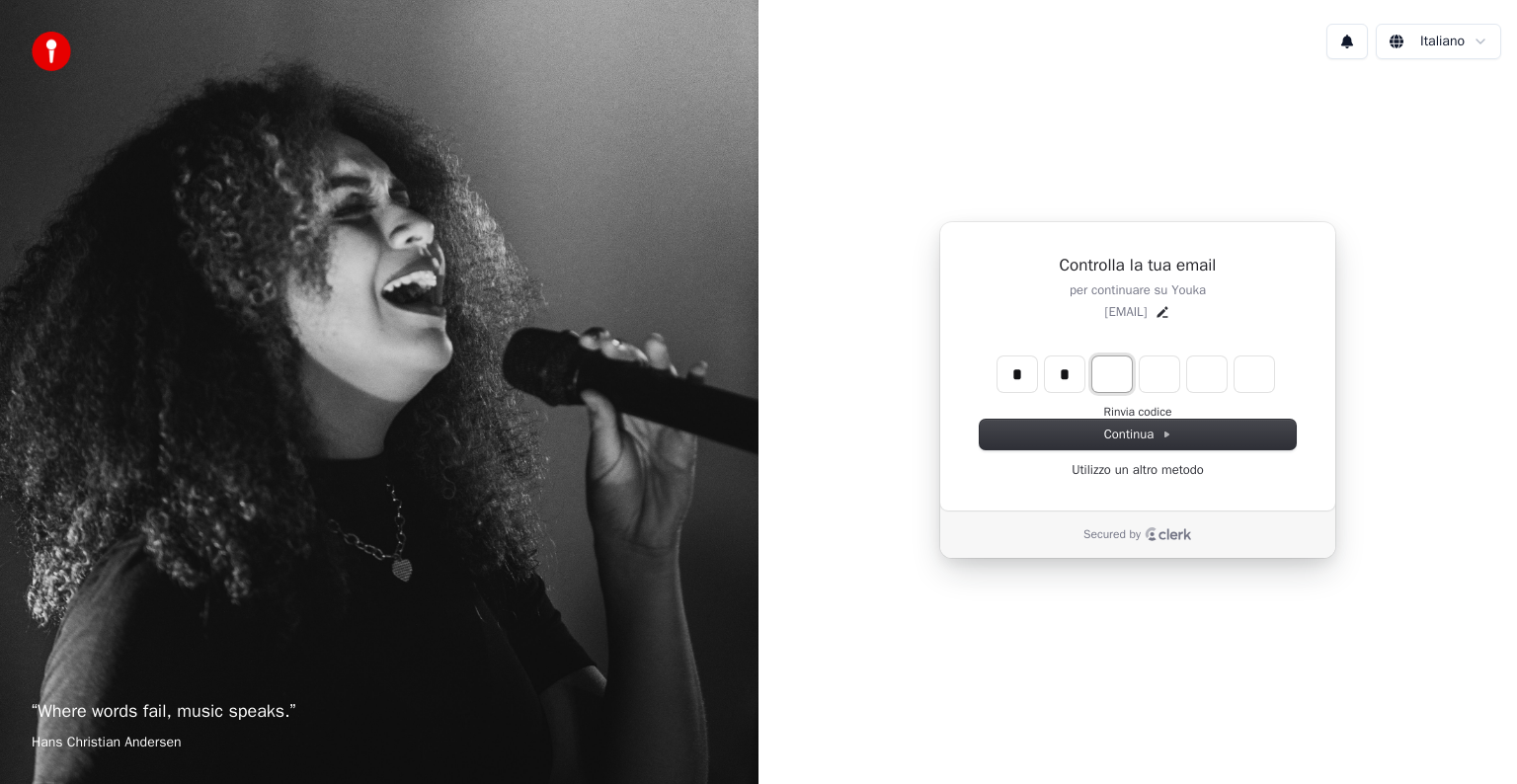 type on "**" 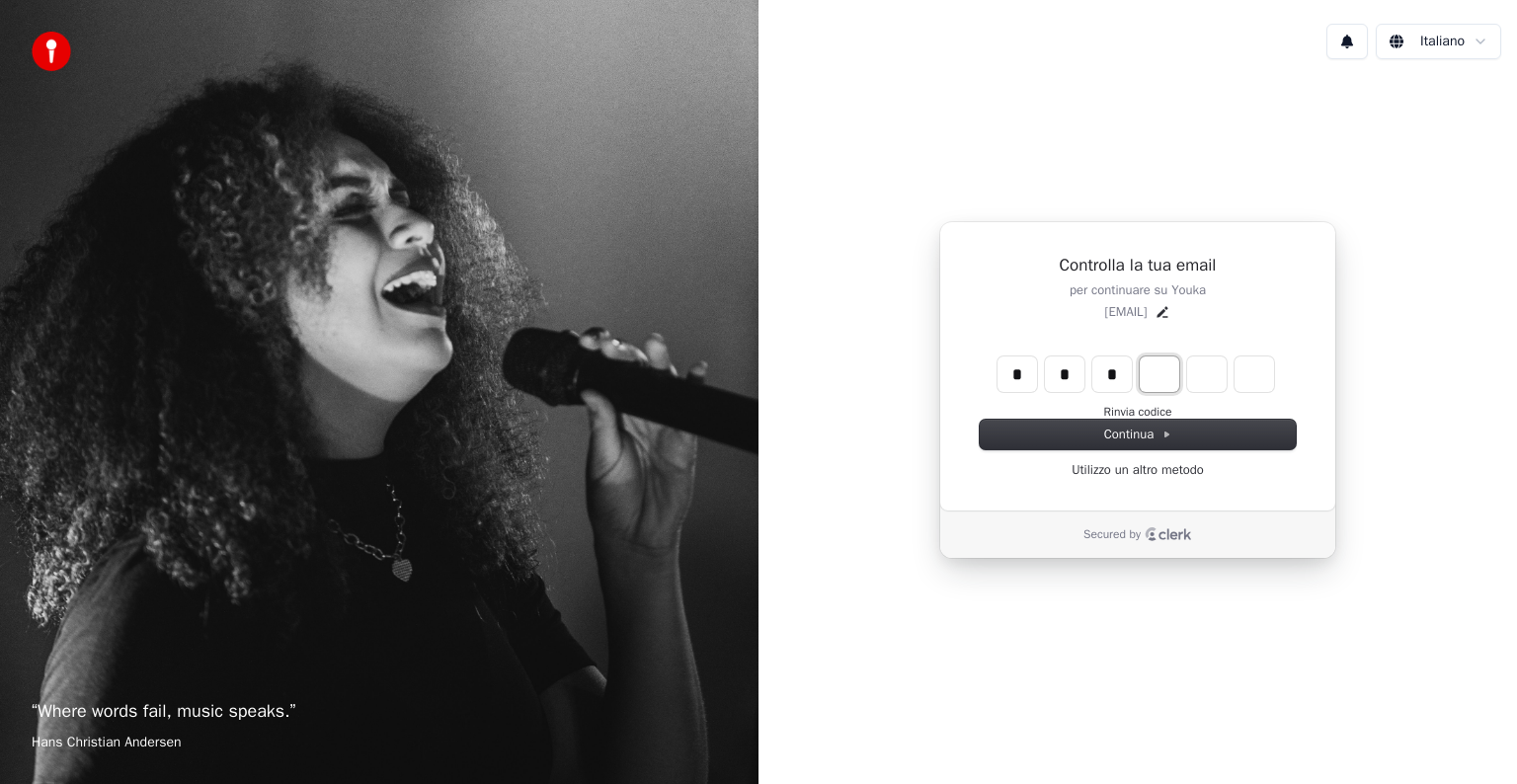 type on "***" 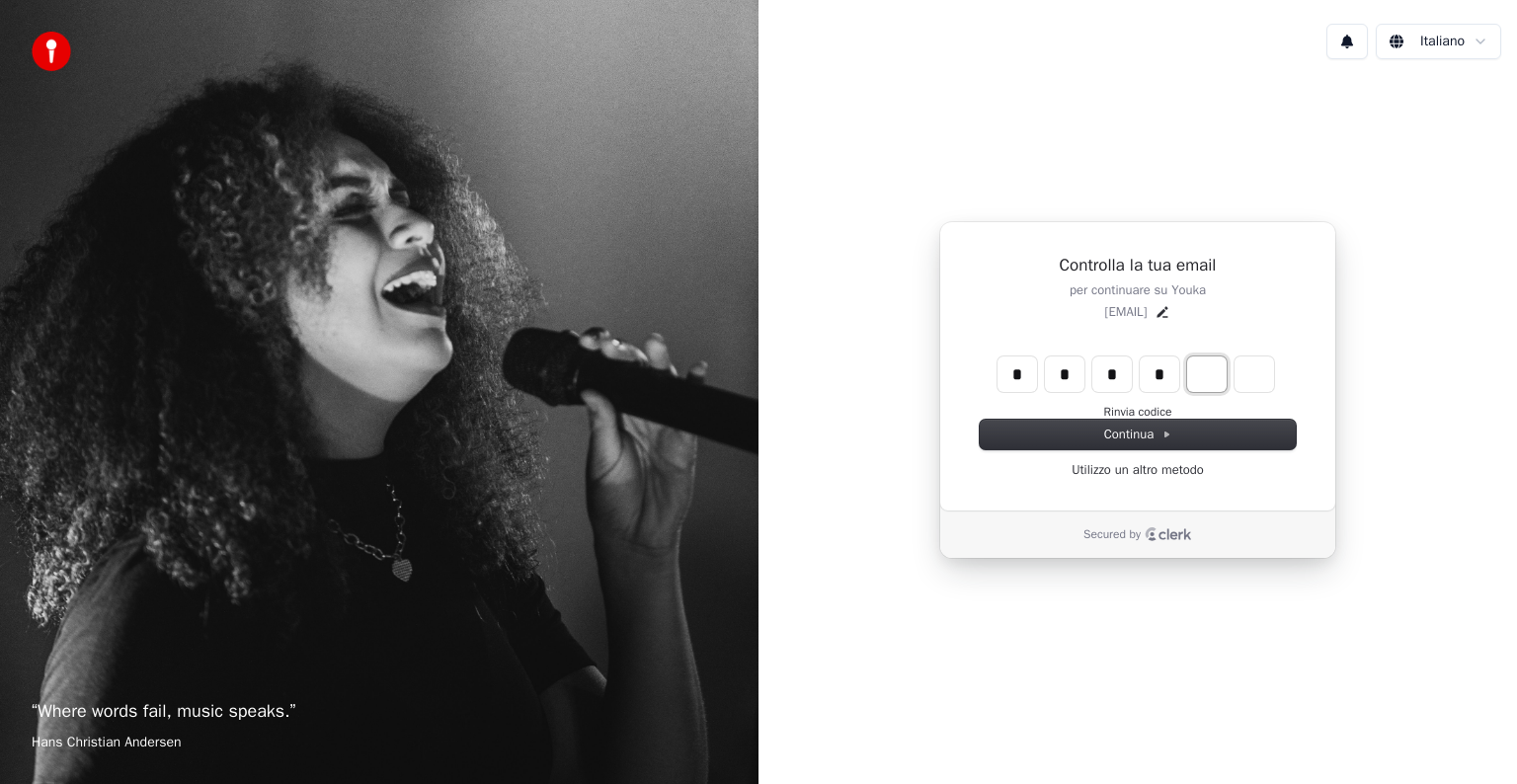 type on "****" 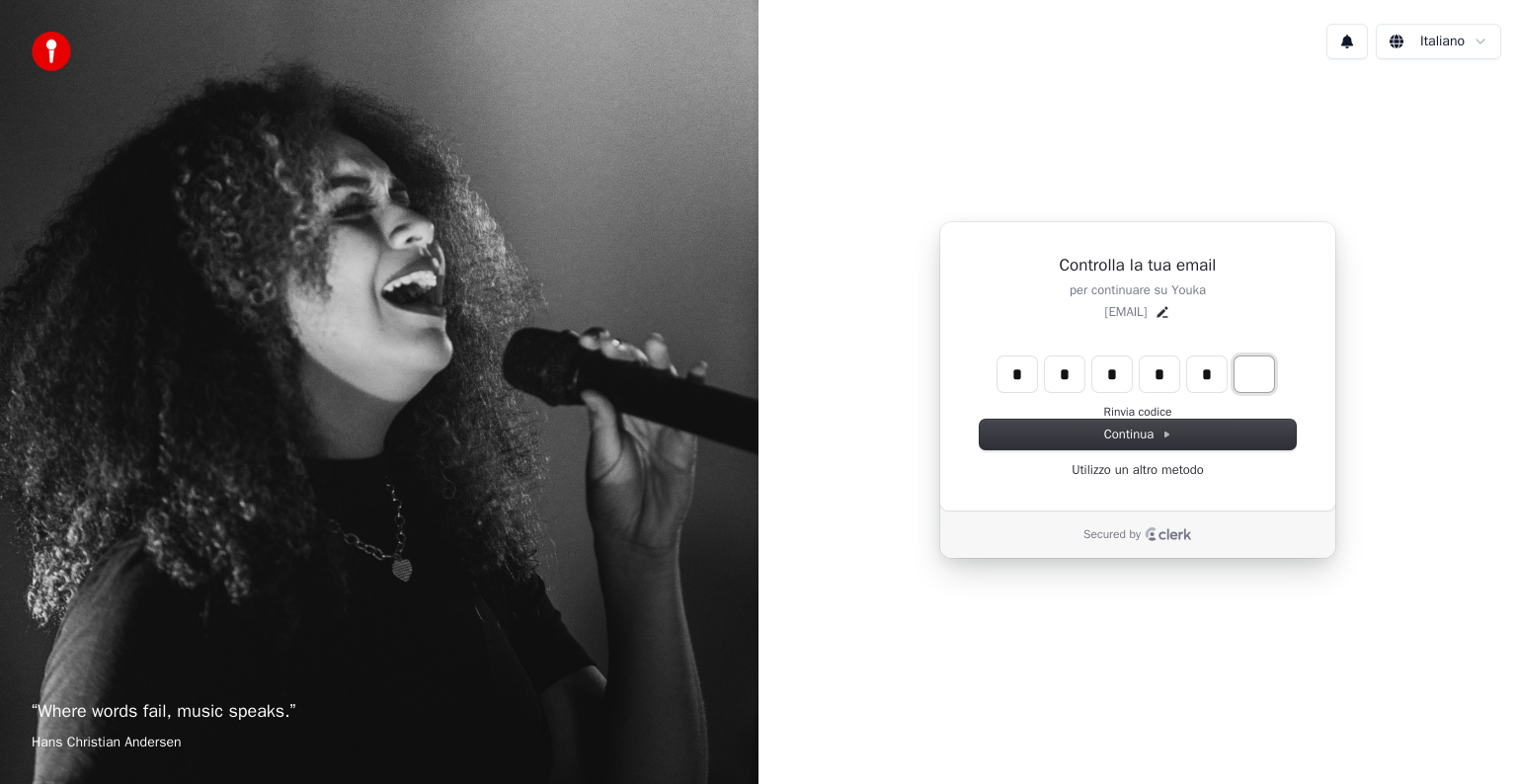 type on "******" 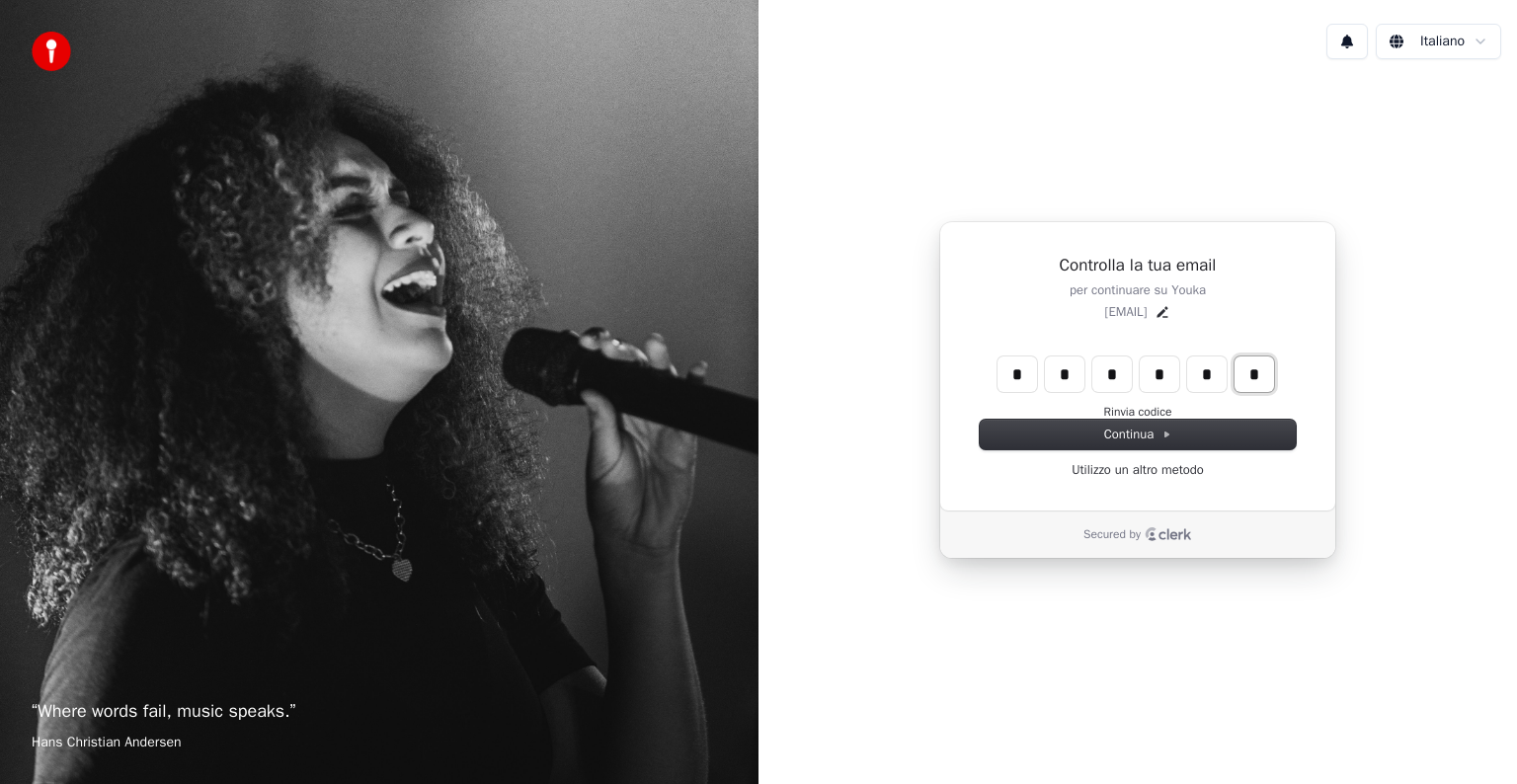 type on "*" 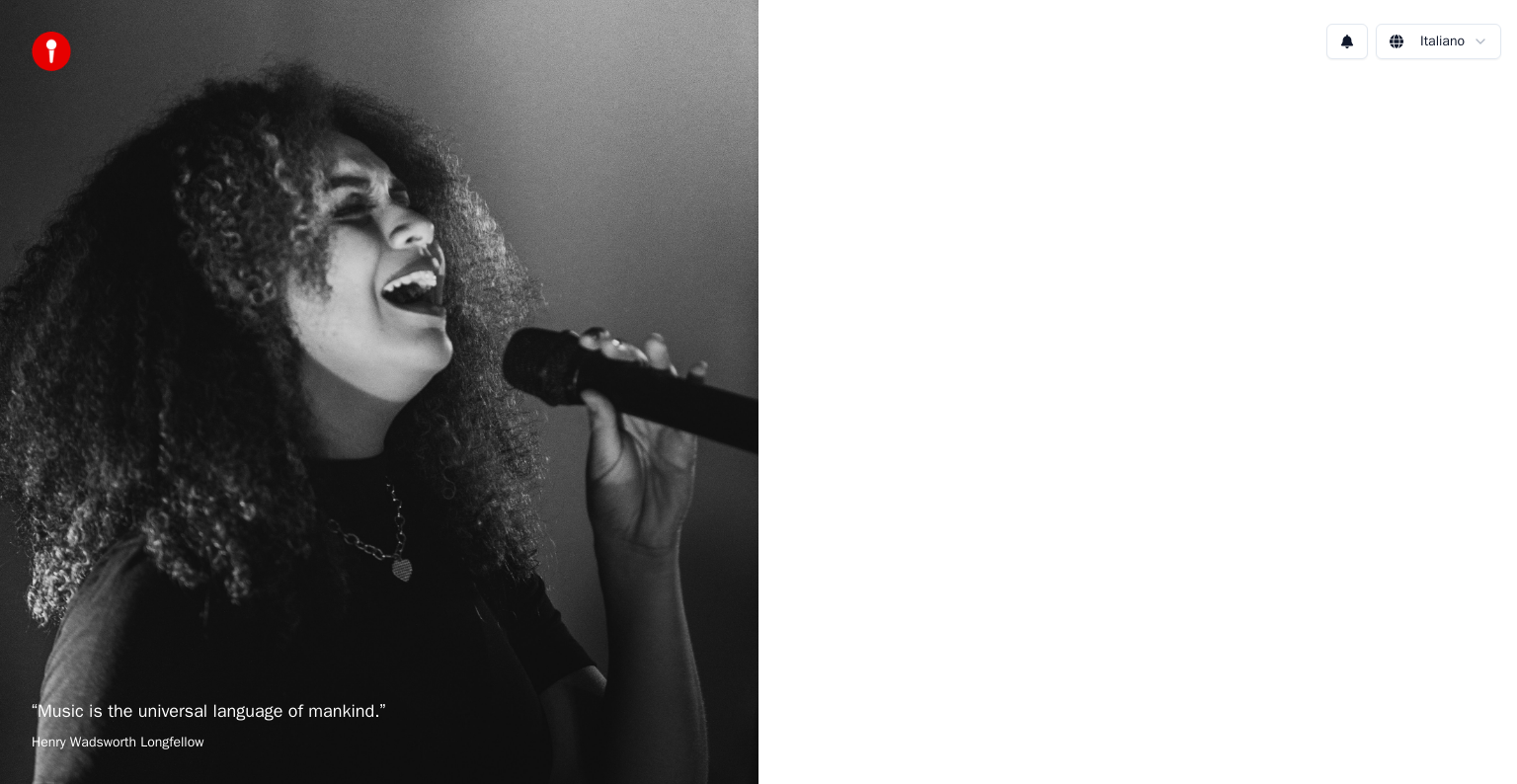 scroll, scrollTop: 0, scrollLeft: 0, axis: both 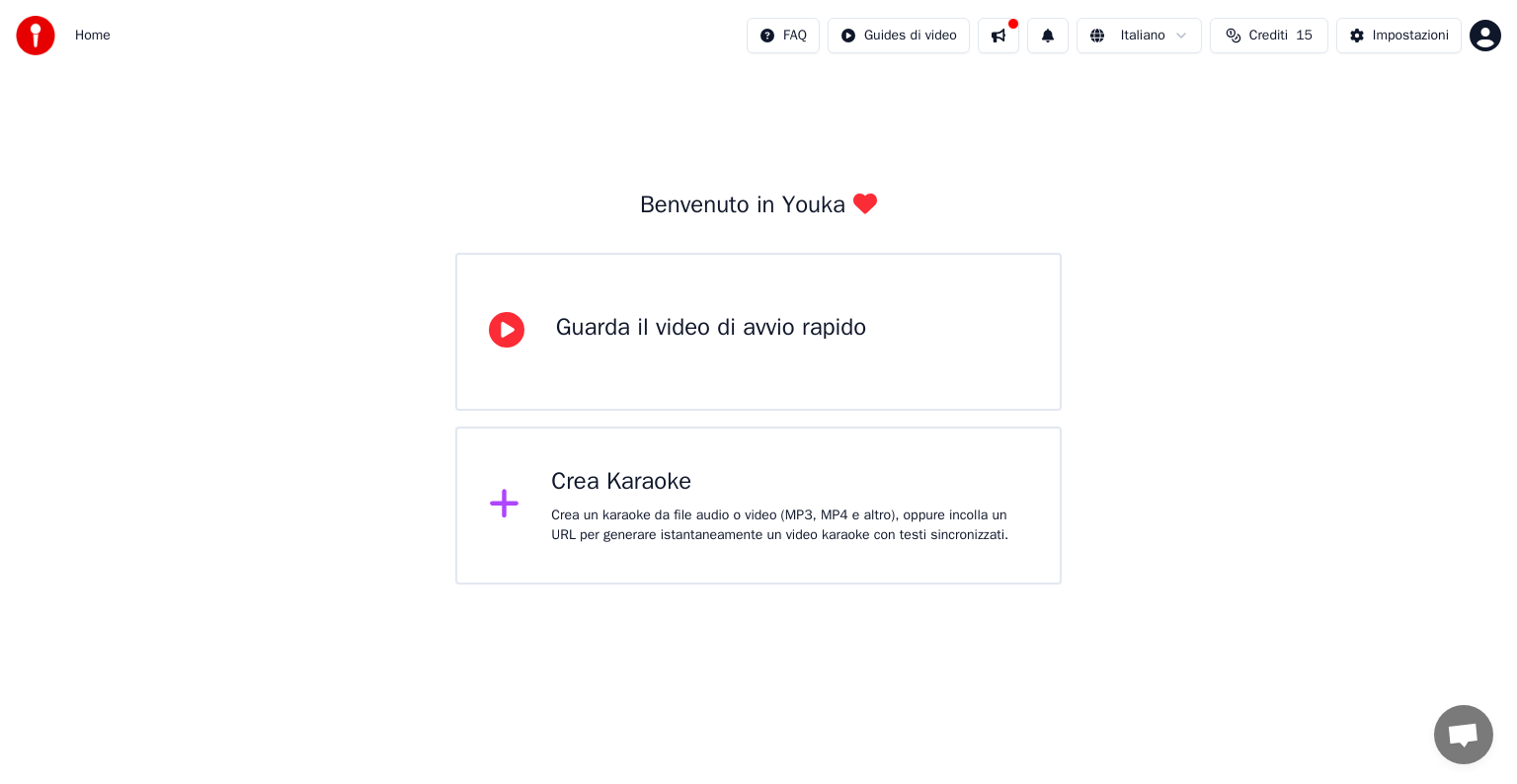 click on "Crea Karaoke Crea un karaoke da file audio o video (MP3, MP4 e altro), oppure incolla un URL per generare istantaneamente un video karaoke con testi sincronizzati." at bounding box center (789, 506) 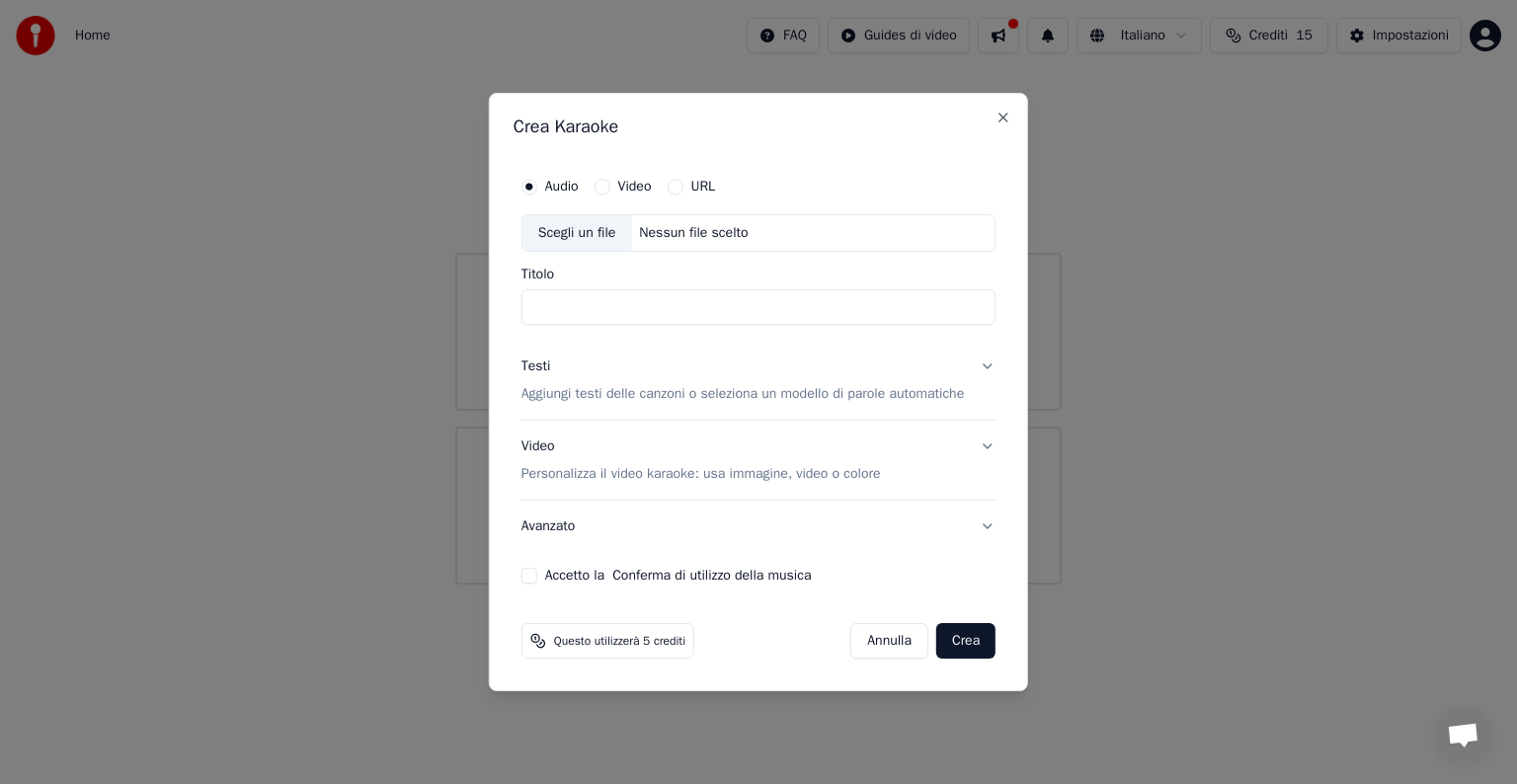 click on "Scegli un file" at bounding box center [577, 233] 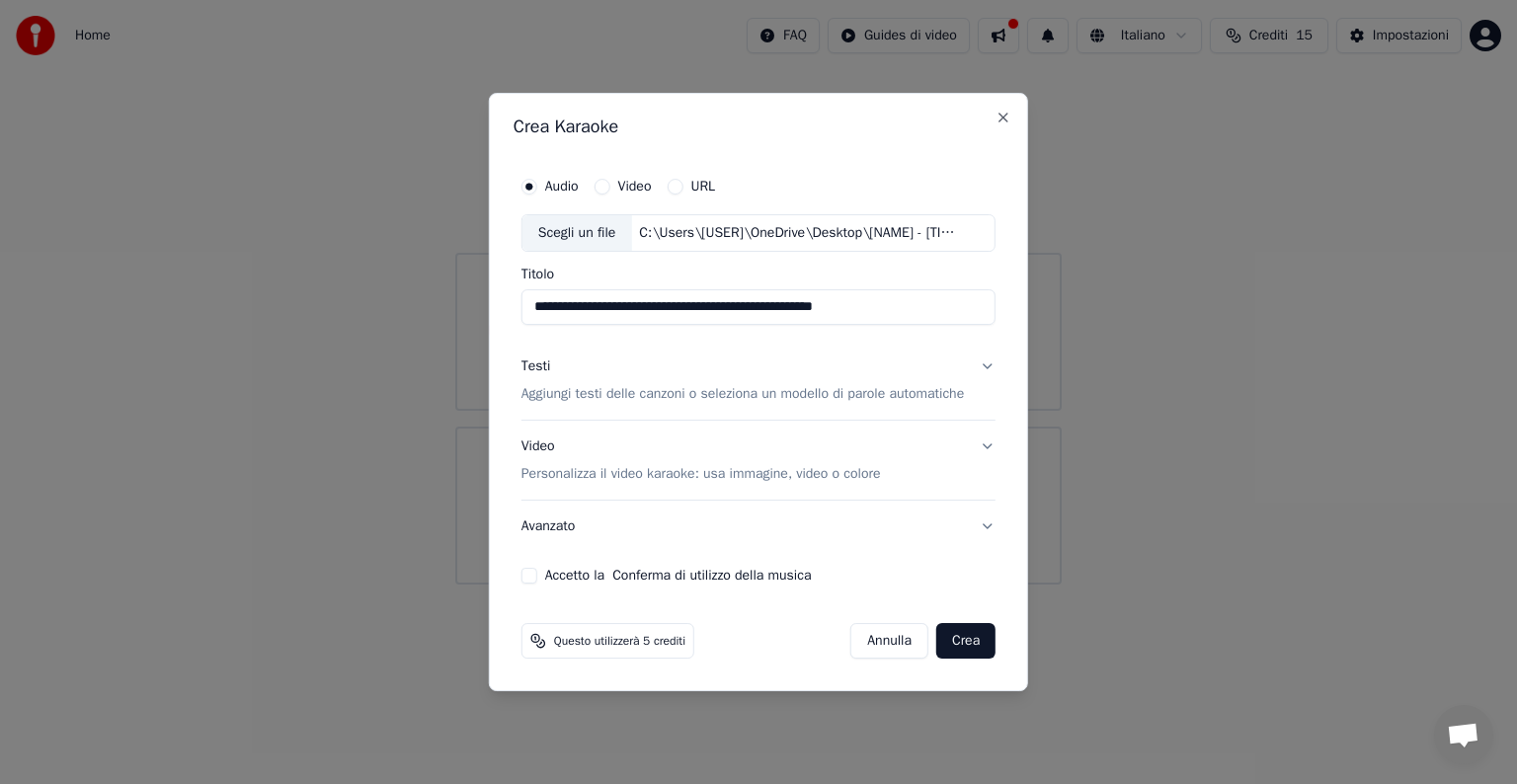 click on "Aggiungi testi delle canzoni o seleziona un modello di parole automatiche" at bounding box center [743, 394] 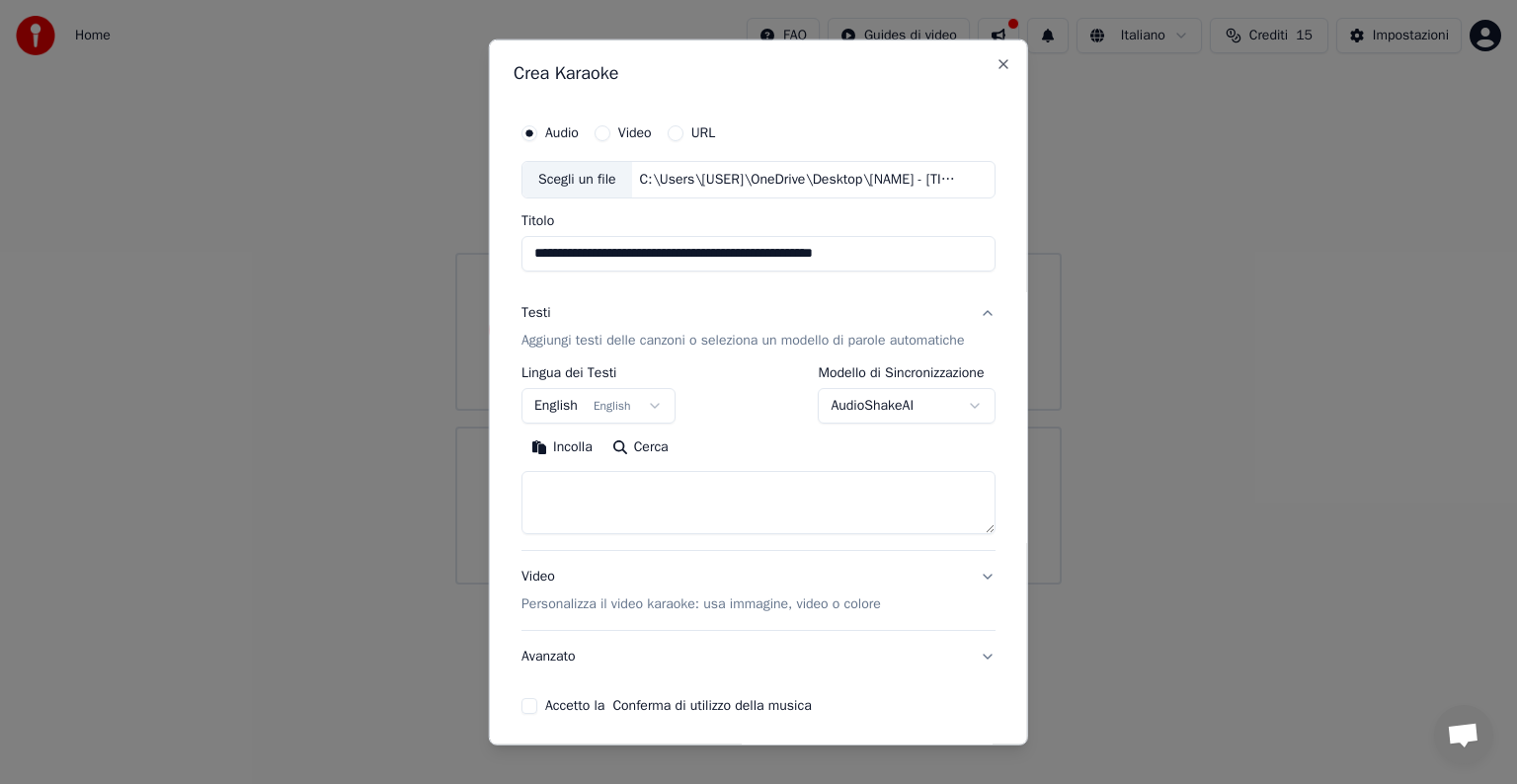 click on "Incolla Cerca" at bounding box center (758, 447) 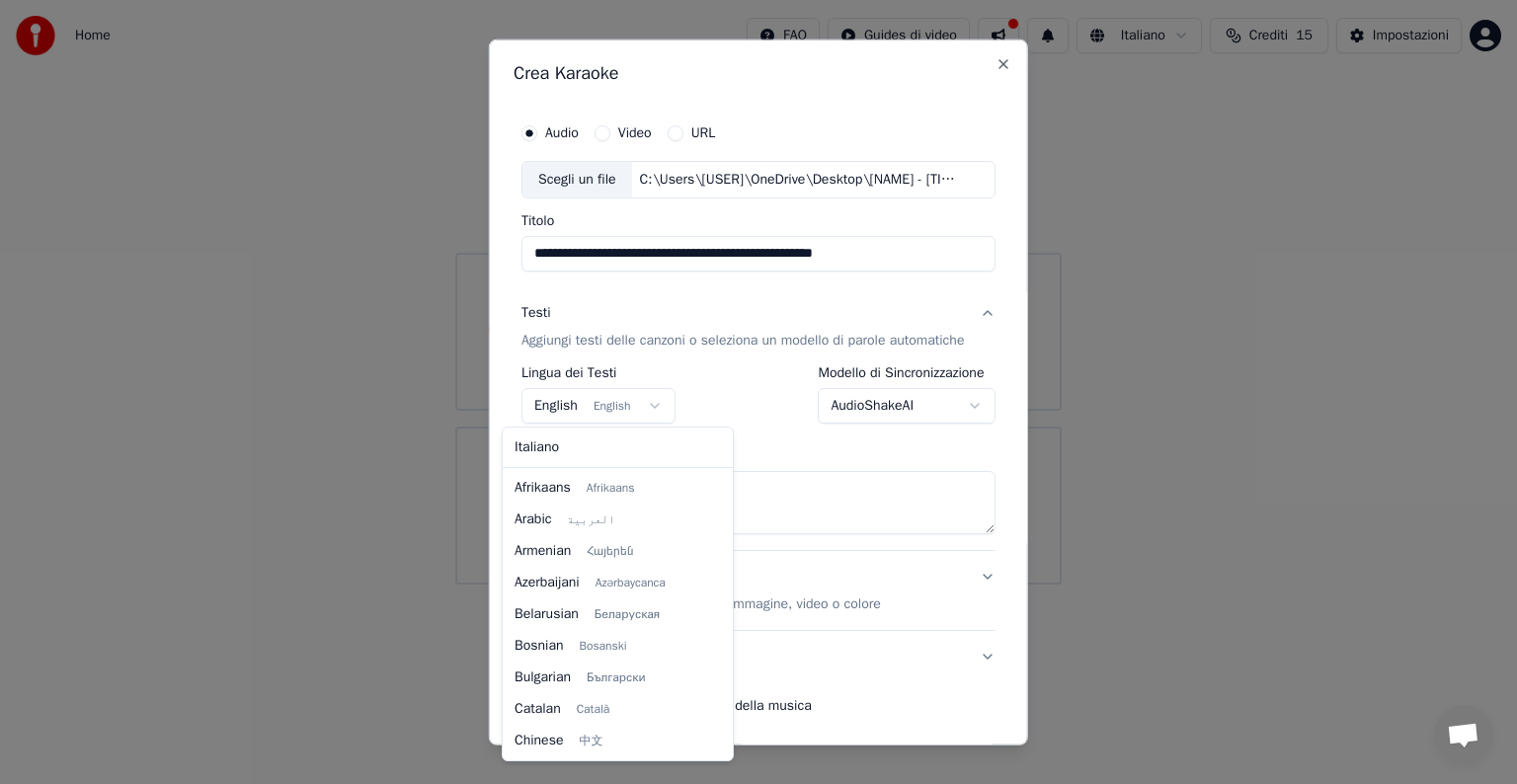 click on "**********" at bounding box center (758, 292) 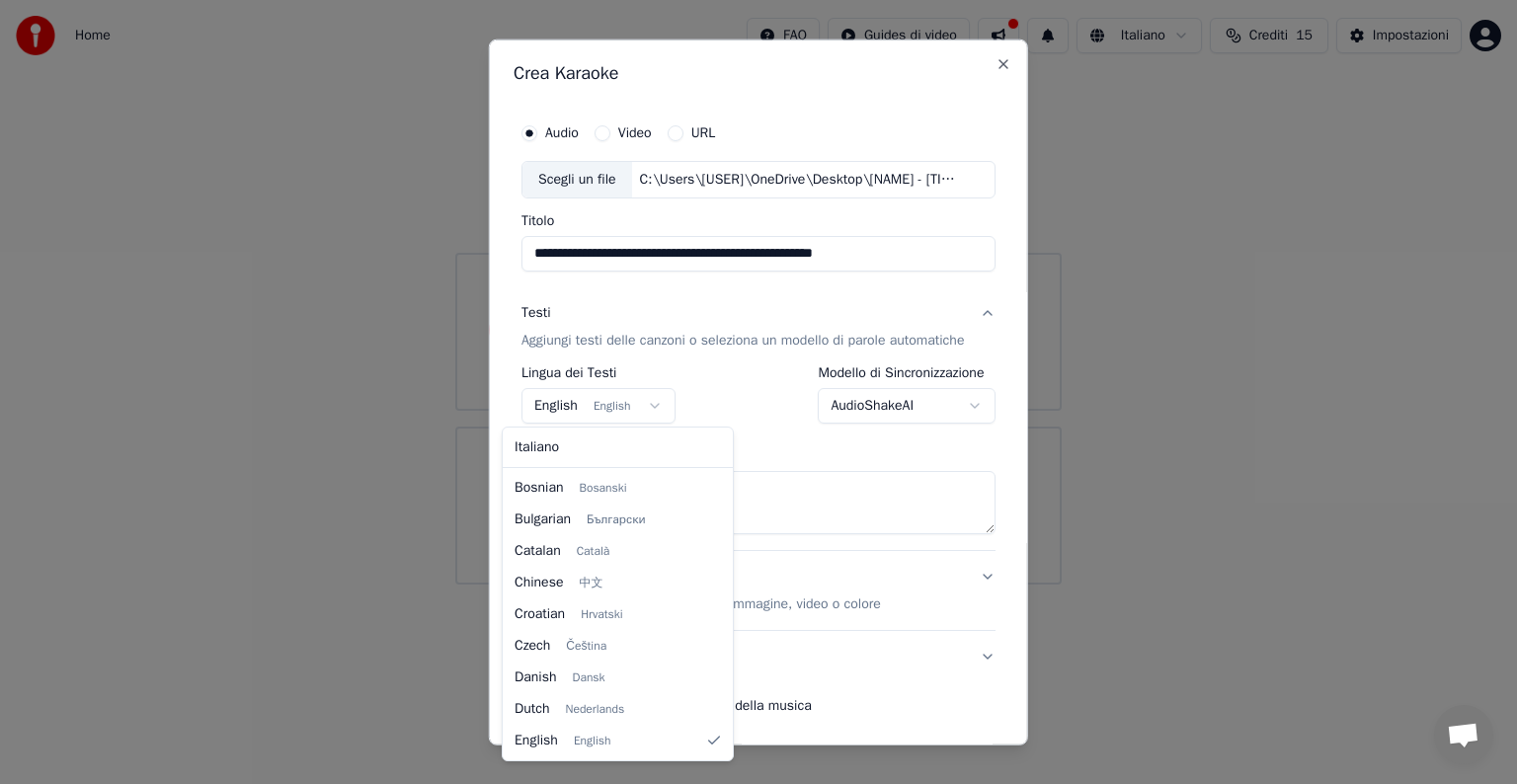 select on "**" 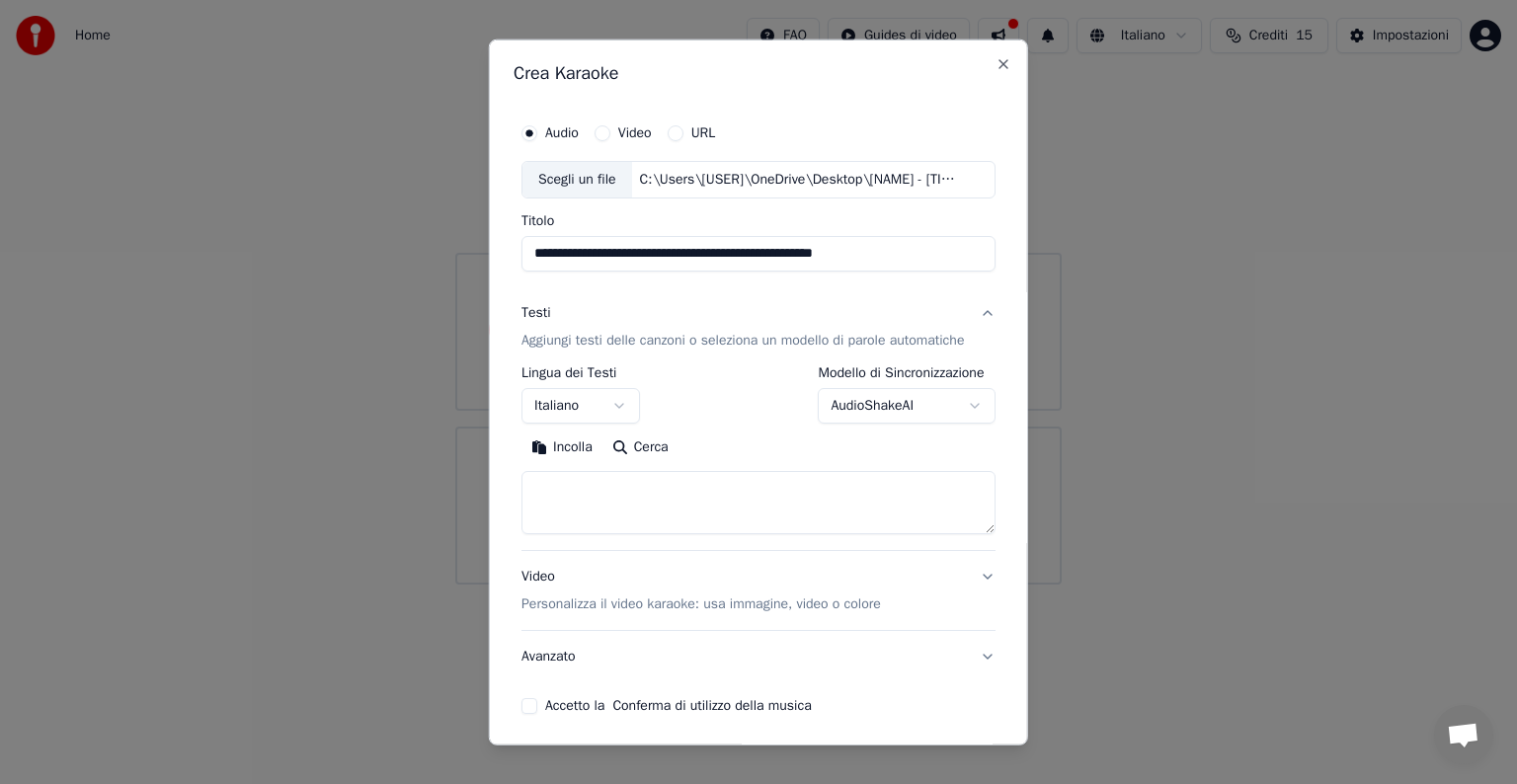 drag, startPoint x: 586, startPoint y: 506, endPoint x: 598, endPoint y: 493, distance: 17.691806 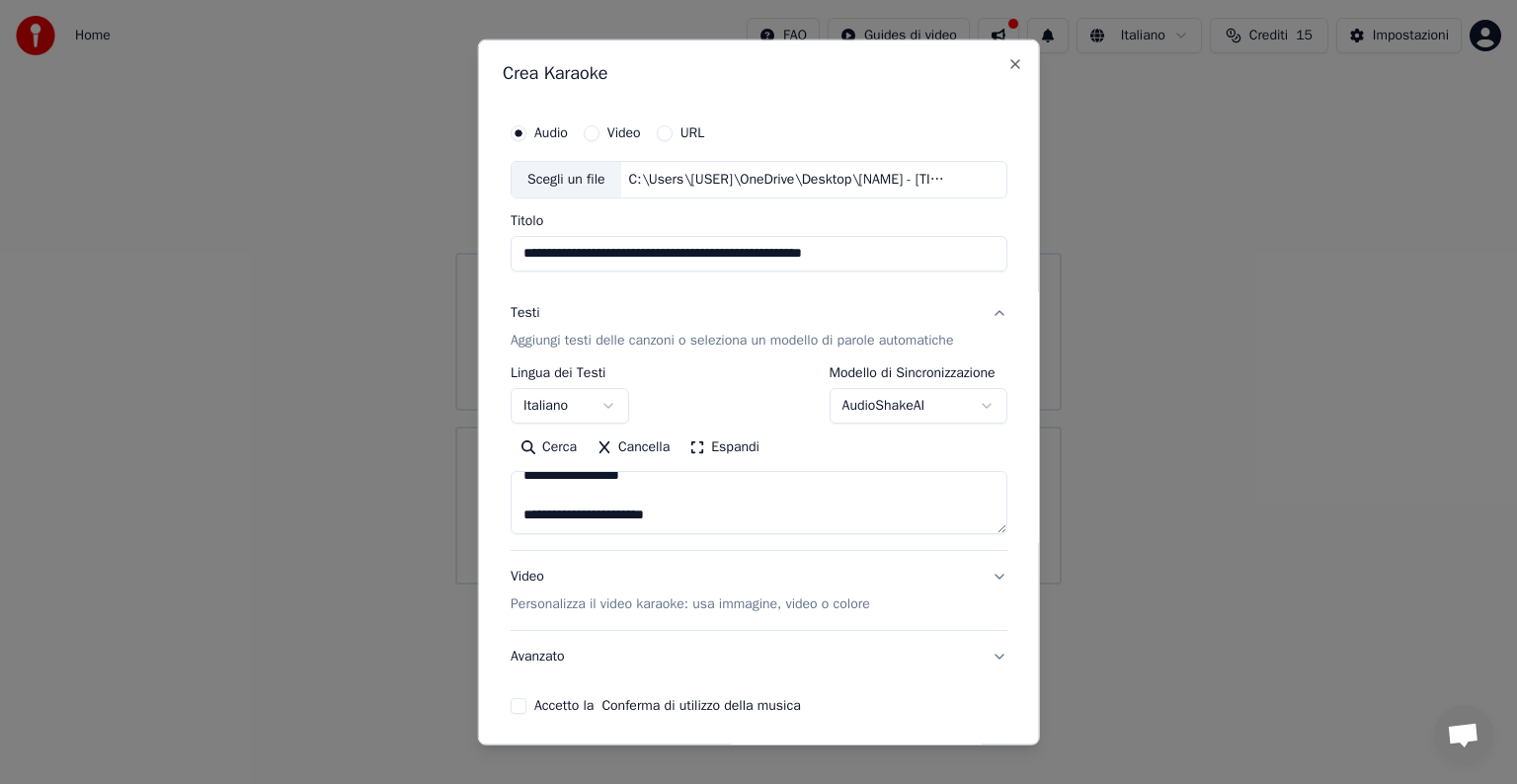 scroll, scrollTop: 1532, scrollLeft: 0, axis: vertical 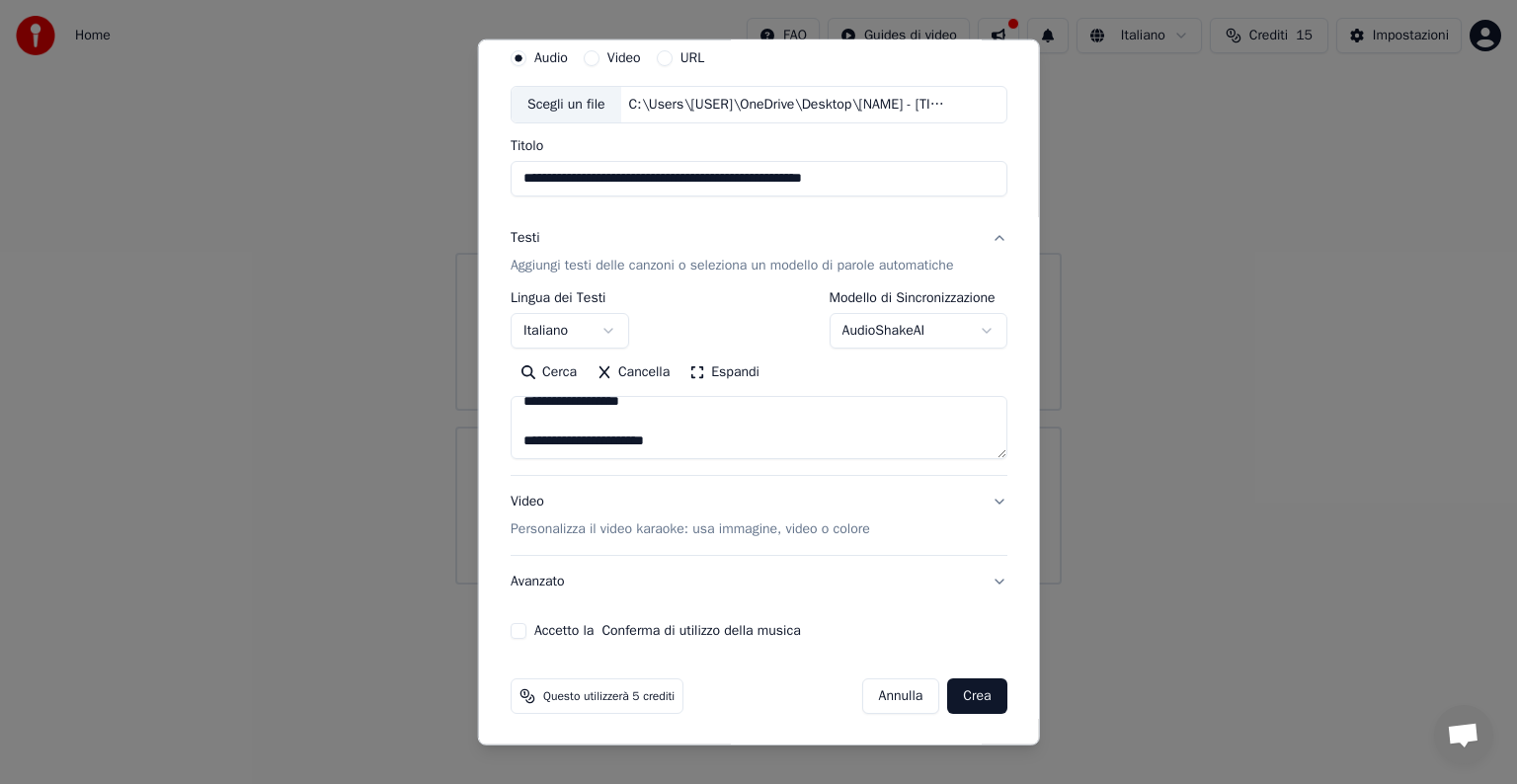 type on "**********" 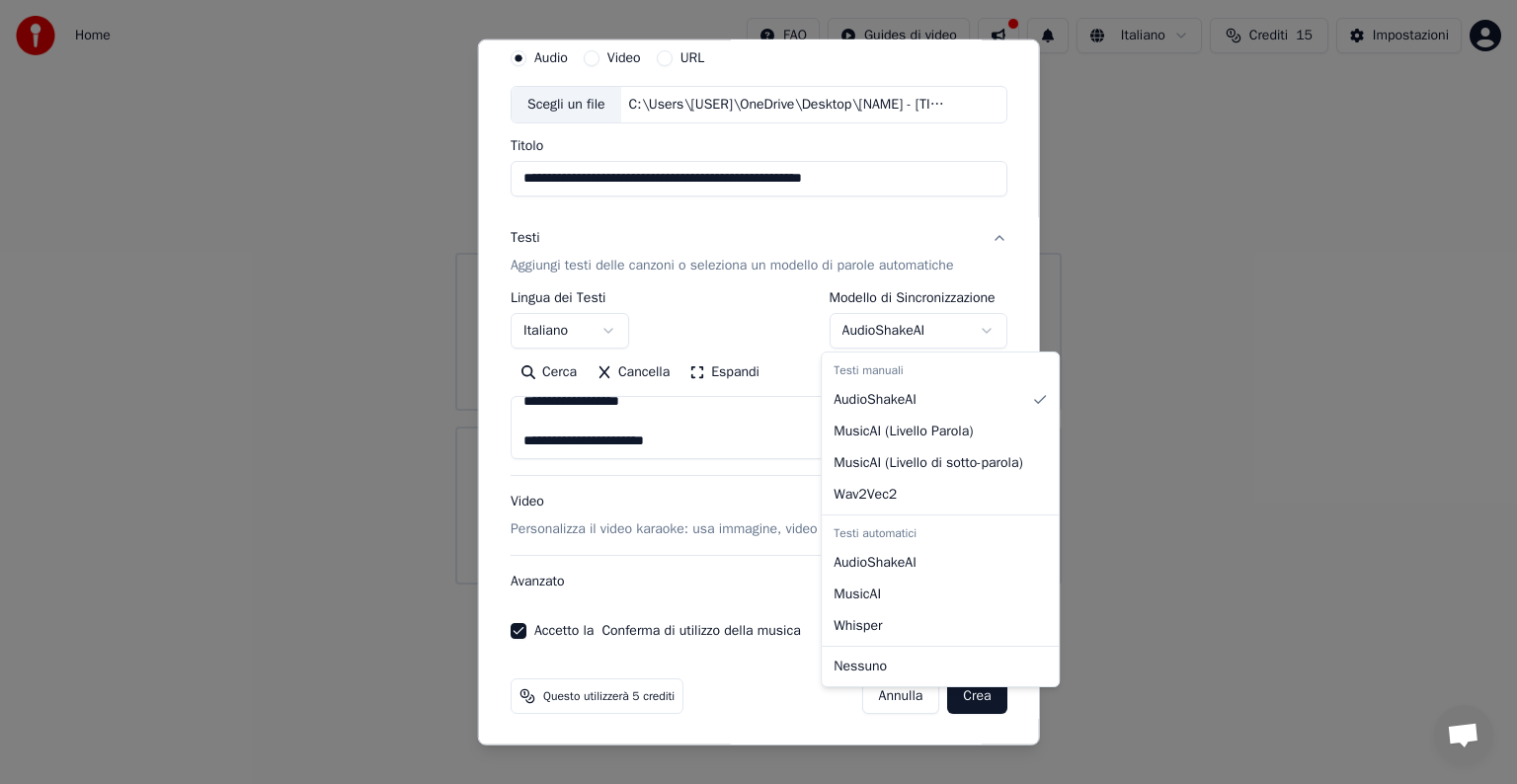 click on "**********" at bounding box center (758, 292) 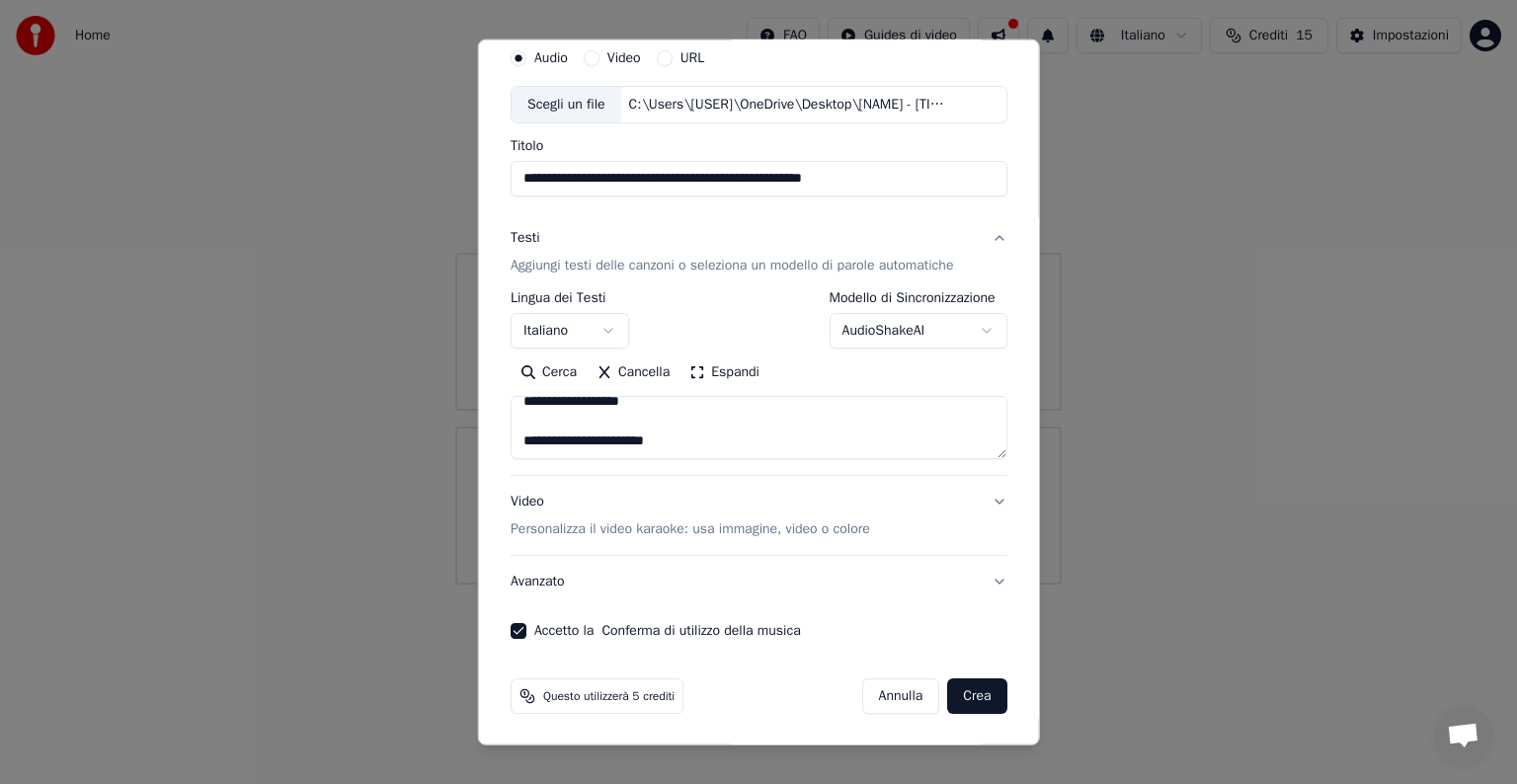 click on "**********" at bounding box center (758, 292) 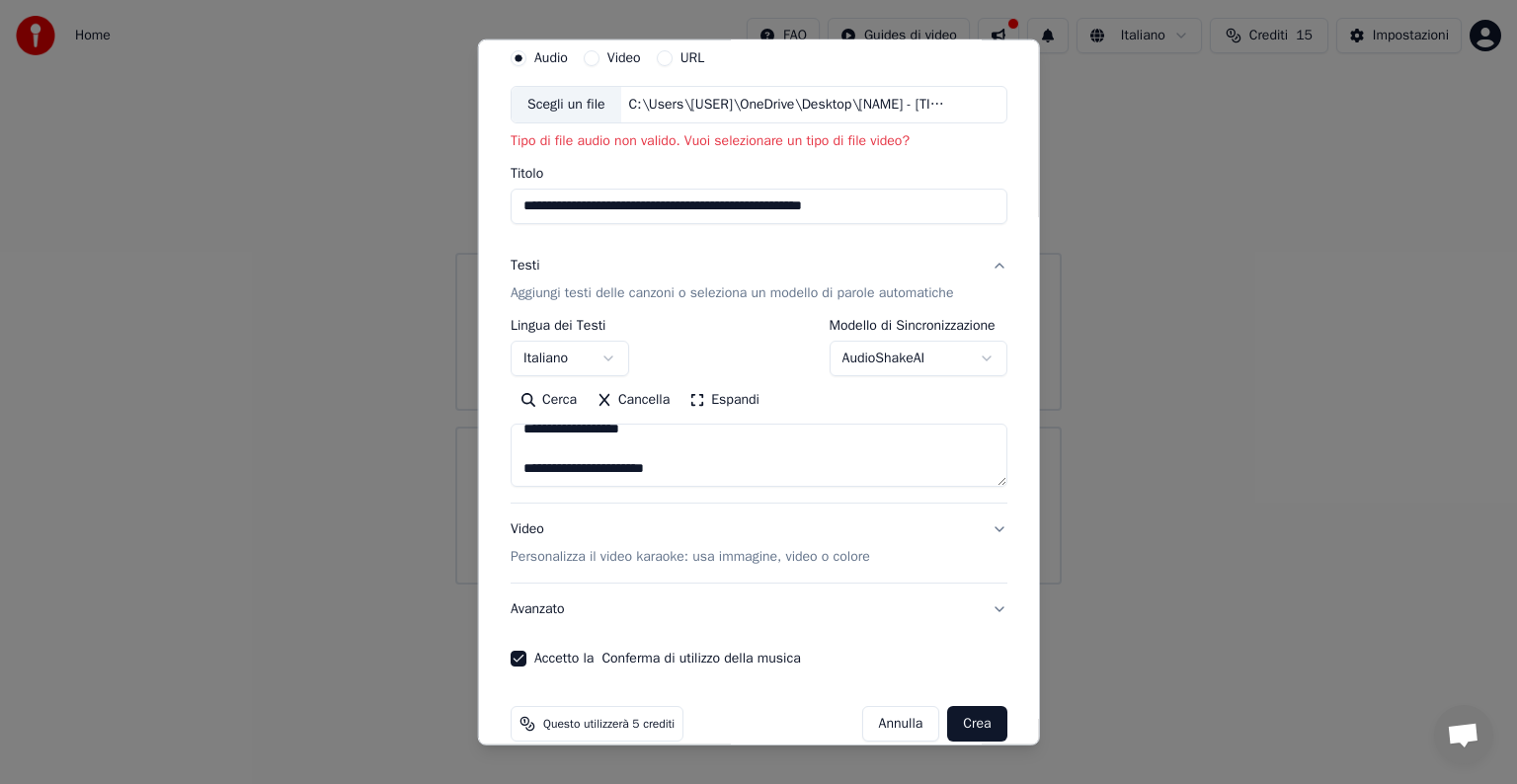 click on "C:\Users\[USER]\OneDrive\Desktop\[NAME] - [TITLE].mp4" at bounding box center (788, 105) 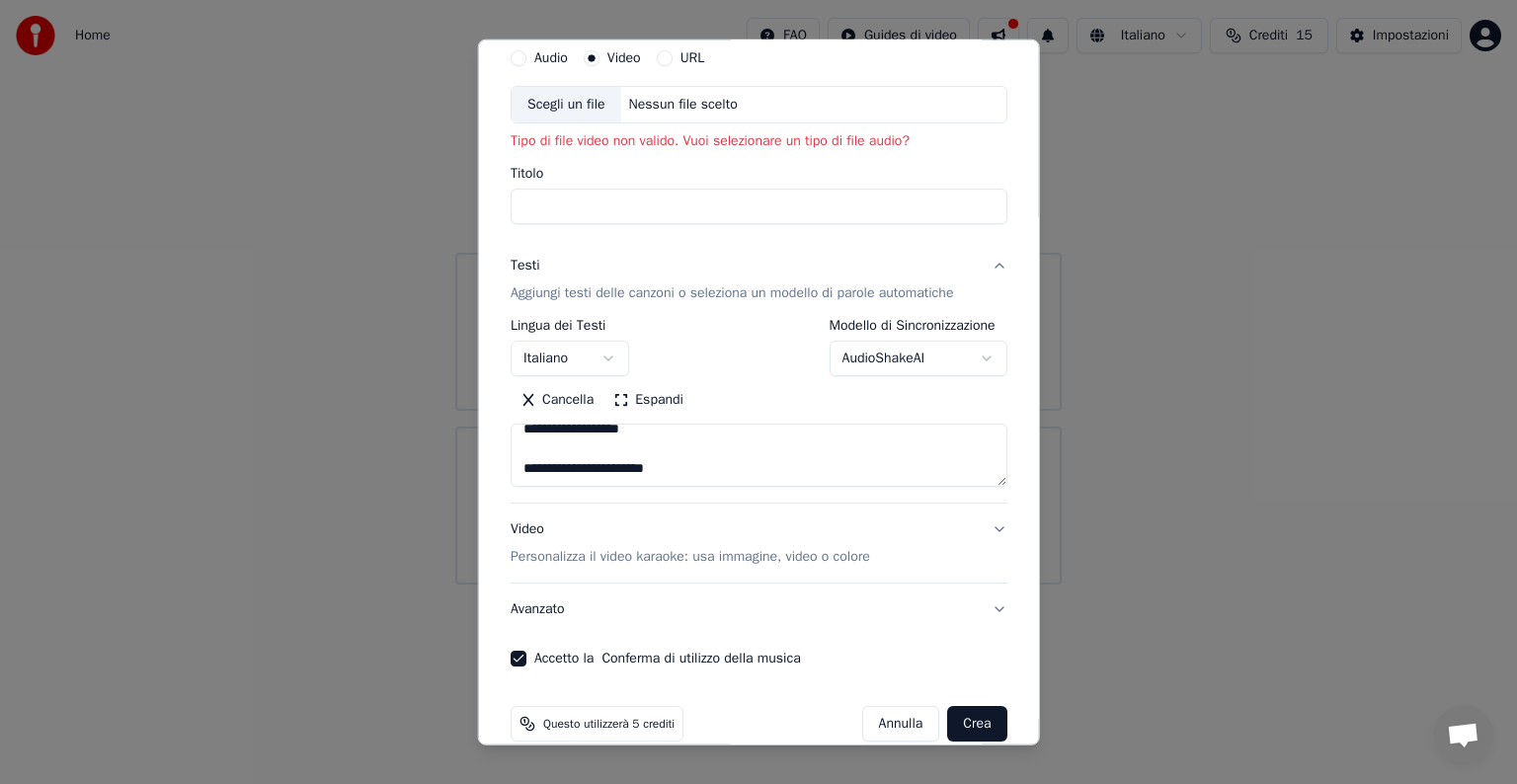 click on "Nessun file scelto" at bounding box center (682, 105) 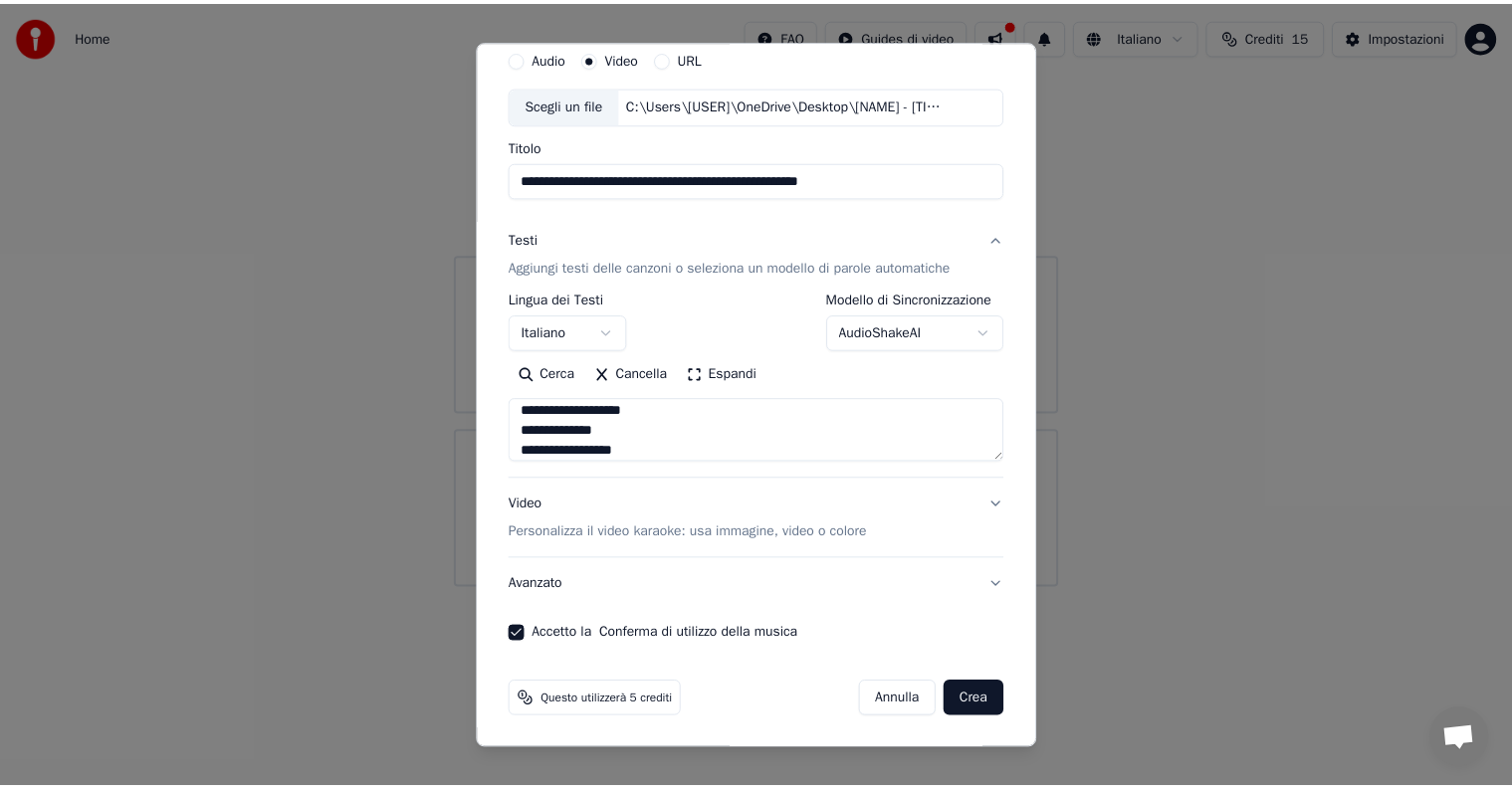 scroll, scrollTop: 1445, scrollLeft: 0, axis: vertical 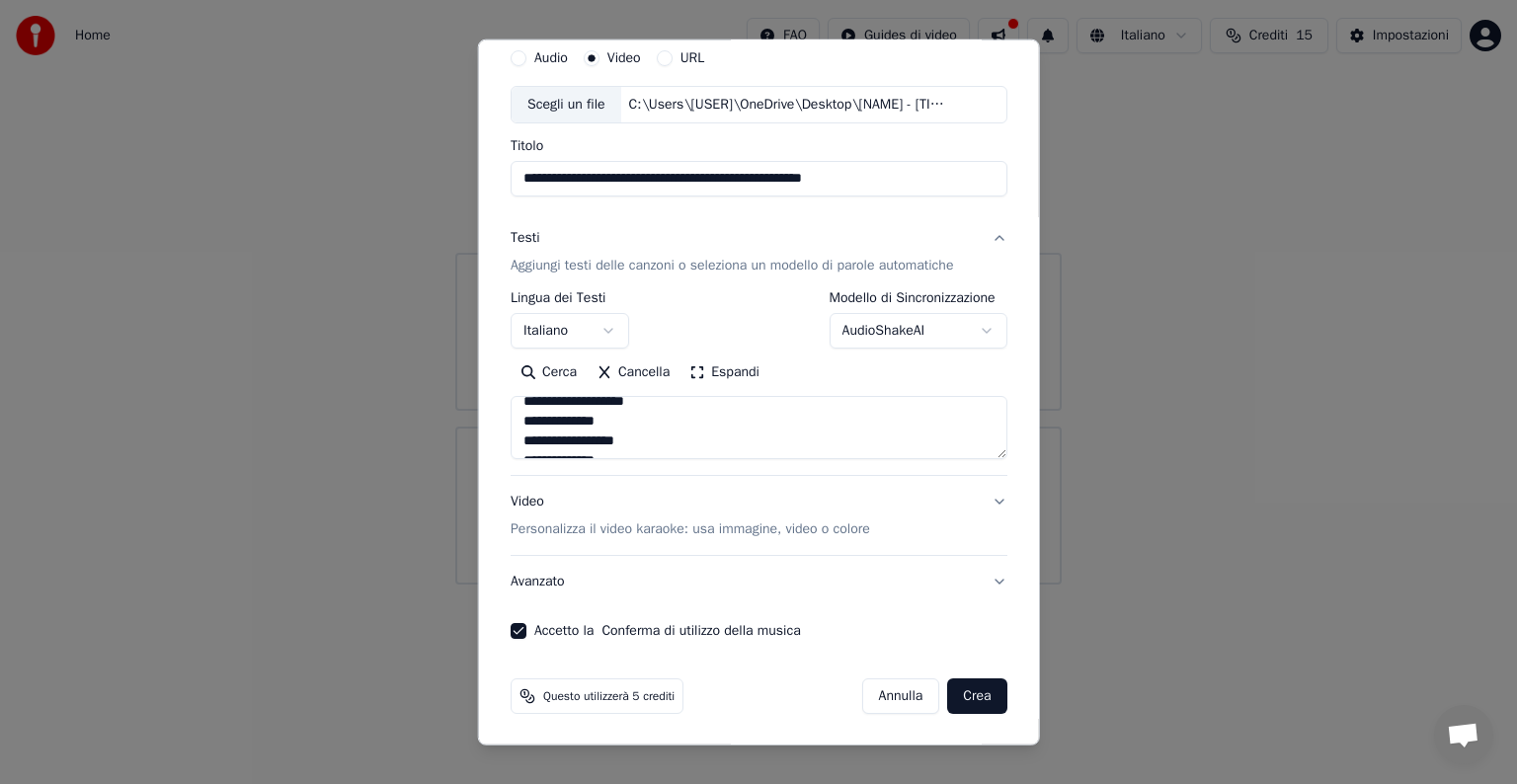 click on "Crea" at bounding box center (977, 696) 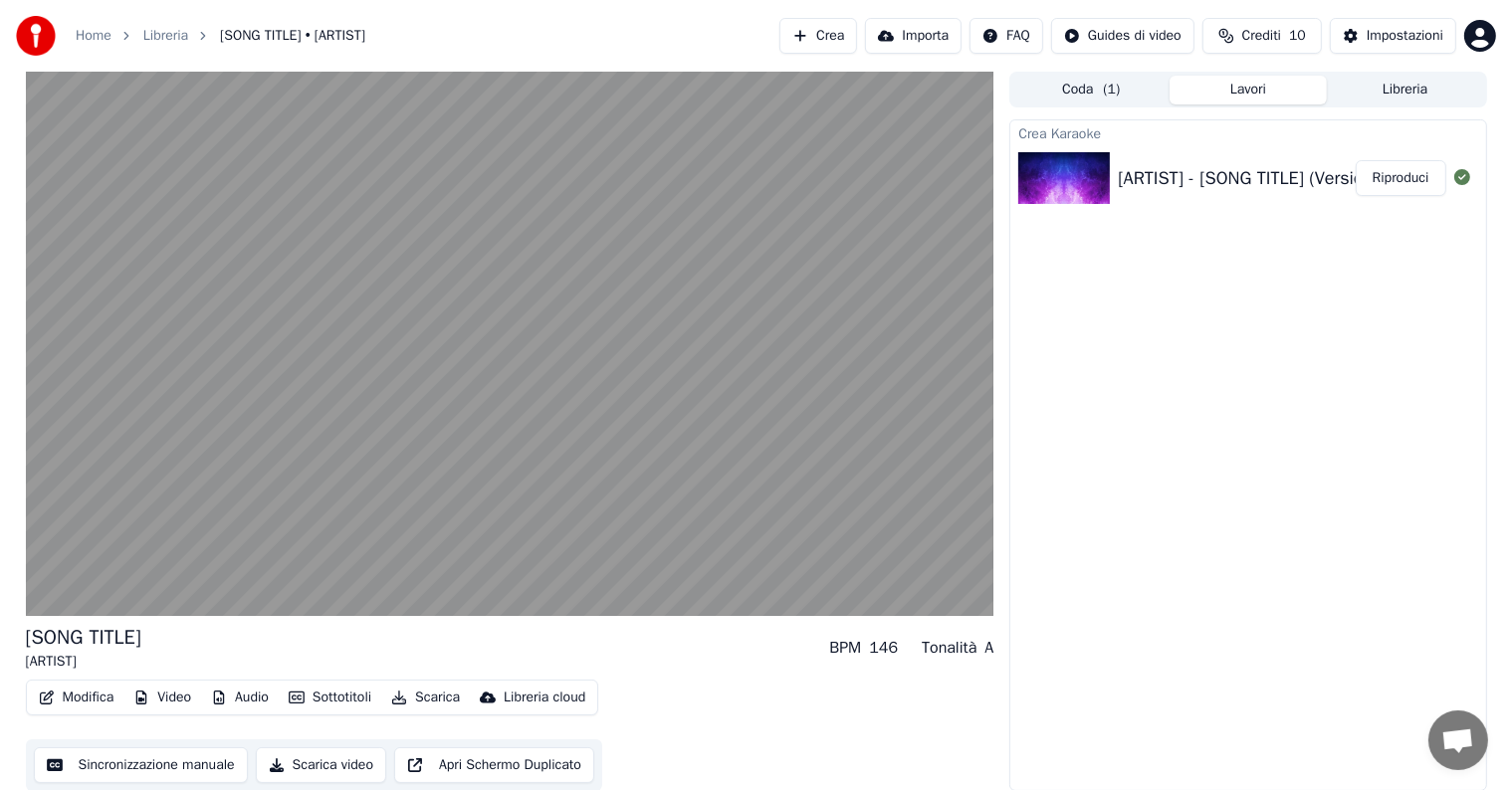 scroll, scrollTop: 1, scrollLeft: 0, axis: vertical 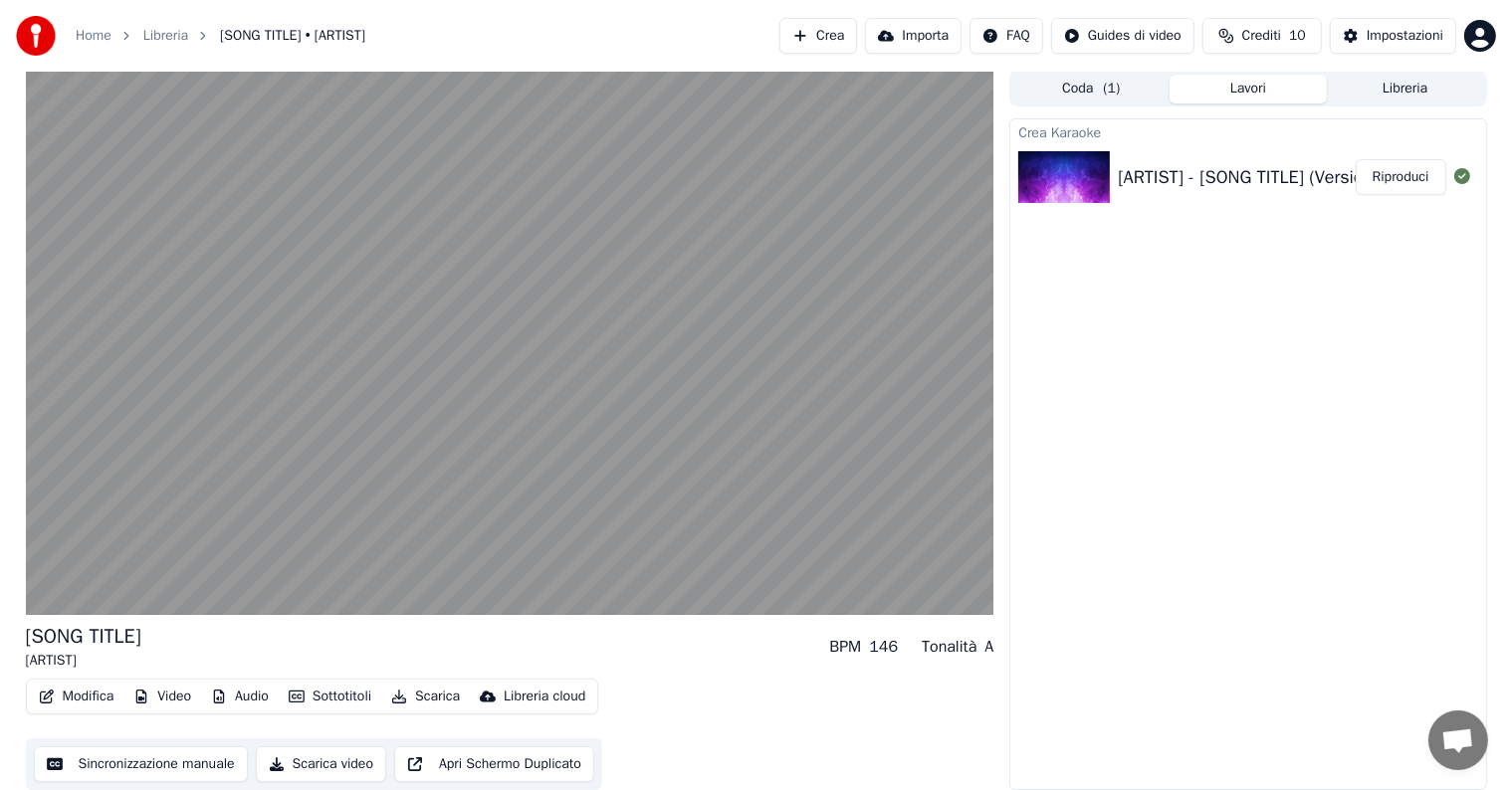 click on "Sincronizzazione manuale" at bounding box center (140, 764) 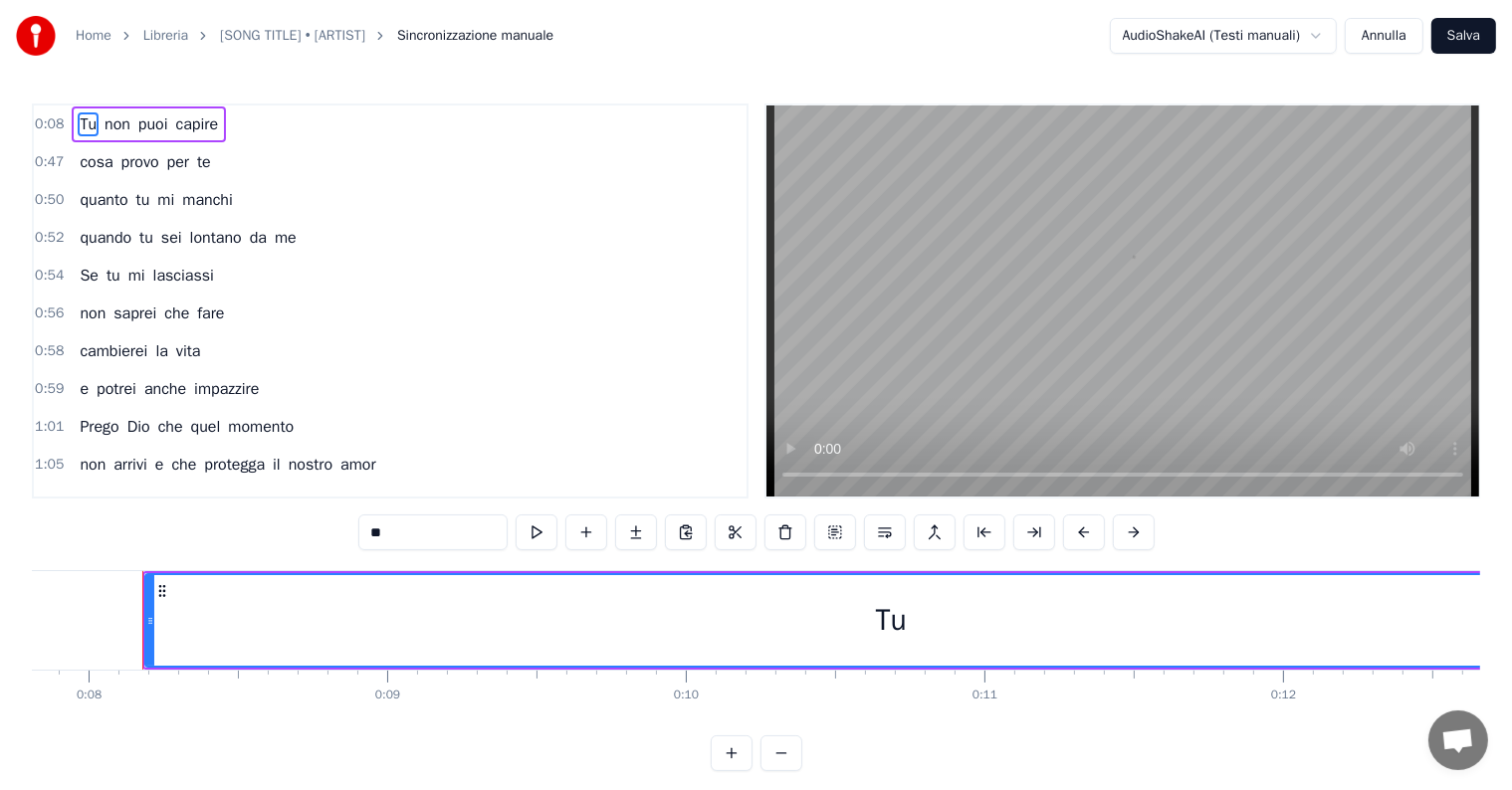 scroll, scrollTop: 0, scrollLeft: 2342, axis: horizontal 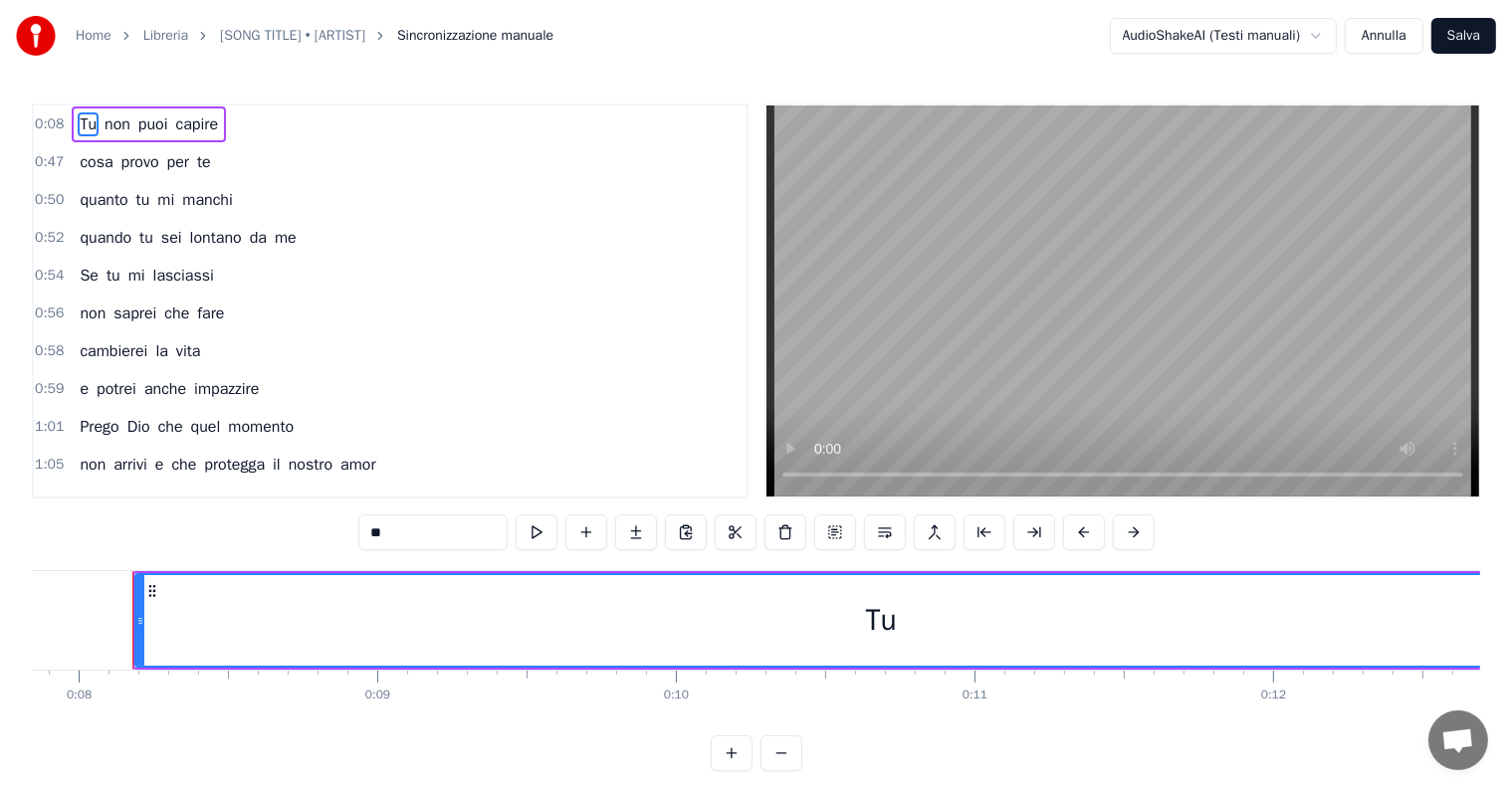 click at bounding box center [537, 532] 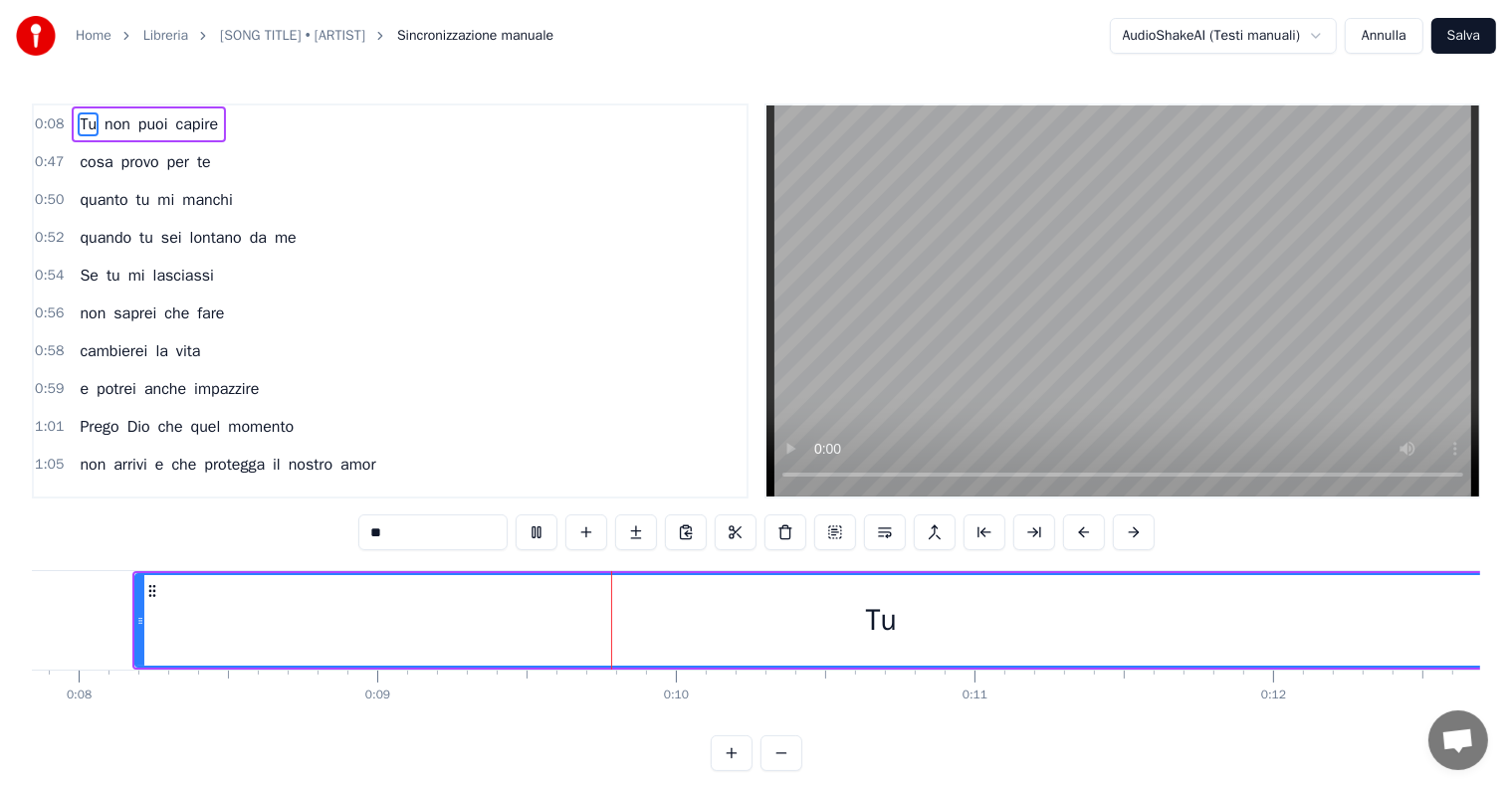 click at bounding box center [537, 532] 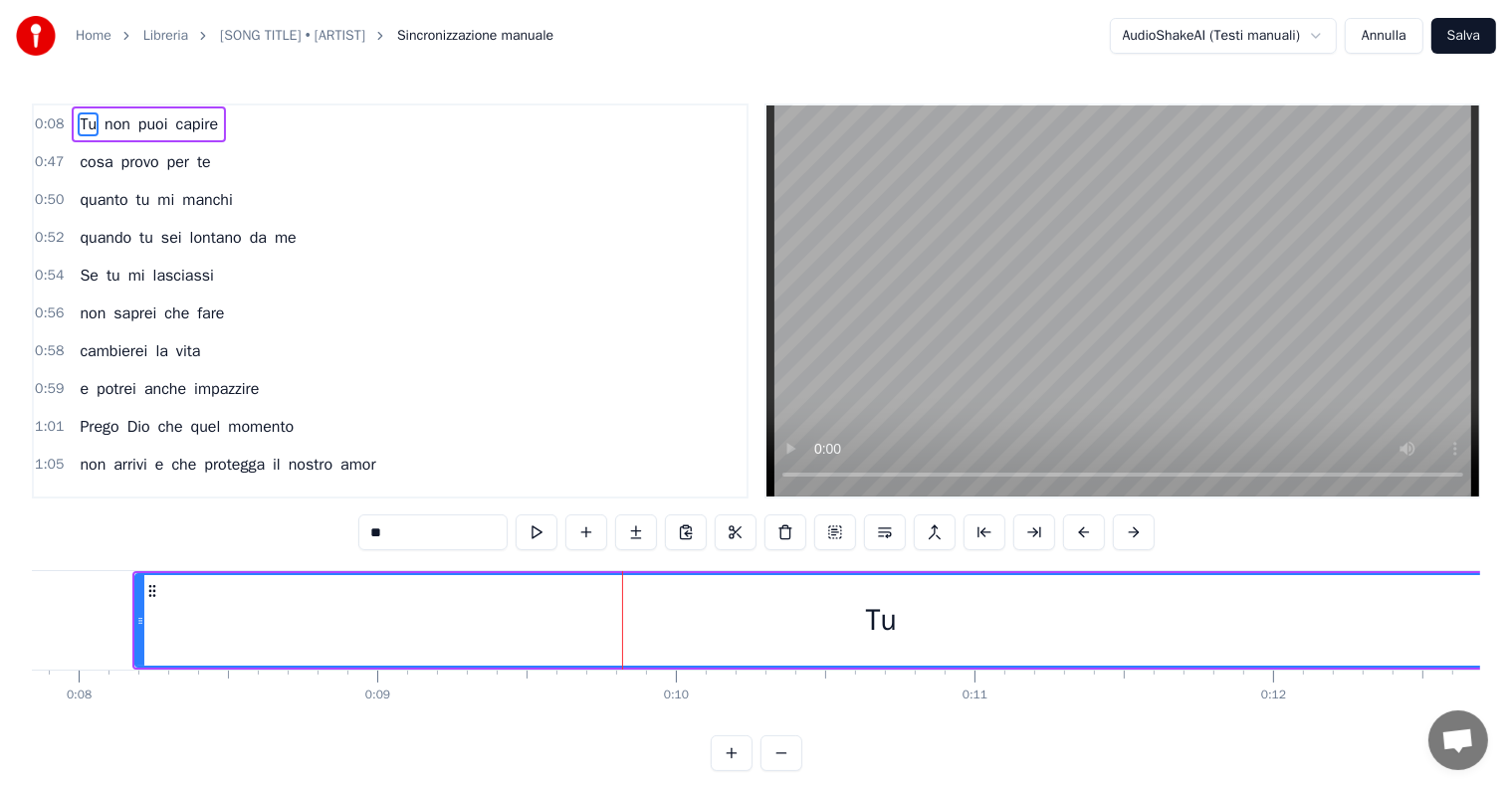 click on "0:08" at bounding box center (49, 124) 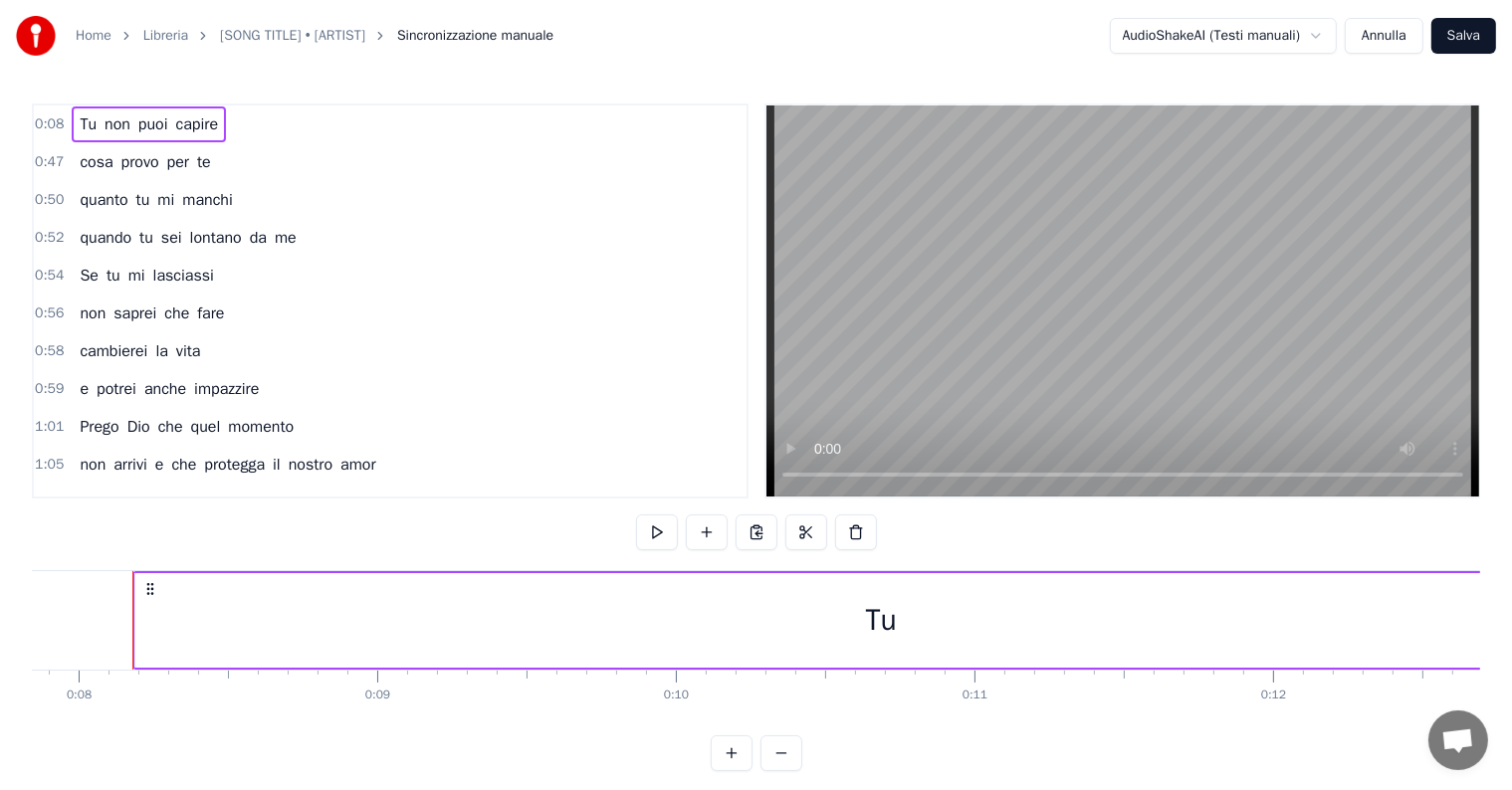 type 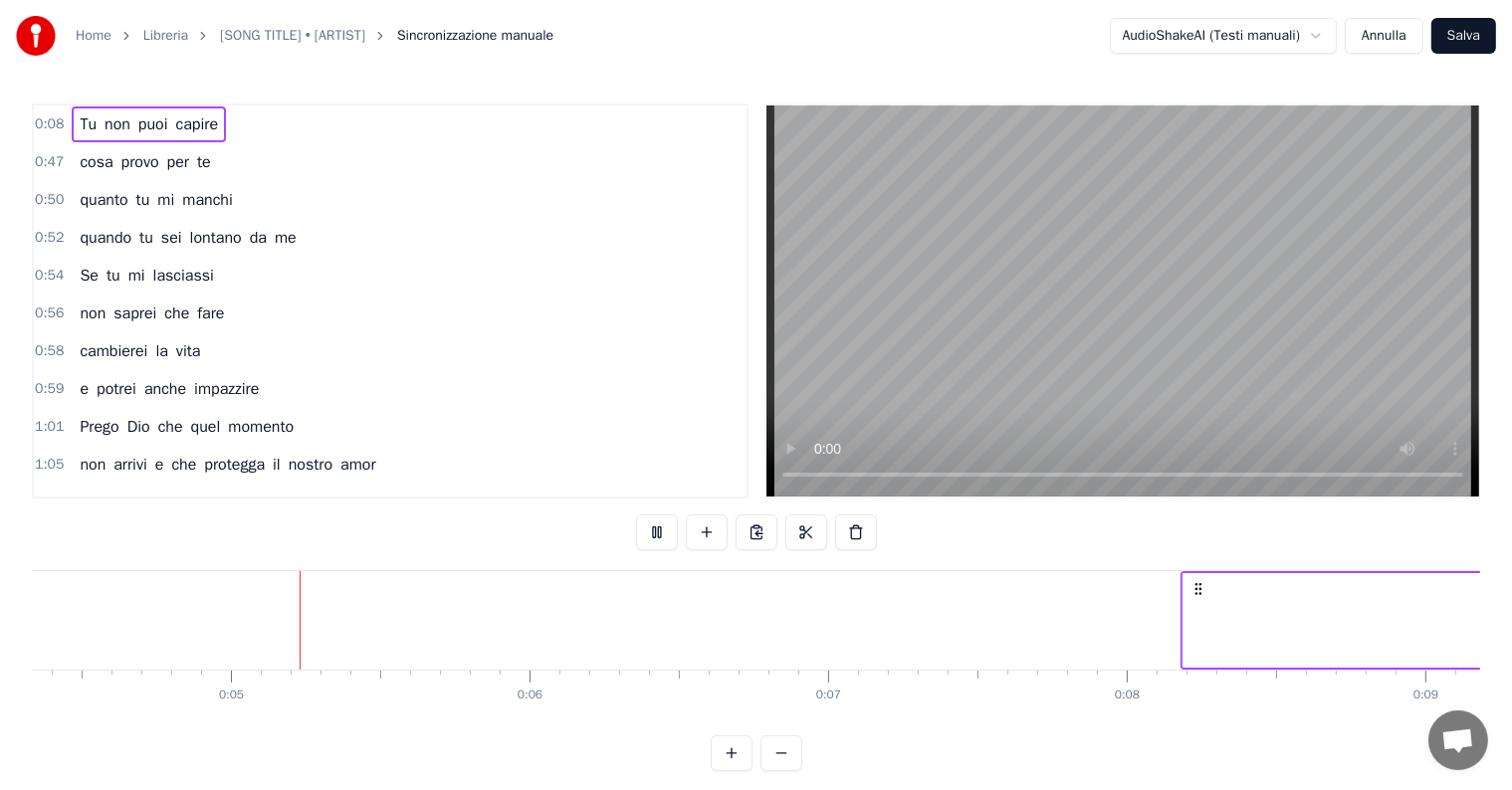scroll, scrollTop: 0, scrollLeft: 1314, axis: horizontal 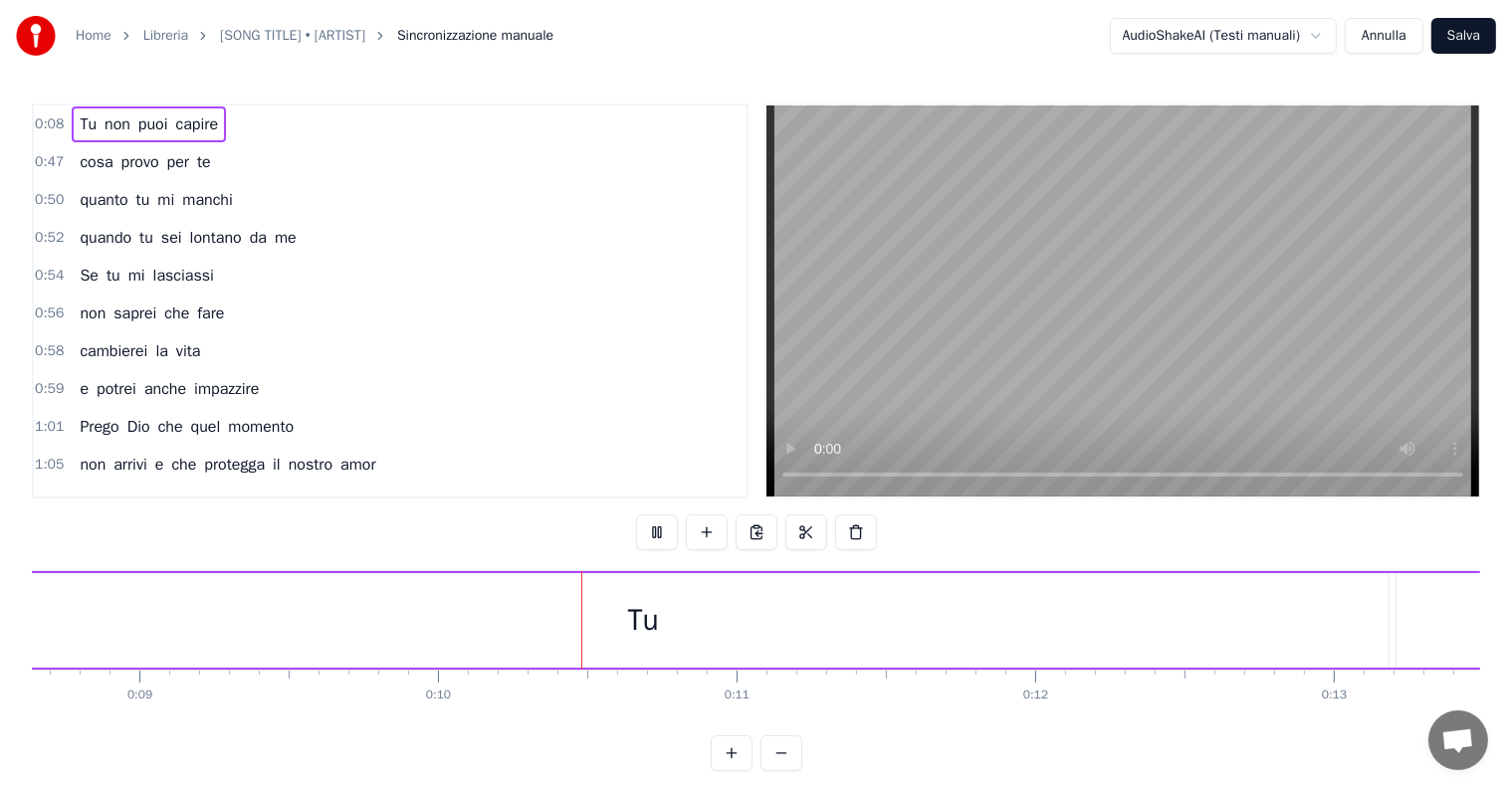 click on "Tu" at bounding box center (88, 124) 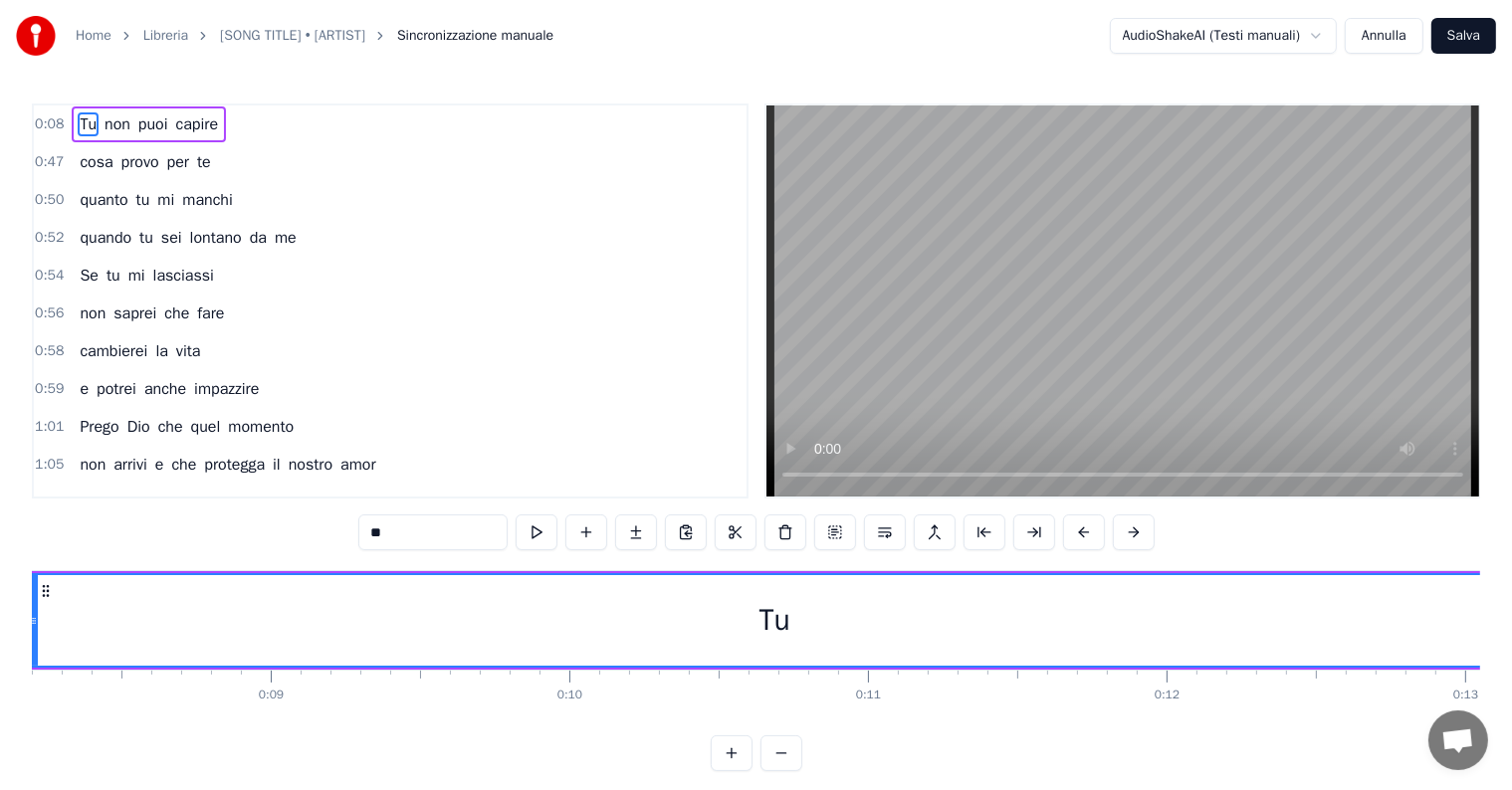 scroll, scrollTop: 0, scrollLeft: 2342, axis: horizontal 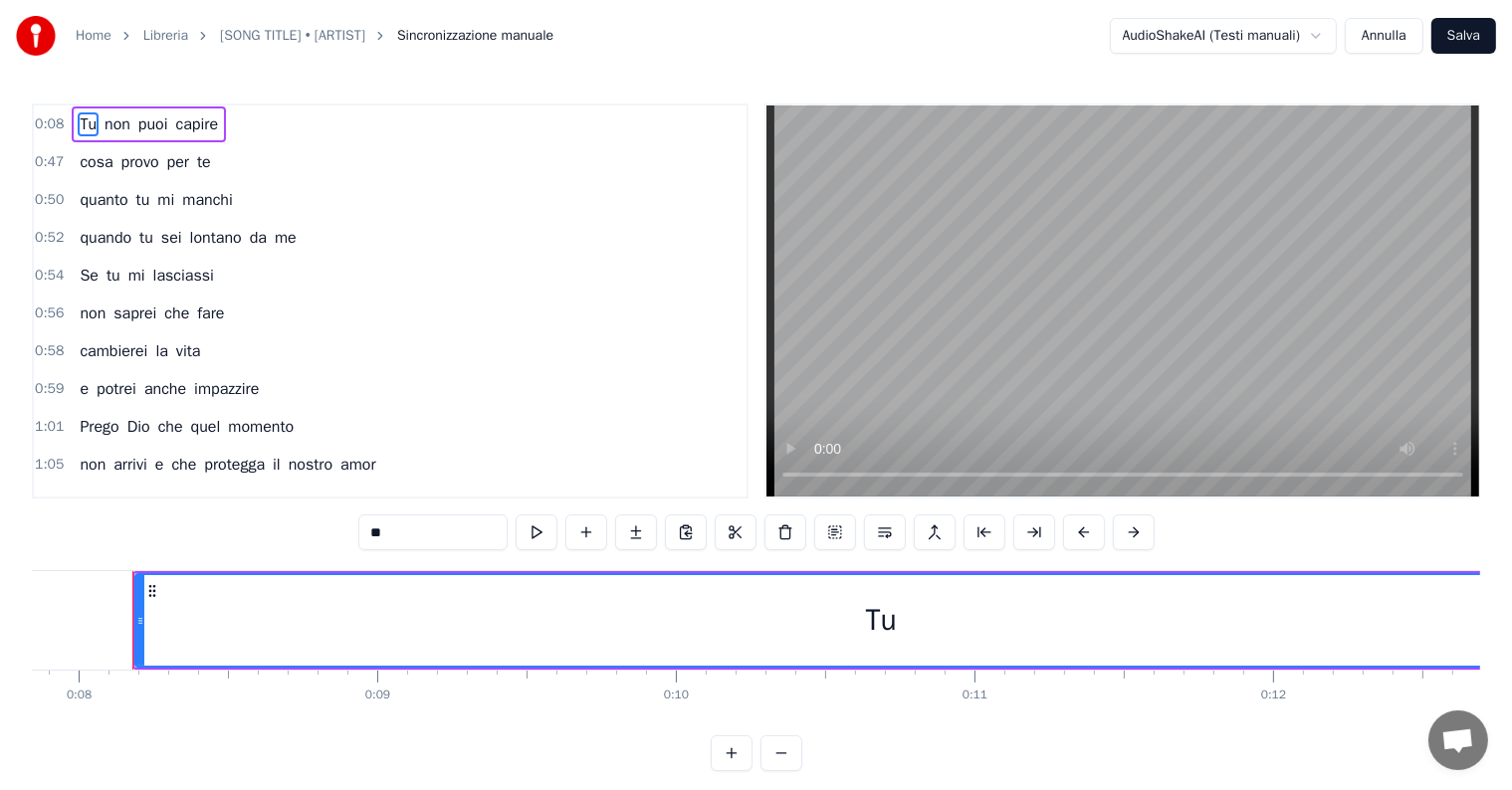 drag, startPoint x: 143, startPoint y: 625, endPoint x: 208, endPoint y: 614, distance: 65.9242 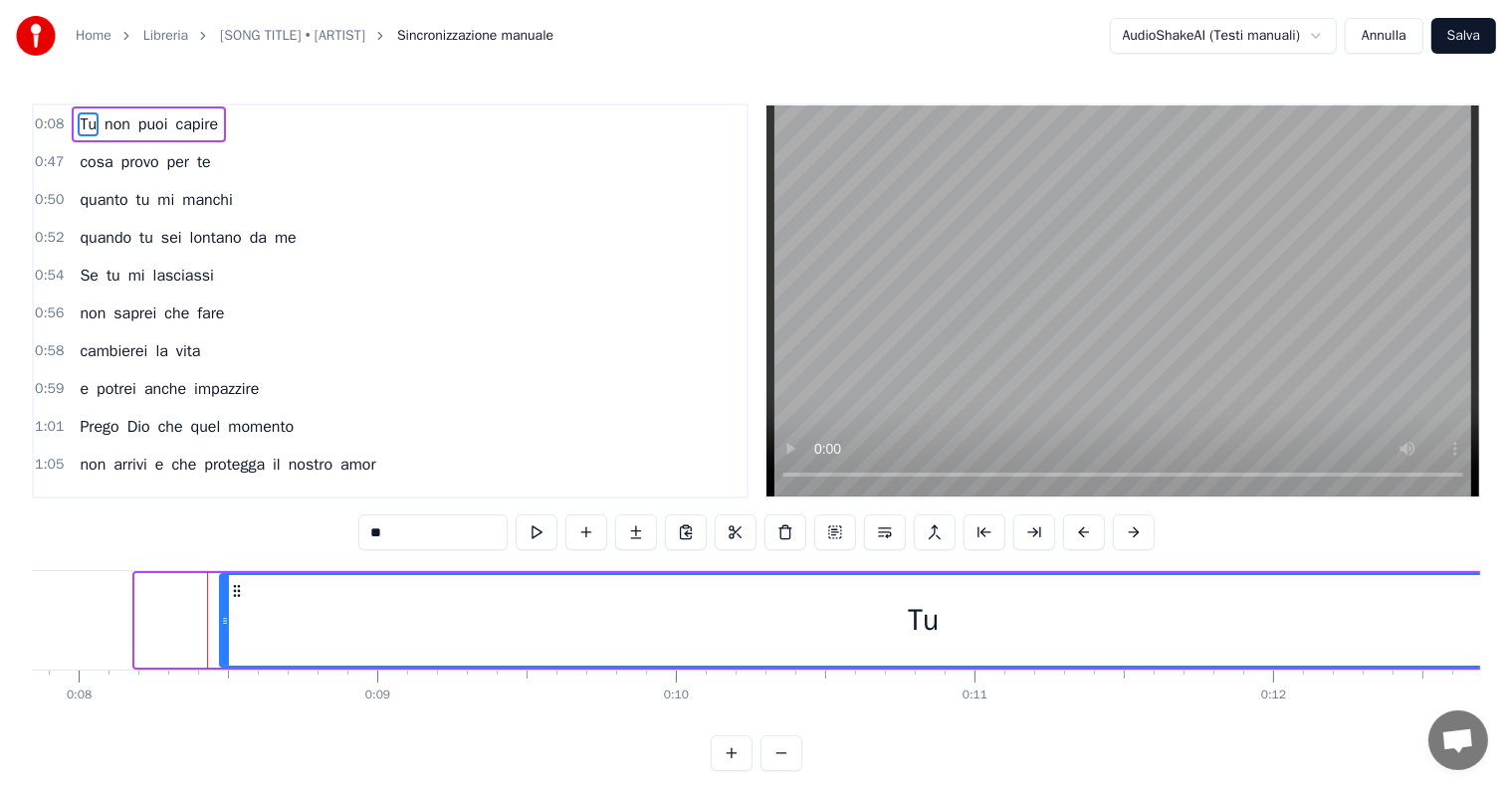 drag, startPoint x: 135, startPoint y: 624, endPoint x: 220, endPoint y: 612, distance: 85.84288 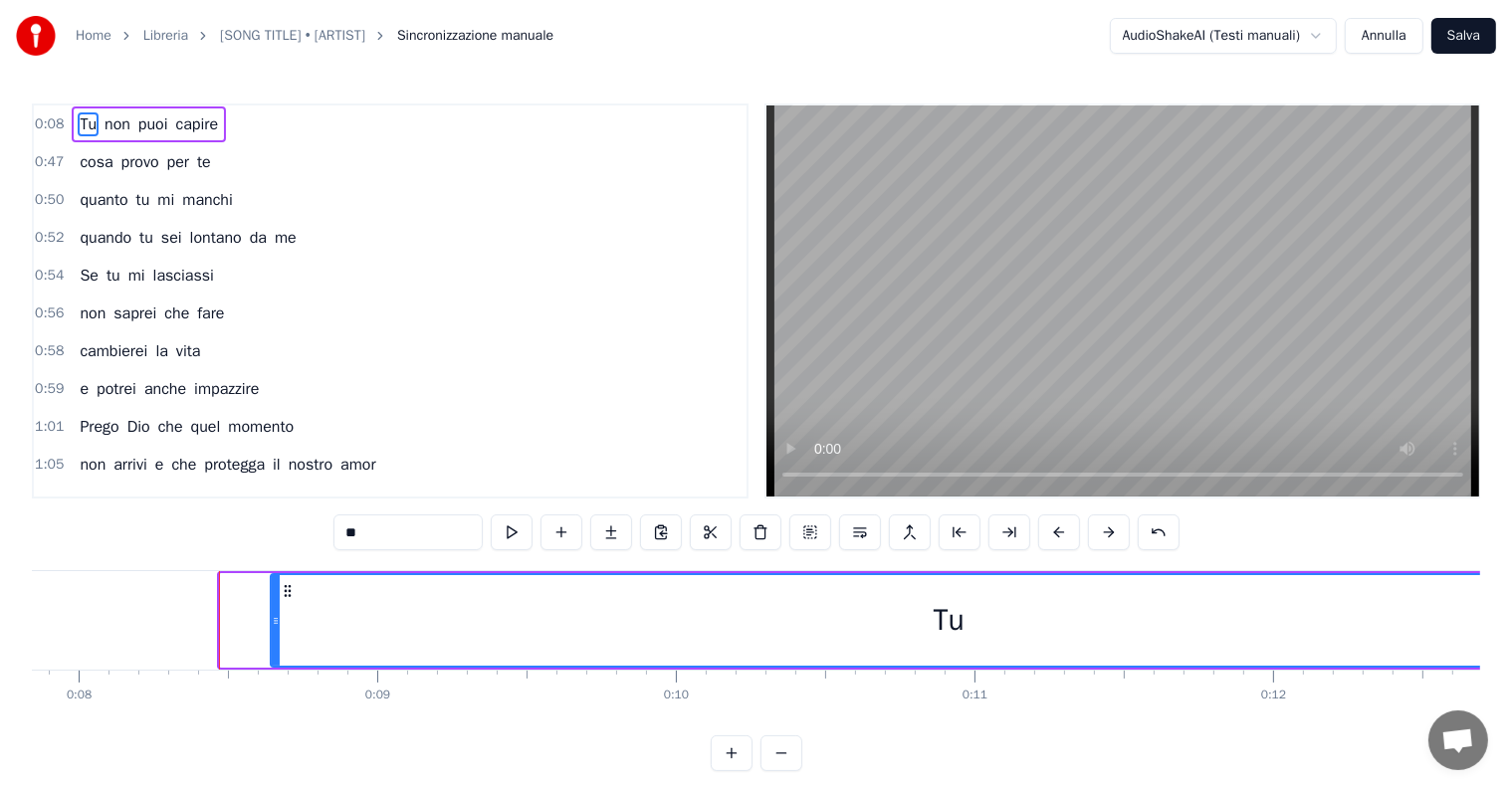 drag, startPoint x: 220, startPoint y: 612, endPoint x: 273, endPoint y: 609, distance: 53.08484 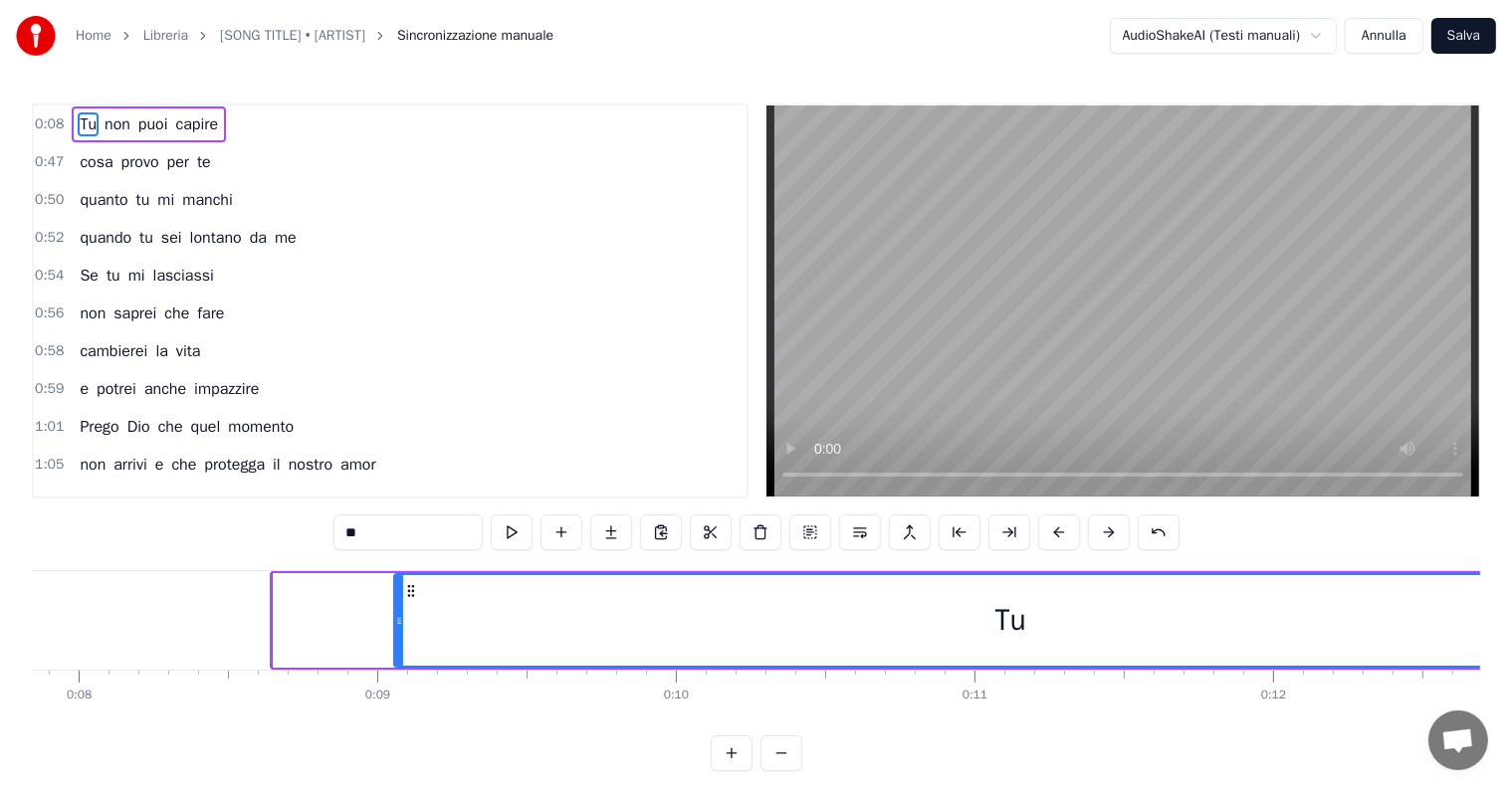 drag, startPoint x: 277, startPoint y: 609, endPoint x: 398, endPoint y: 611, distance: 121.016528 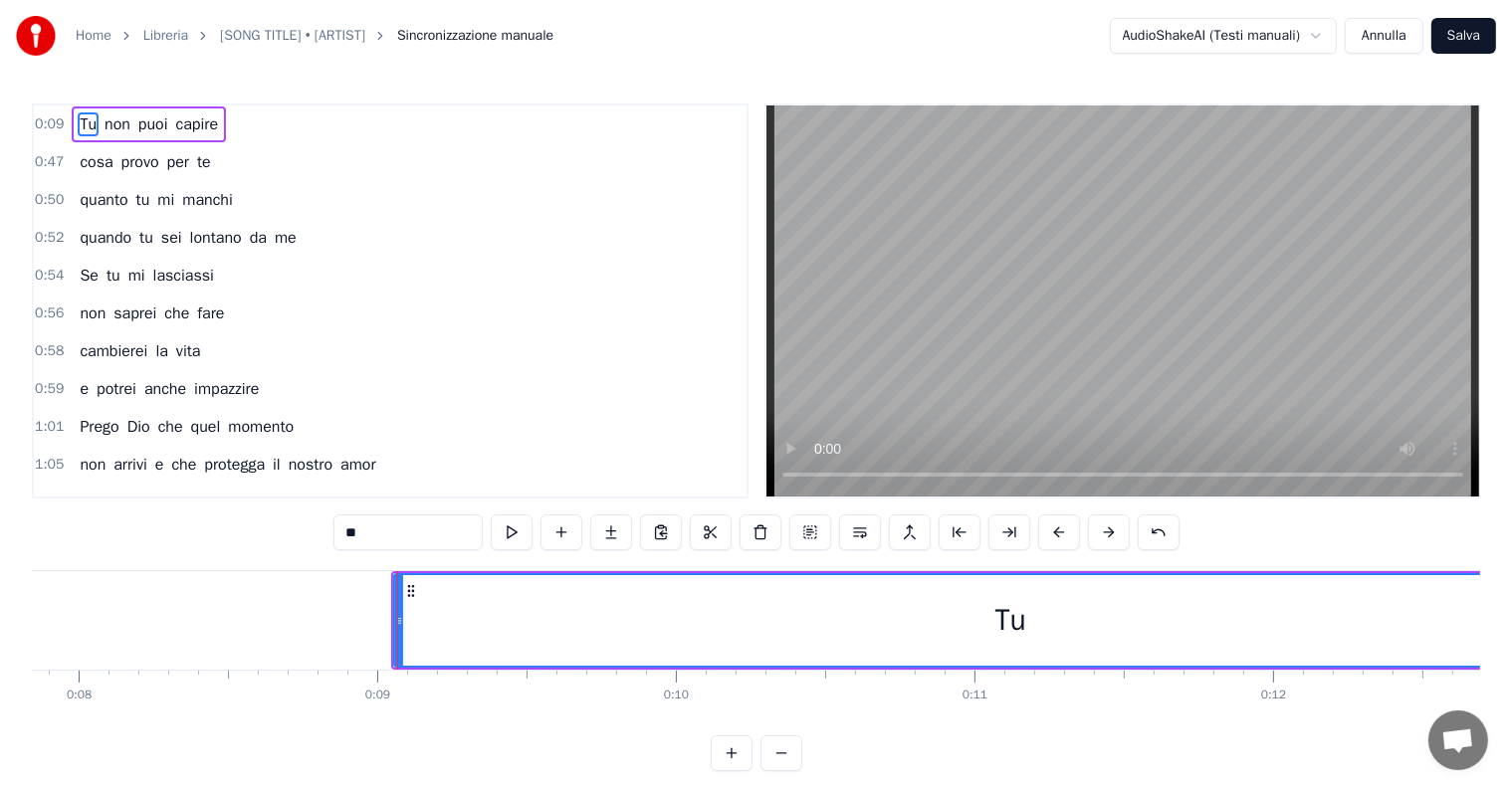 drag, startPoint x: 402, startPoint y: 611, endPoint x: 492, endPoint y: 610, distance: 90.005555 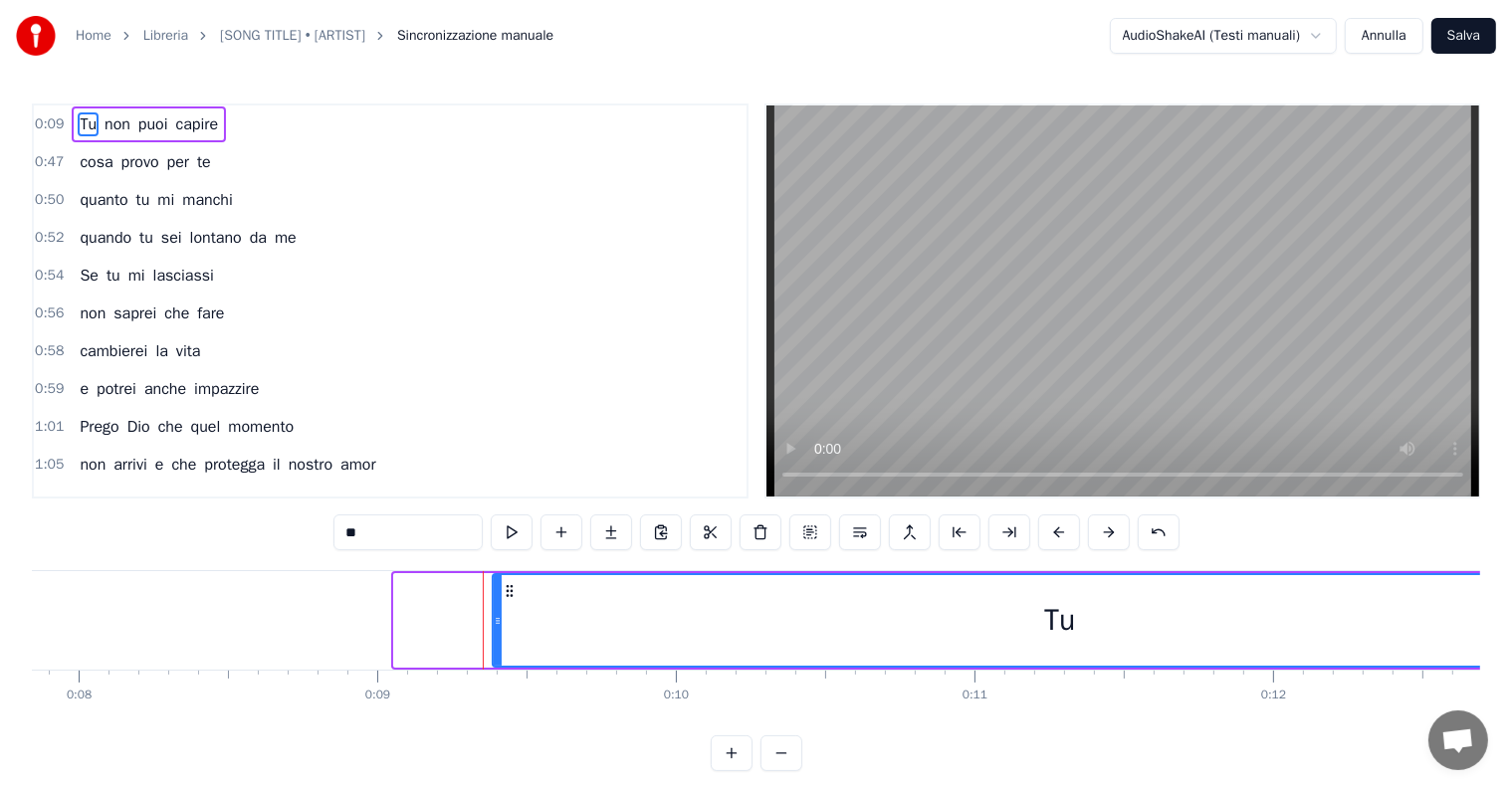 drag, startPoint x: 395, startPoint y: 621, endPoint x: 504, endPoint y: 621, distance: 109 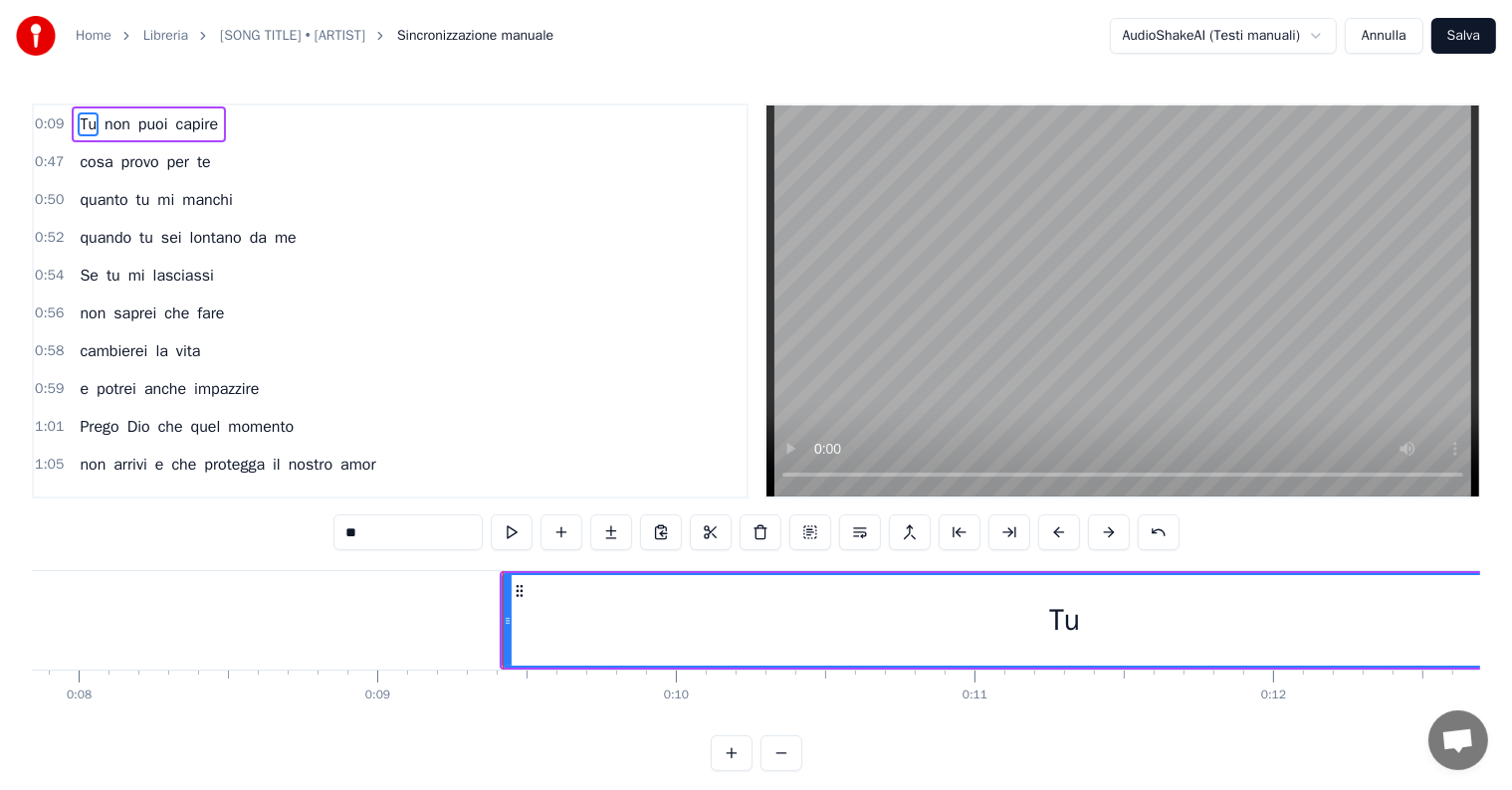 click 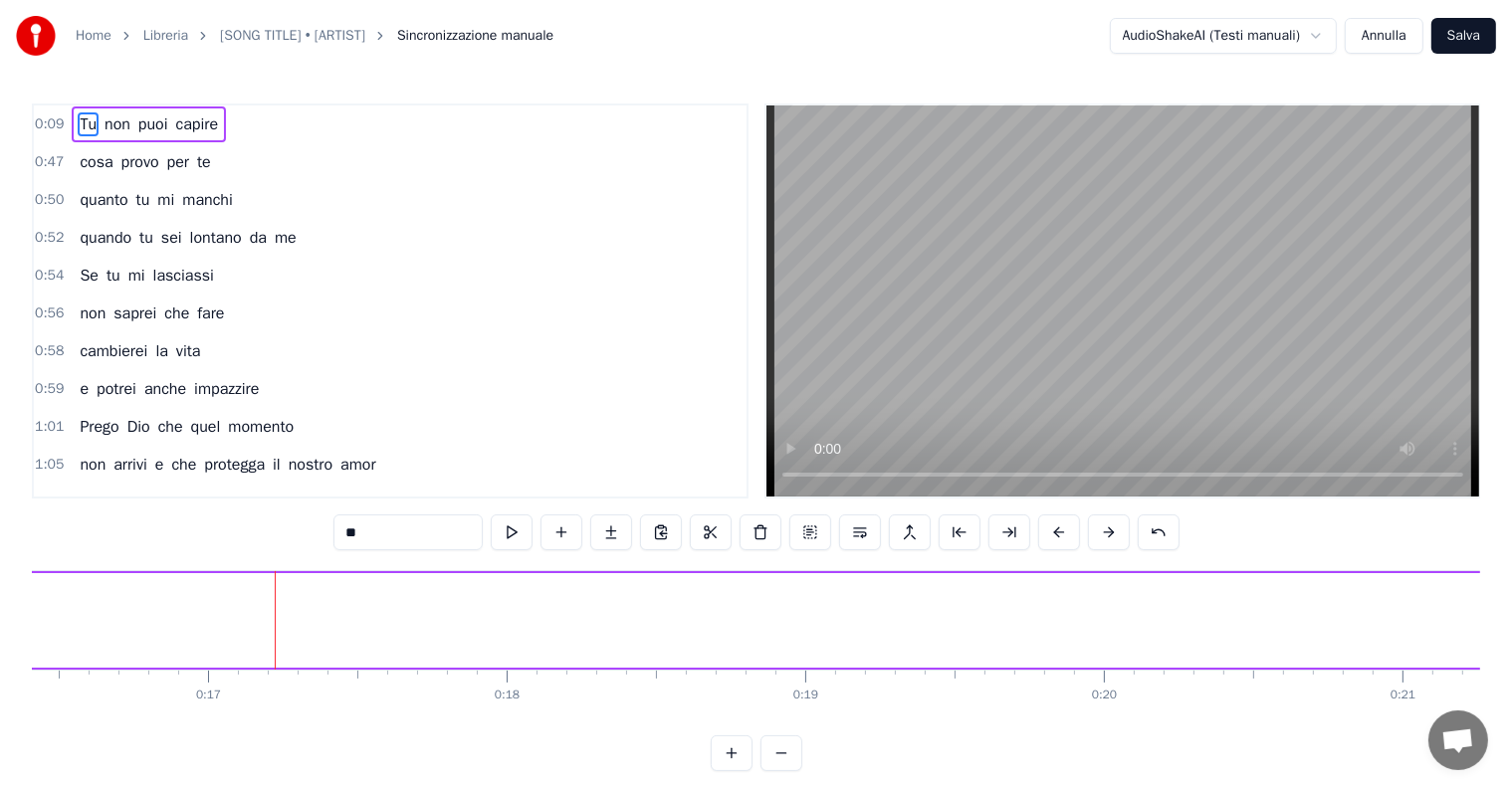 scroll, scrollTop: 0, scrollLeft: 4913, axis: horizontal 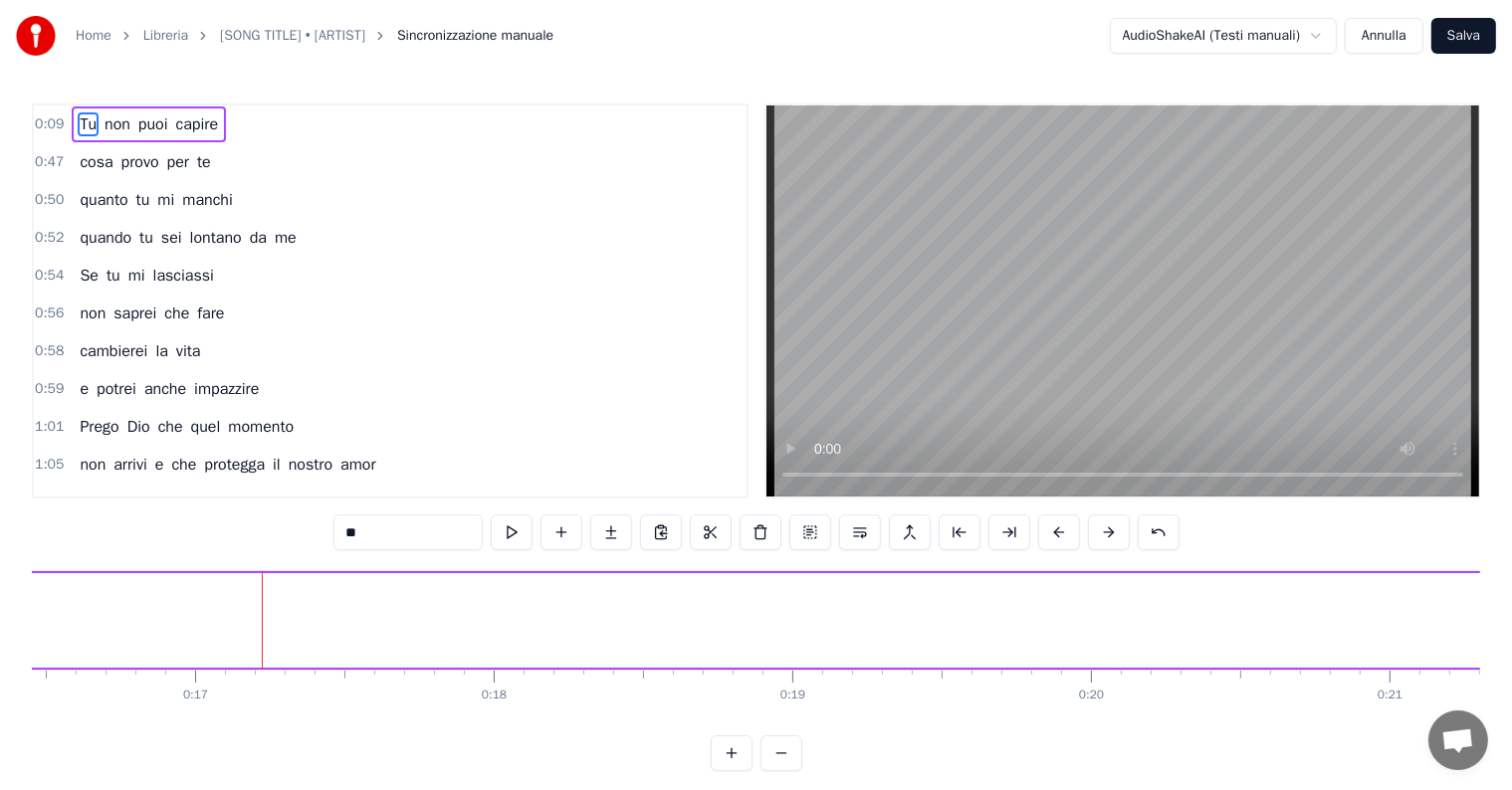 click on "**" at bounding box center [408, 532] 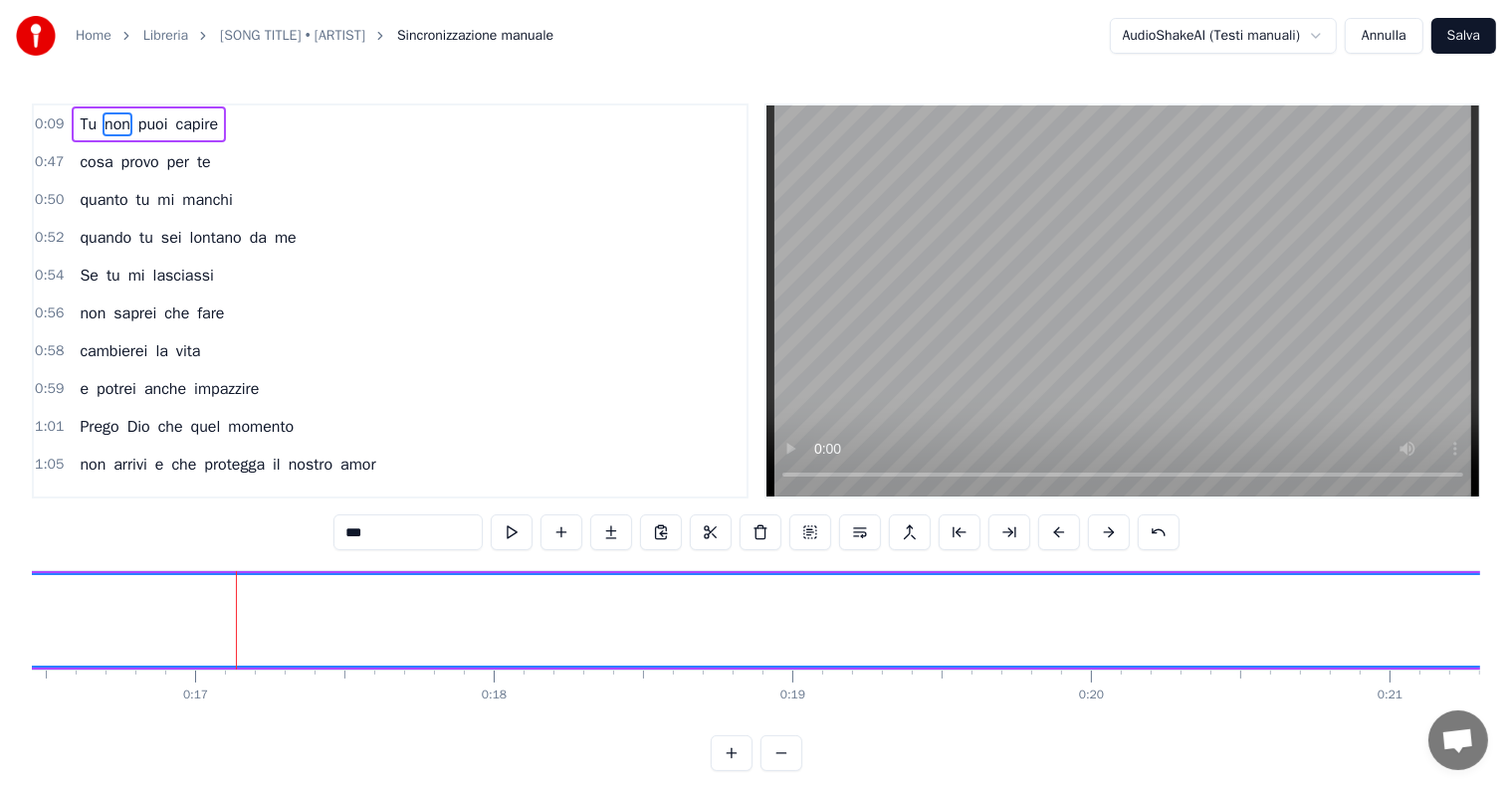 drag, startPoint x: 184, startPoint y: 569, endPoint x: 206, endPoint y: 577, distance: 23.4094 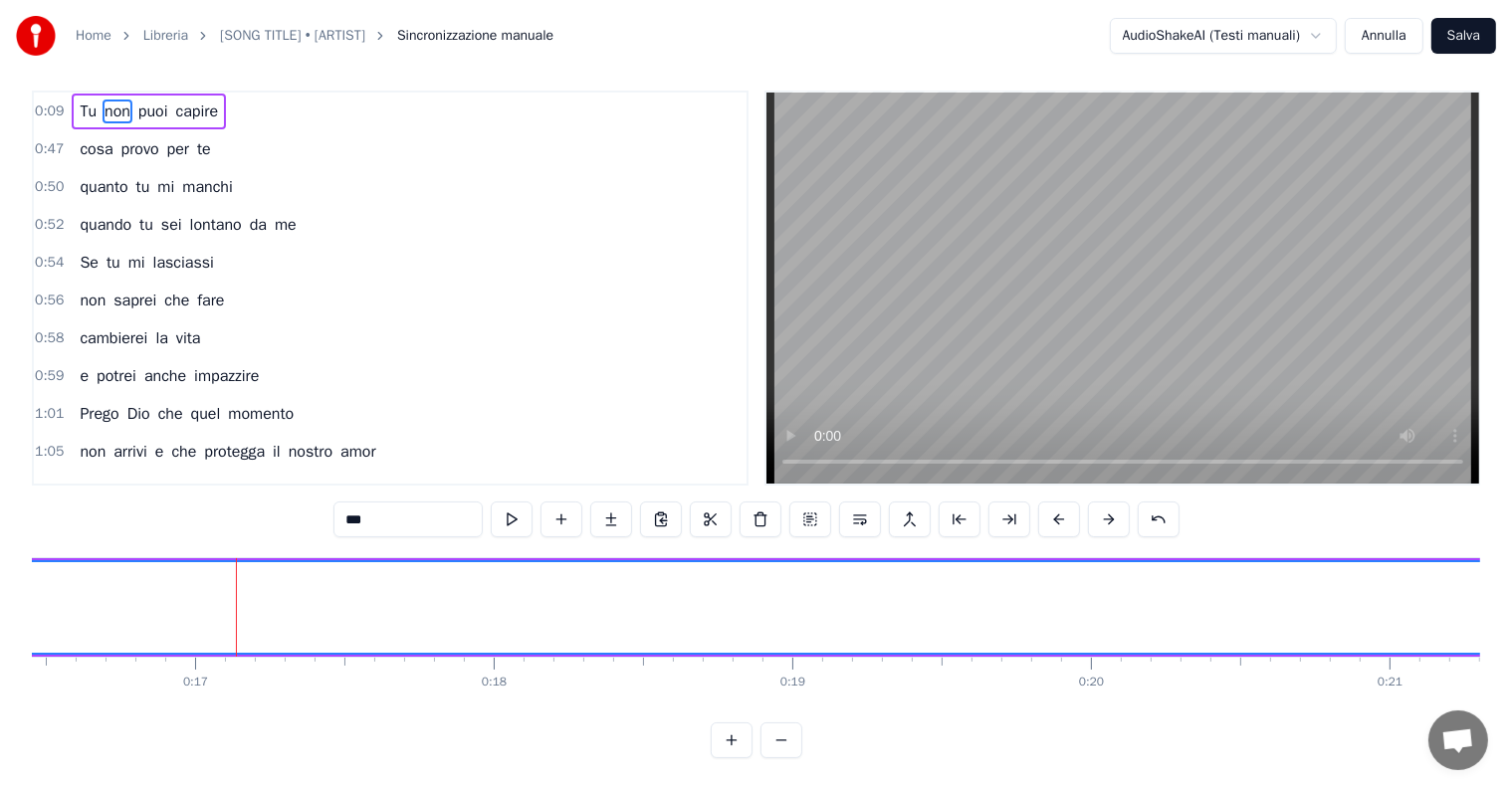 scroll, scrollTop: 30, scrollLeft: 0, axis: vertical 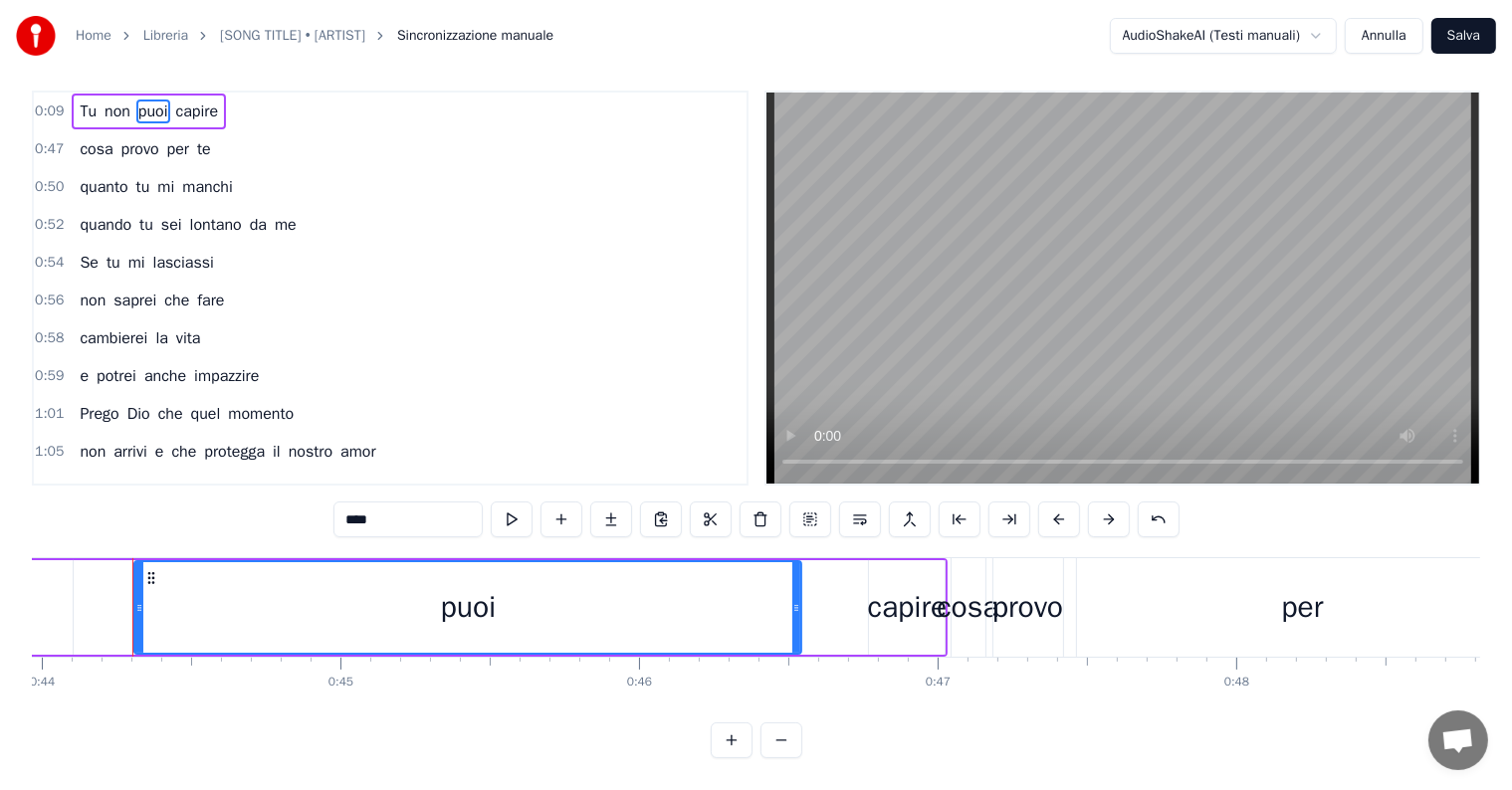click on "0:09" at bounding box center [49, 111] 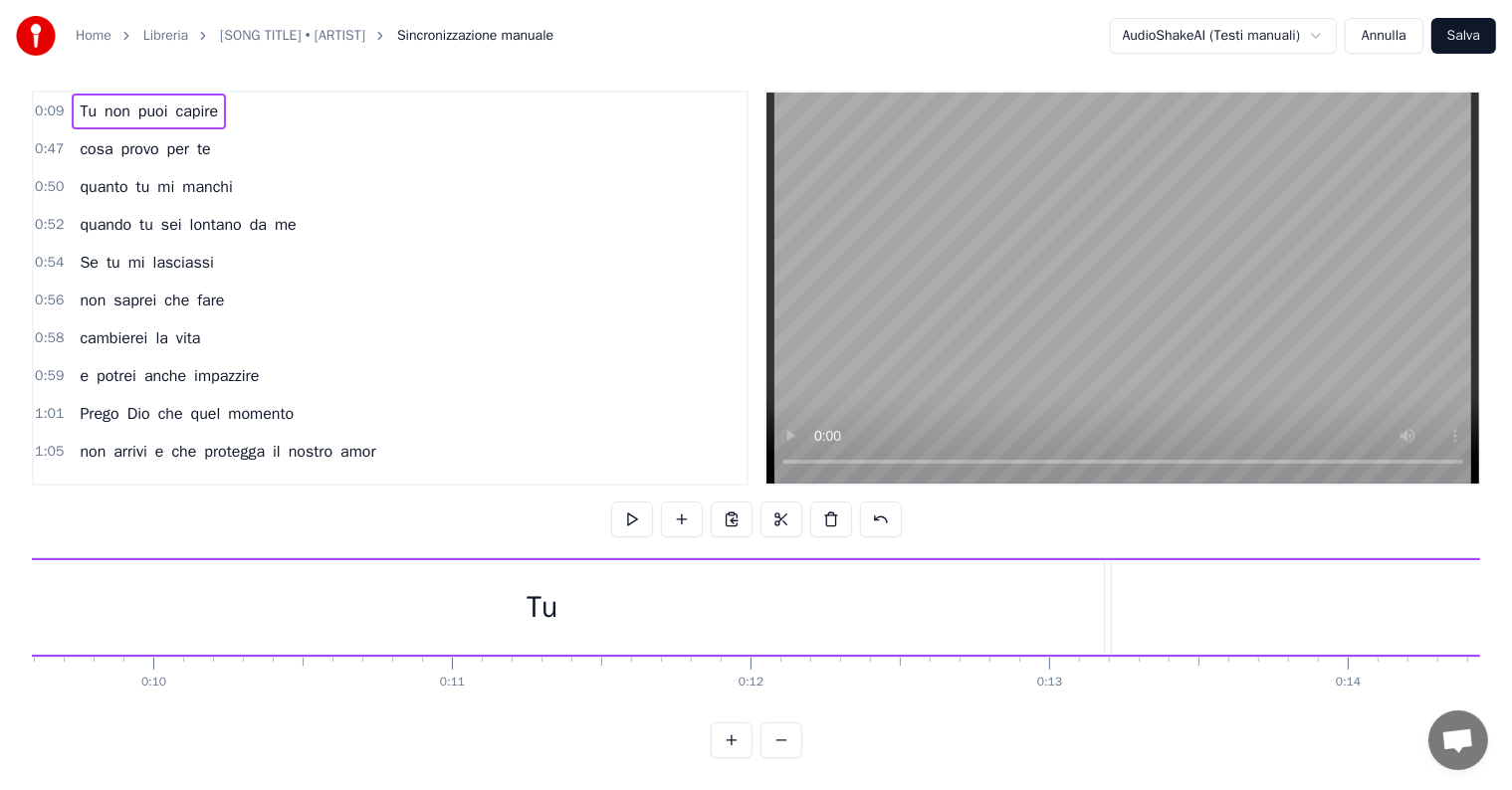 scroll, scrollTop: 0, scrollLeft: 2709, axis: horizontal 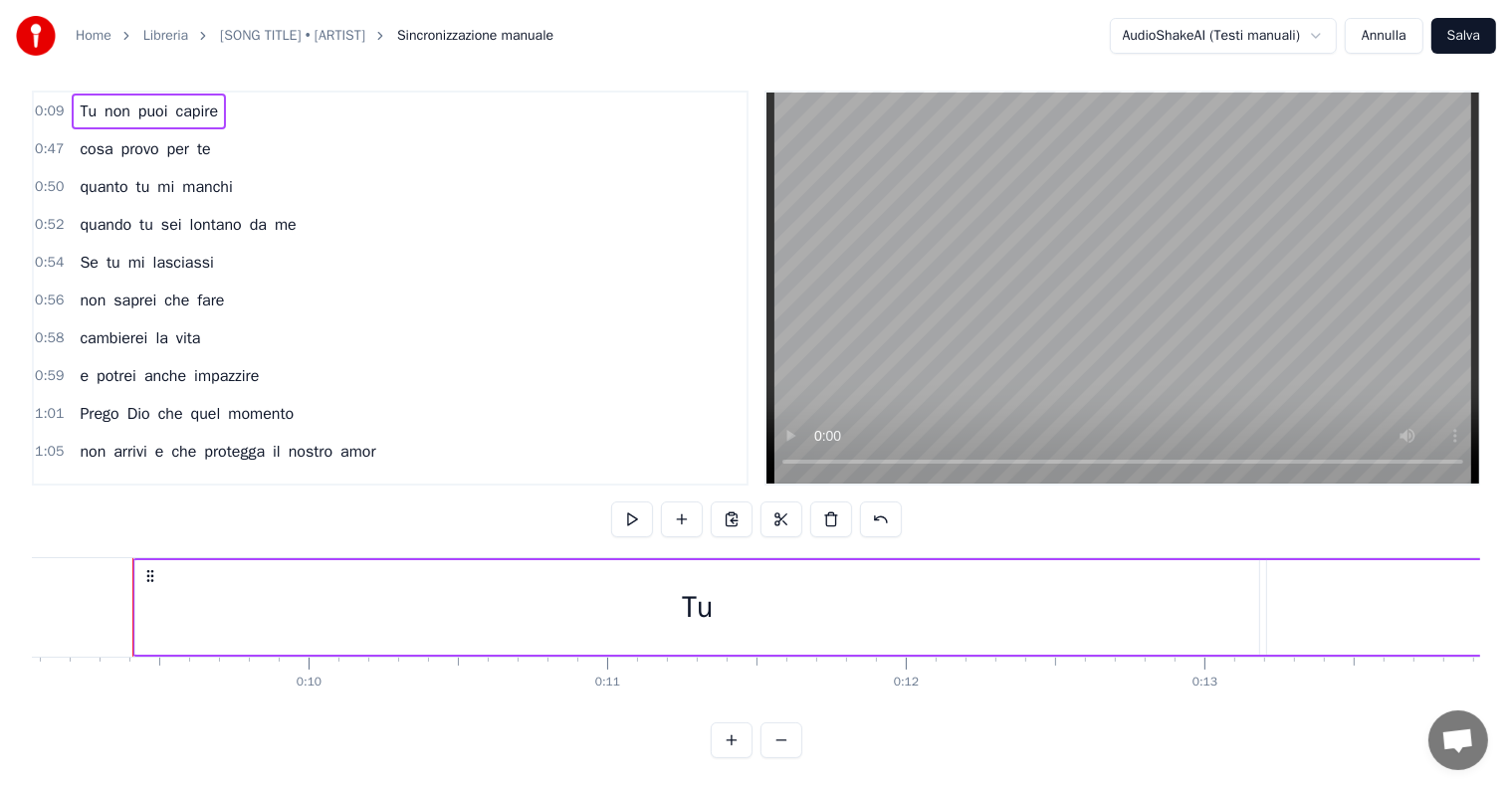 click on "non" at bounding box center (117, 111) 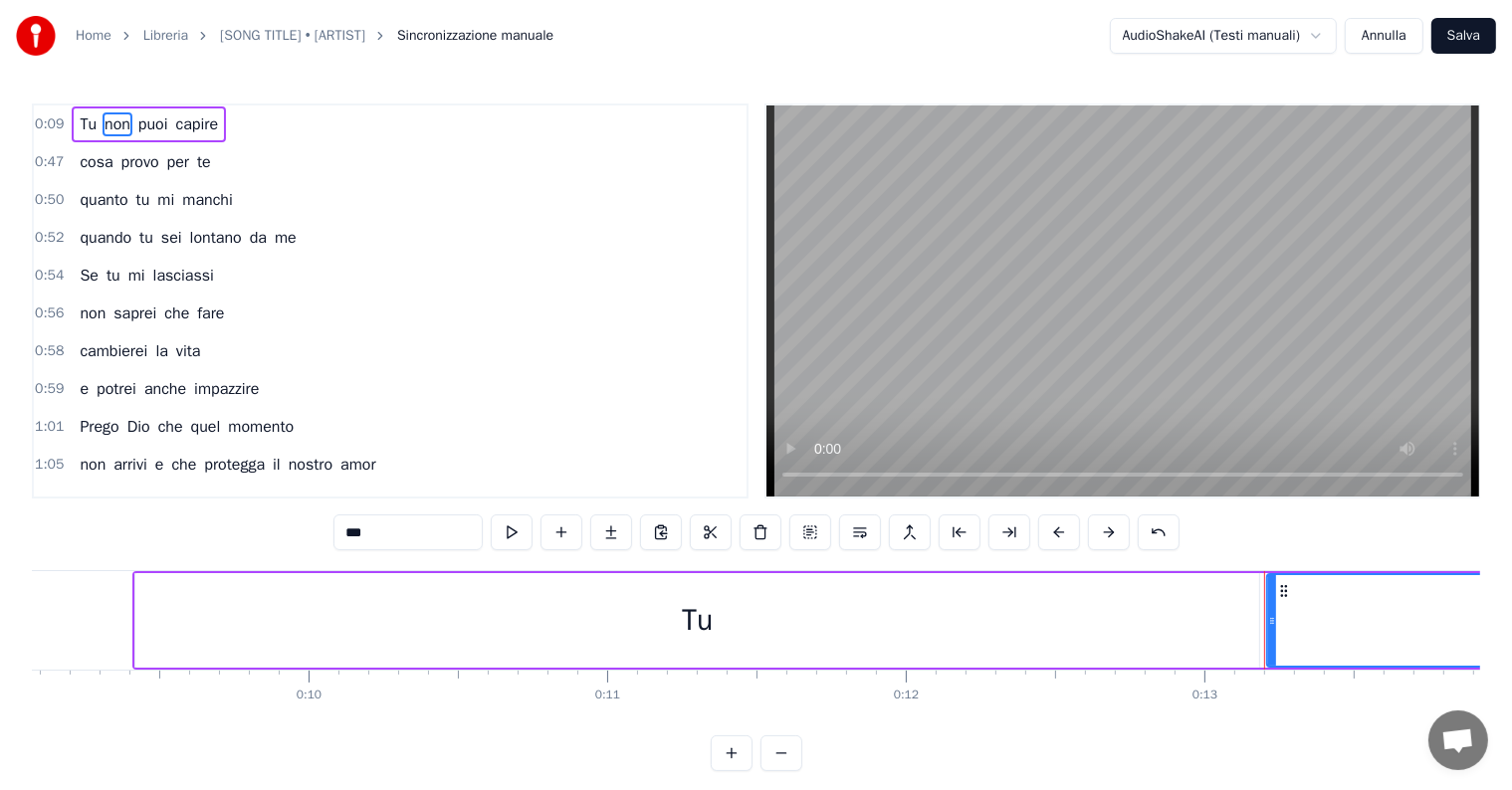 click on "Tu" at bounding box center [88, 124] 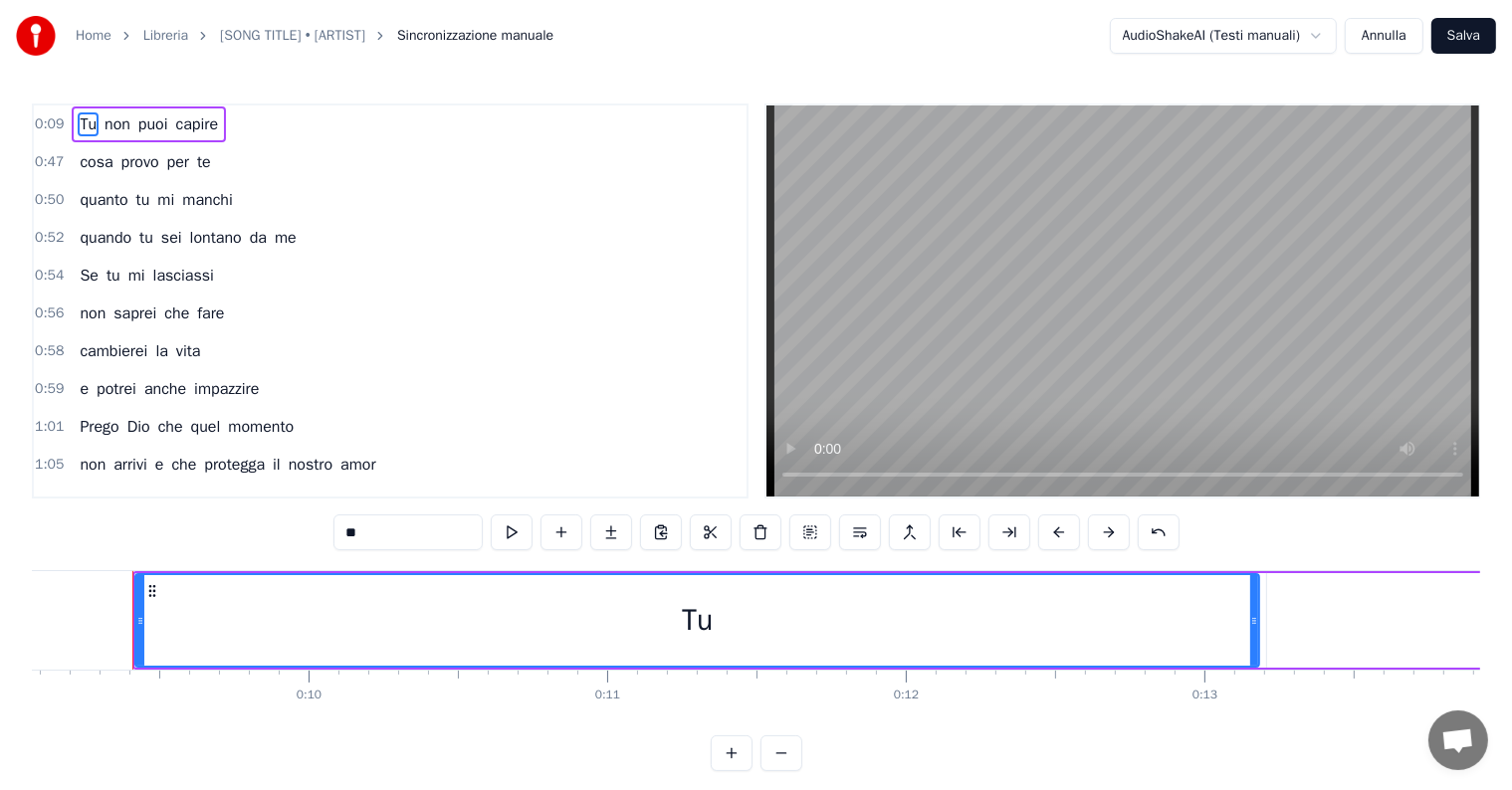 click on "0:09" at bounding box center [49, 124] 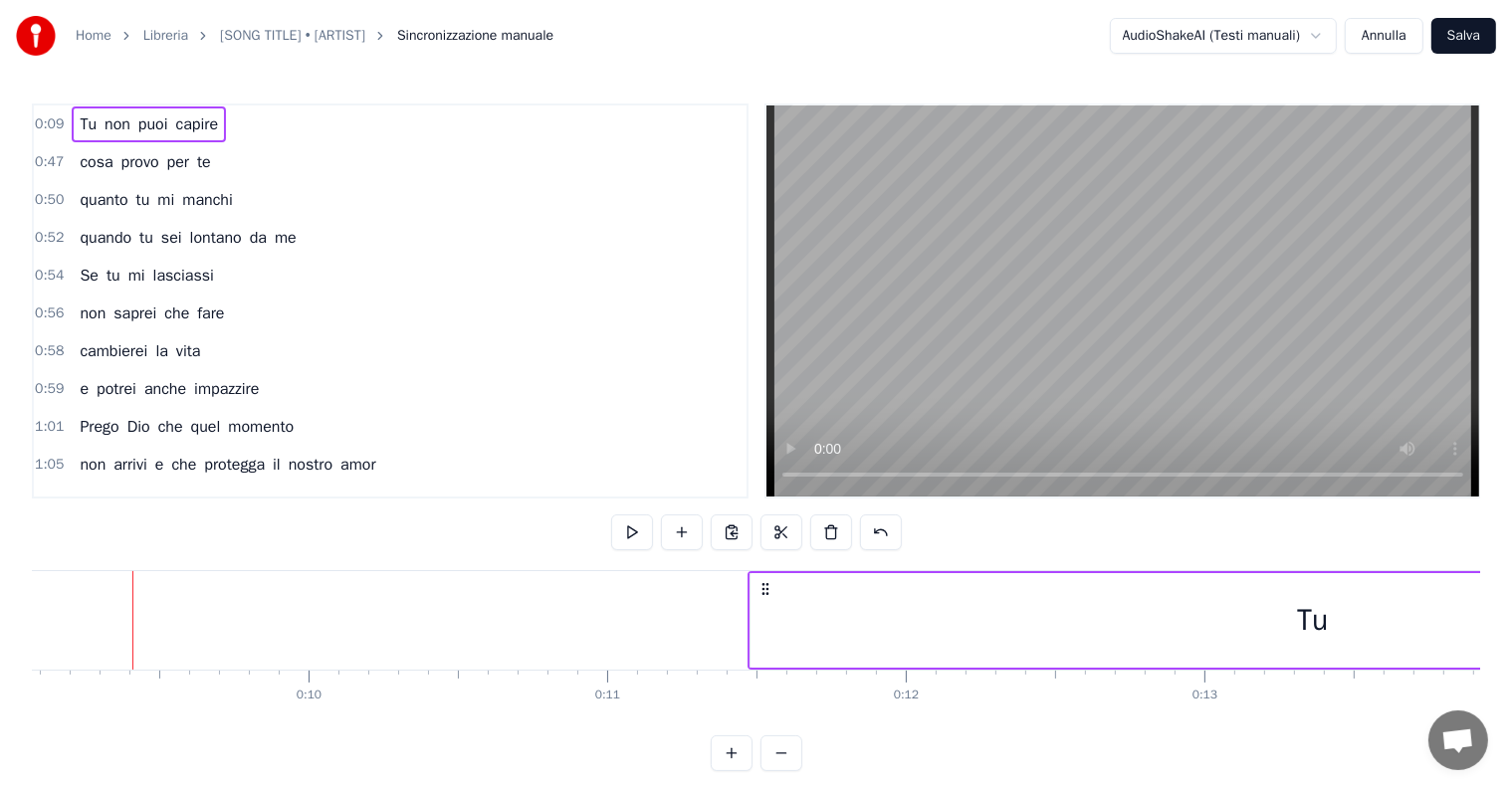 drag, startPoint x: 151, startPoint y: 585, endPoint x: 768, endPoint y: 581, distance: 617.013 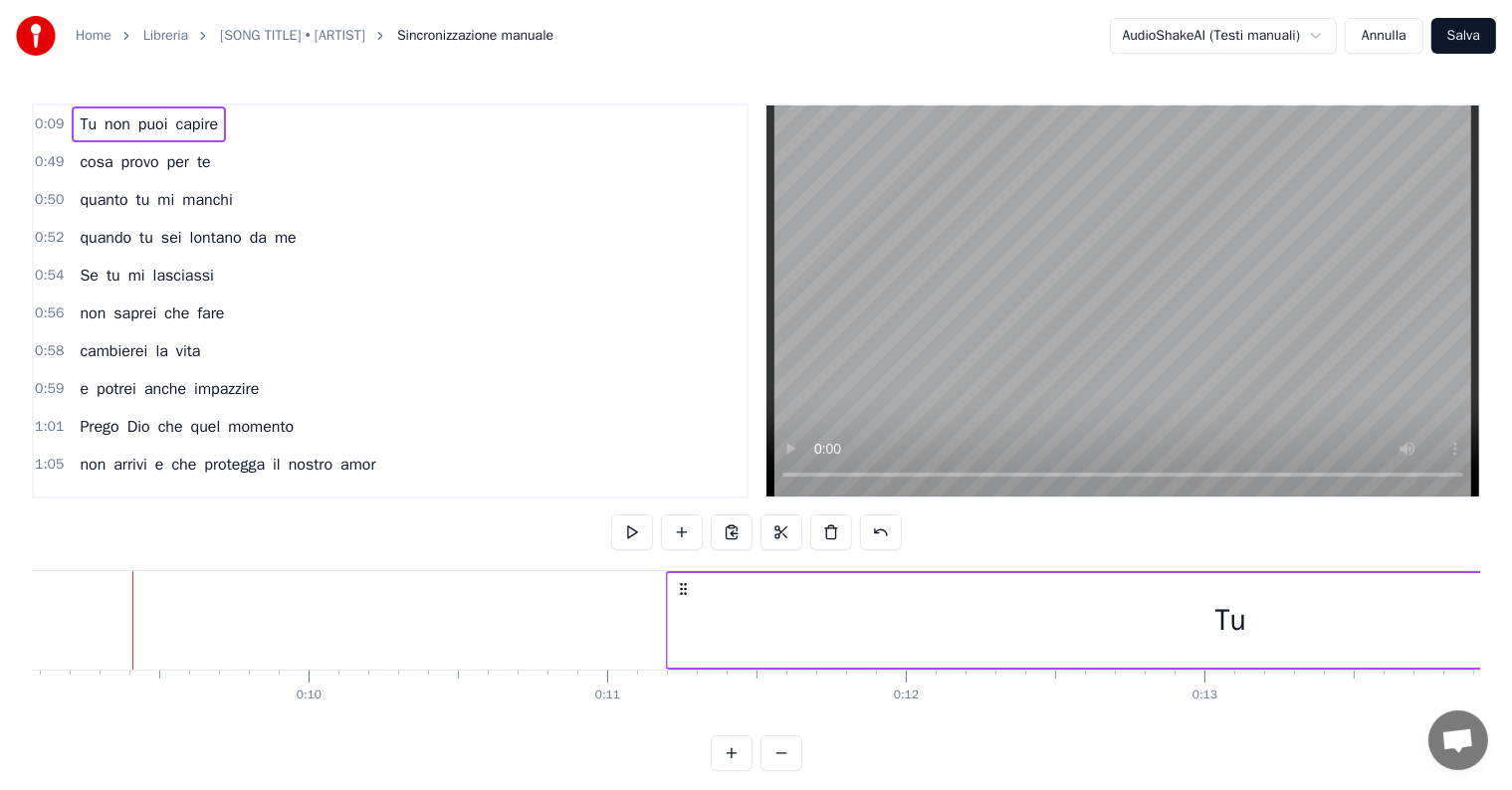 drag, startPoint x: 153, startPoint y: 586, endPoint x: 687, endPoint y: 588, distance: 534.0037 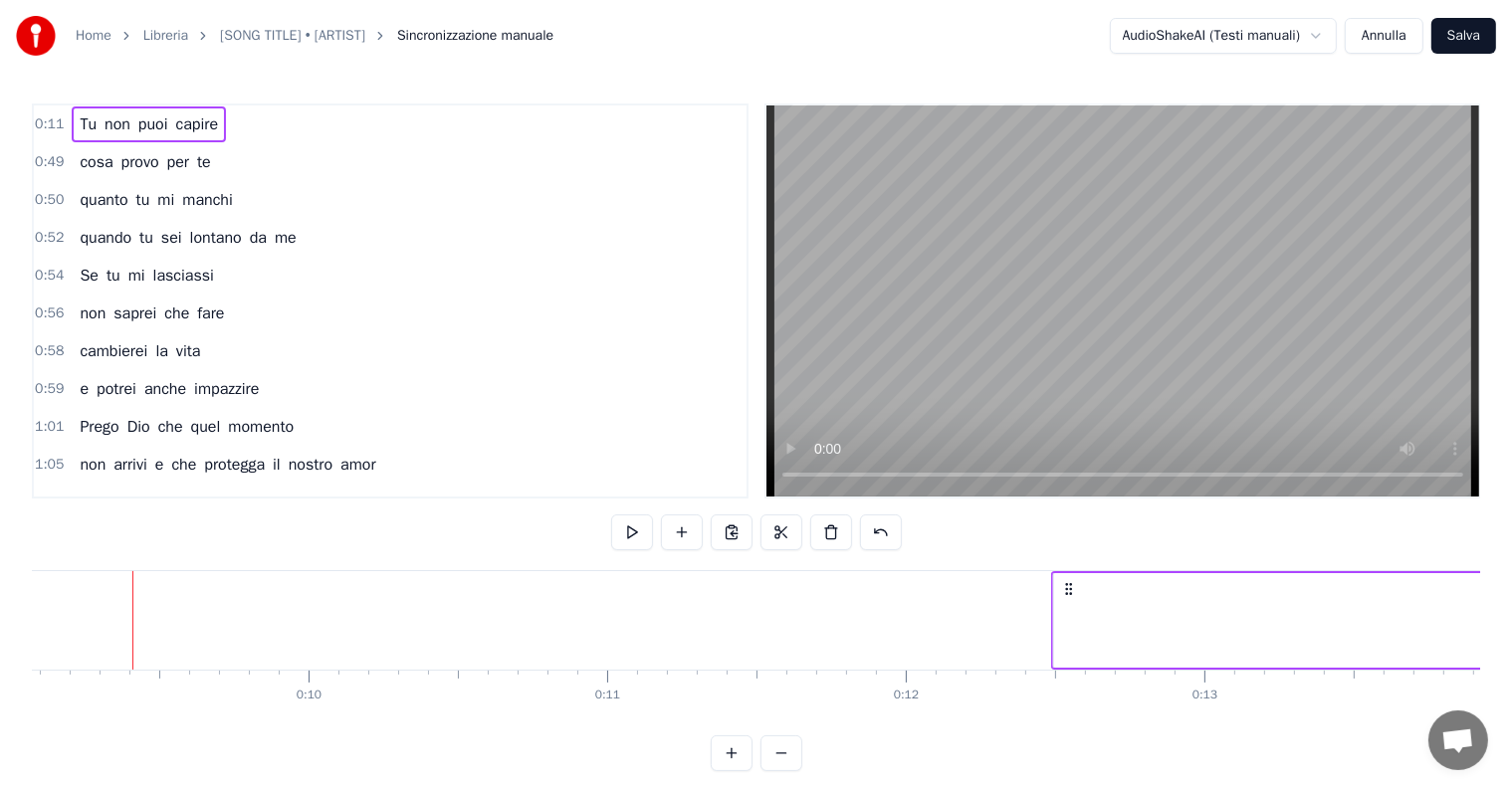 drag, startPoint x: 687, startPoint y: 588, endPoint x: 1072, endPoint y: 590, distance: 385.00519 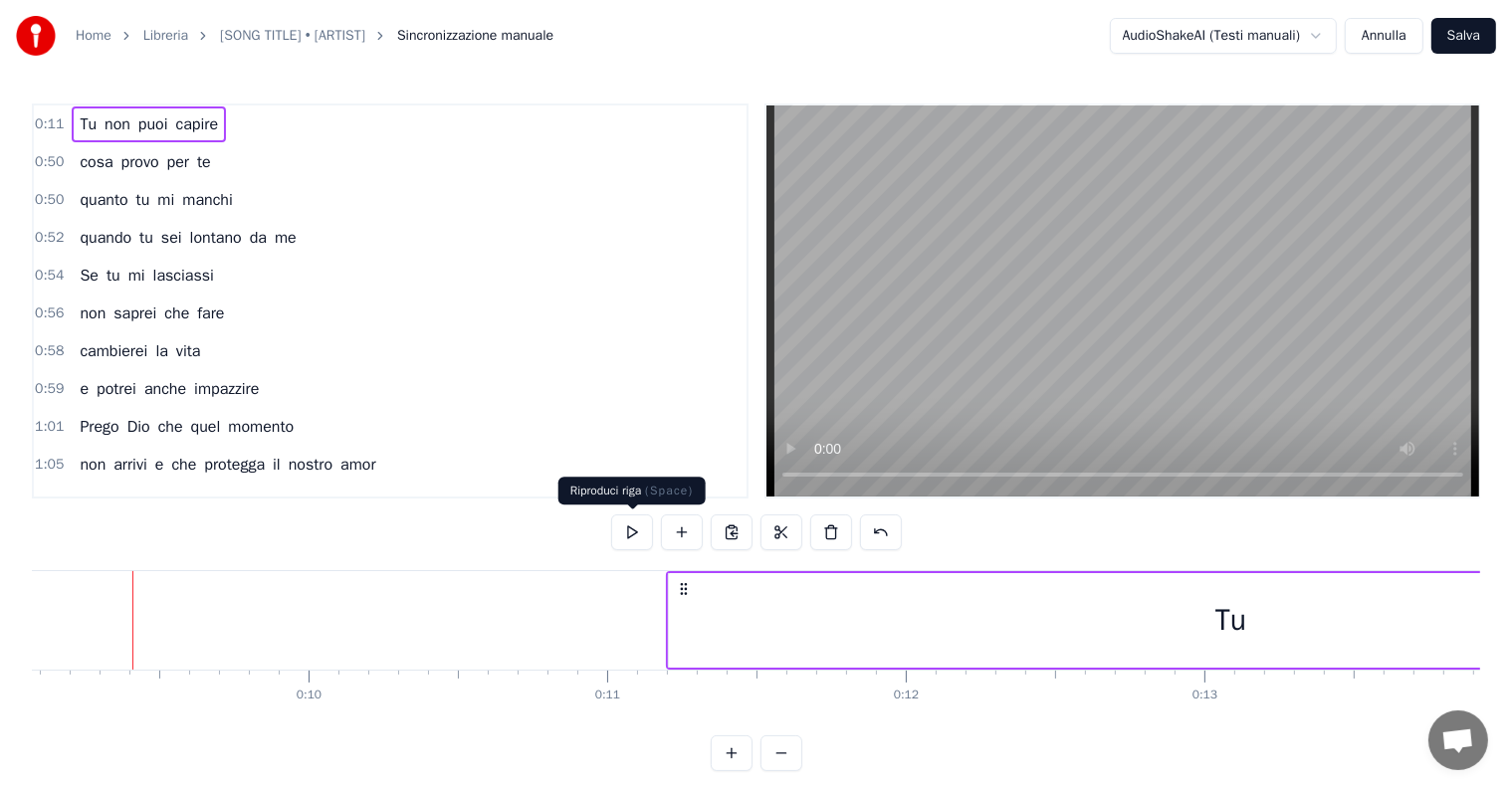 click at bounding box center (632, 532) 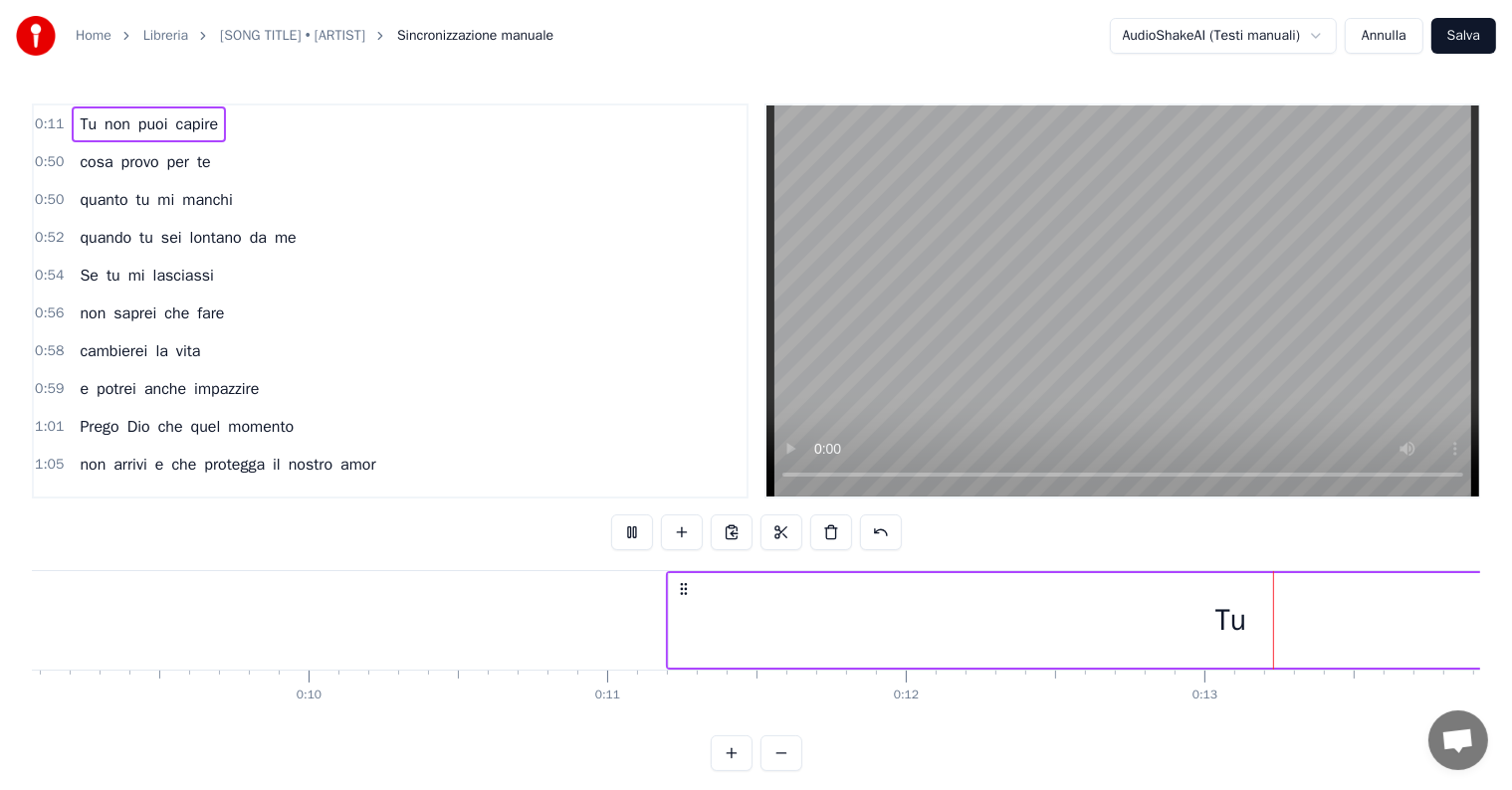 click at bounding box center [632, 532] 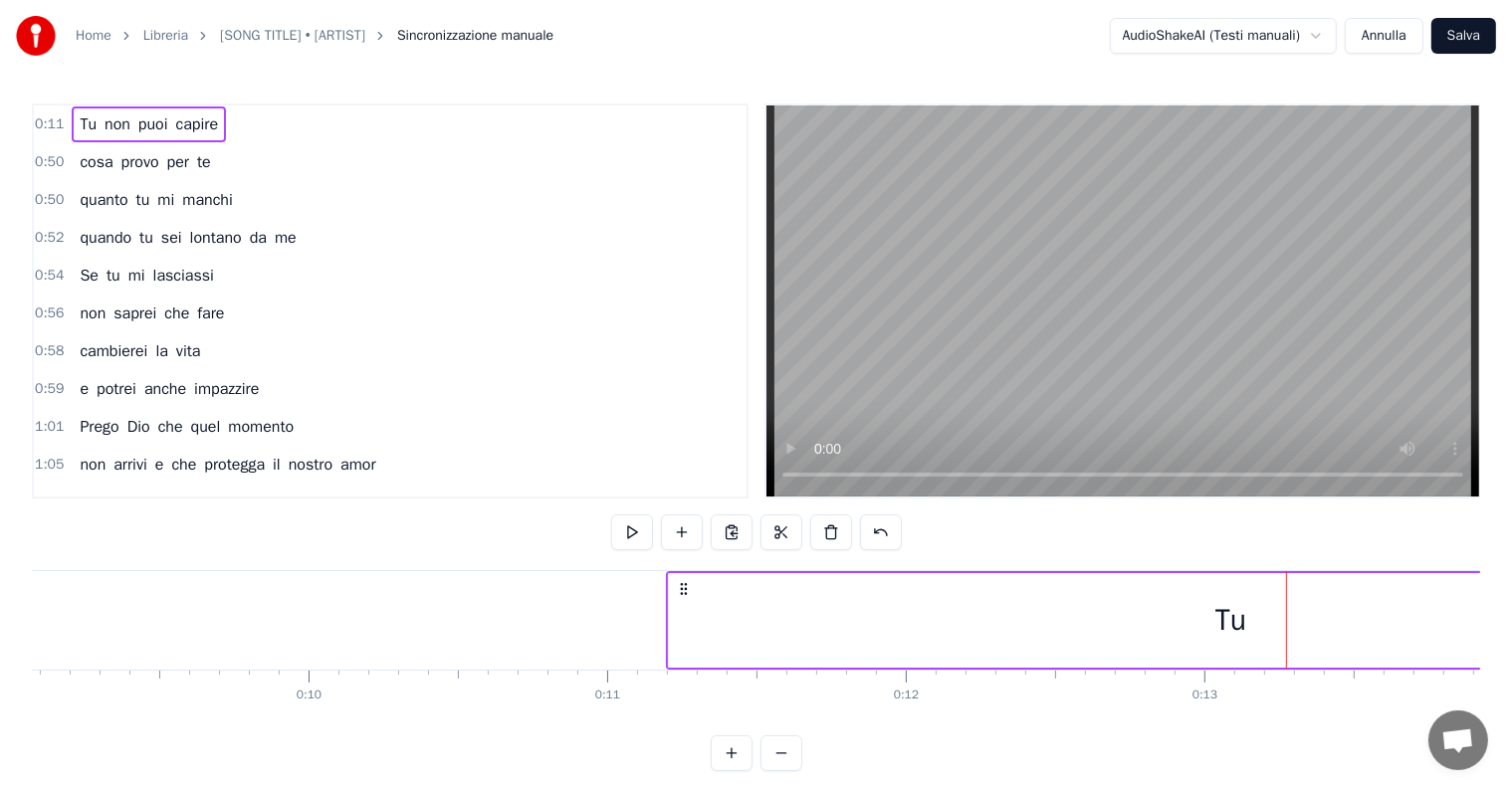 click at bounding box center (632, 532) 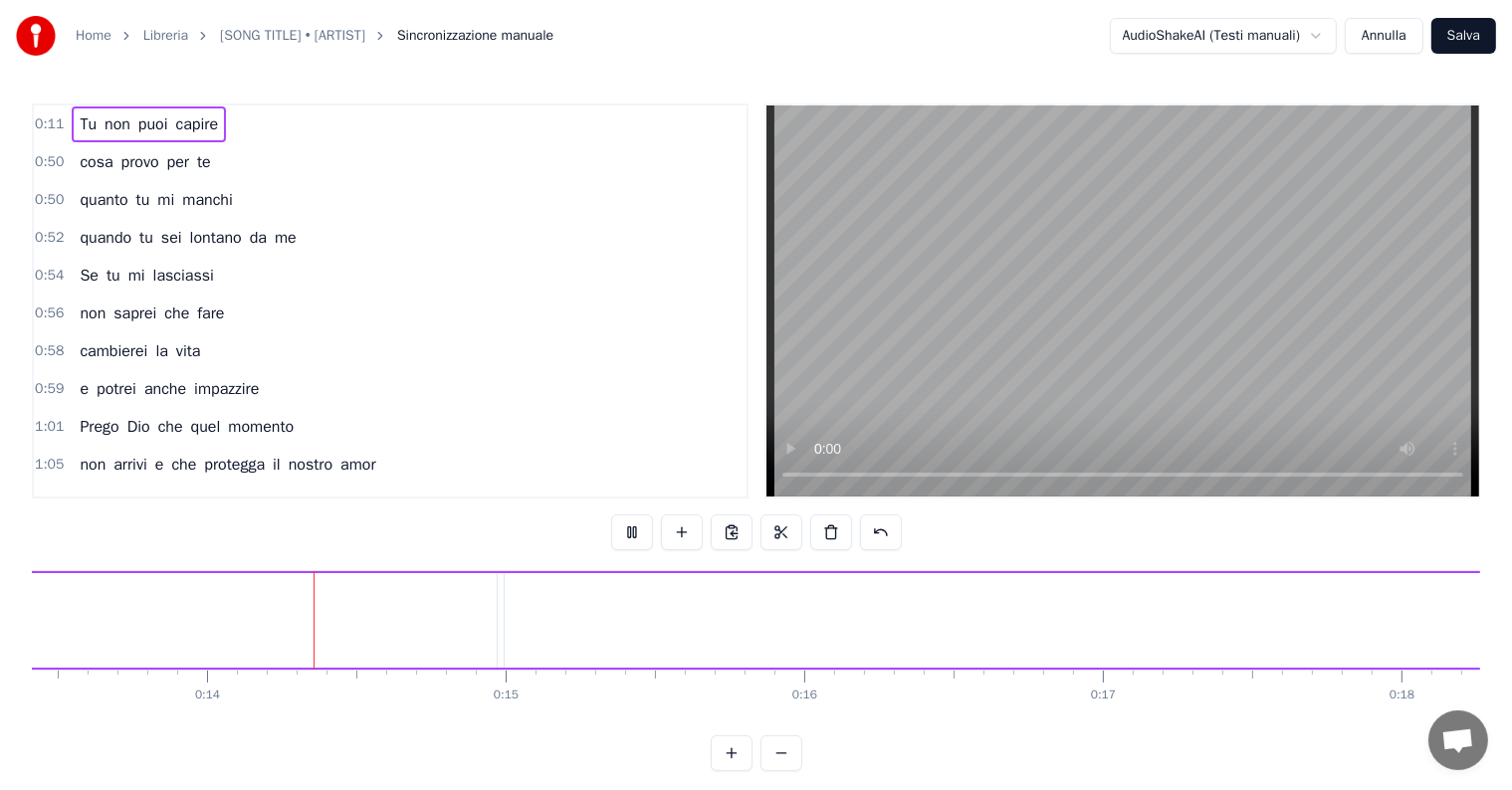 scroll, scrollTop: 0, scrollLeft: 4016, axis: horizontal 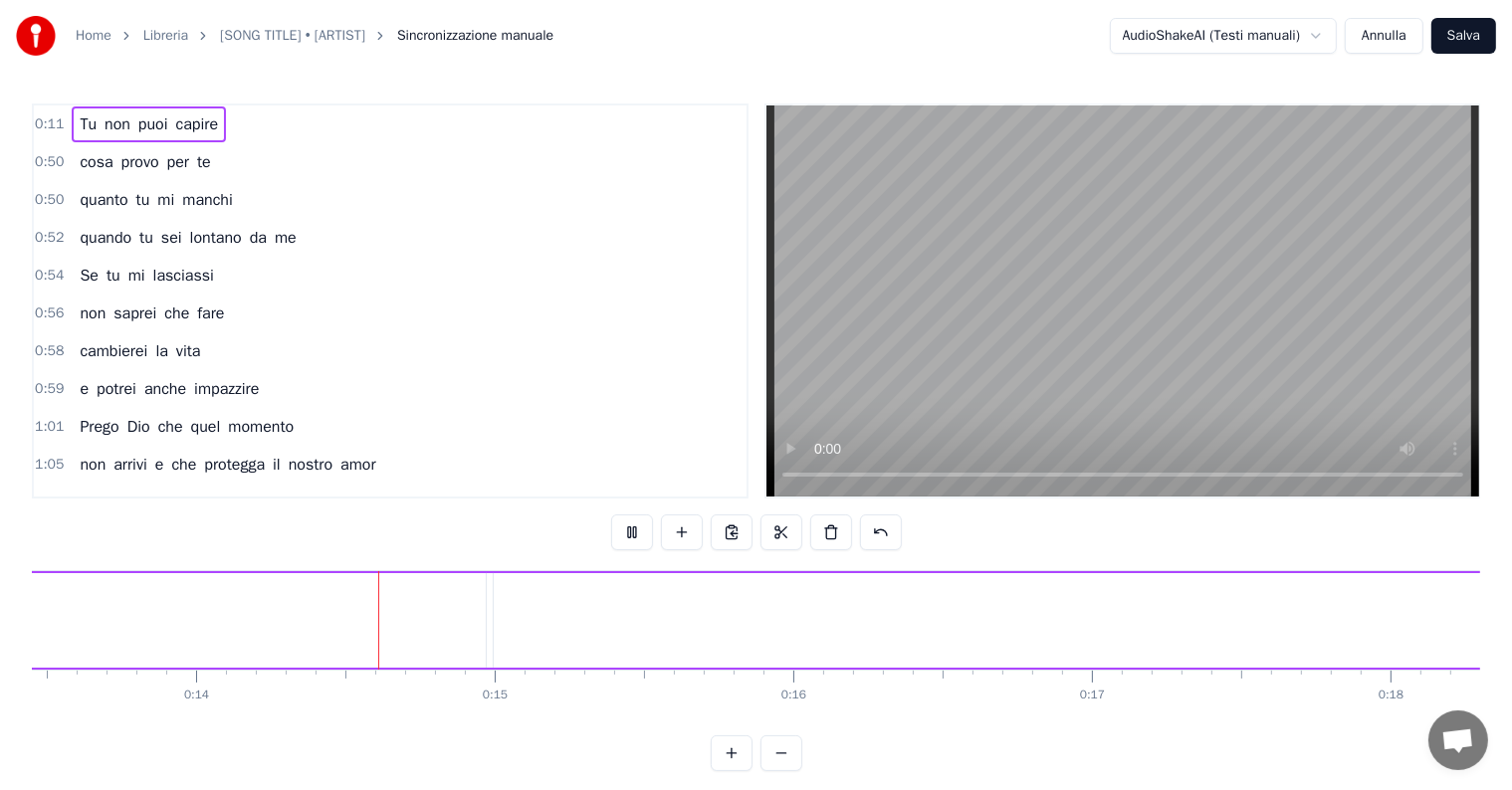 click at bounding box center [632, 532] 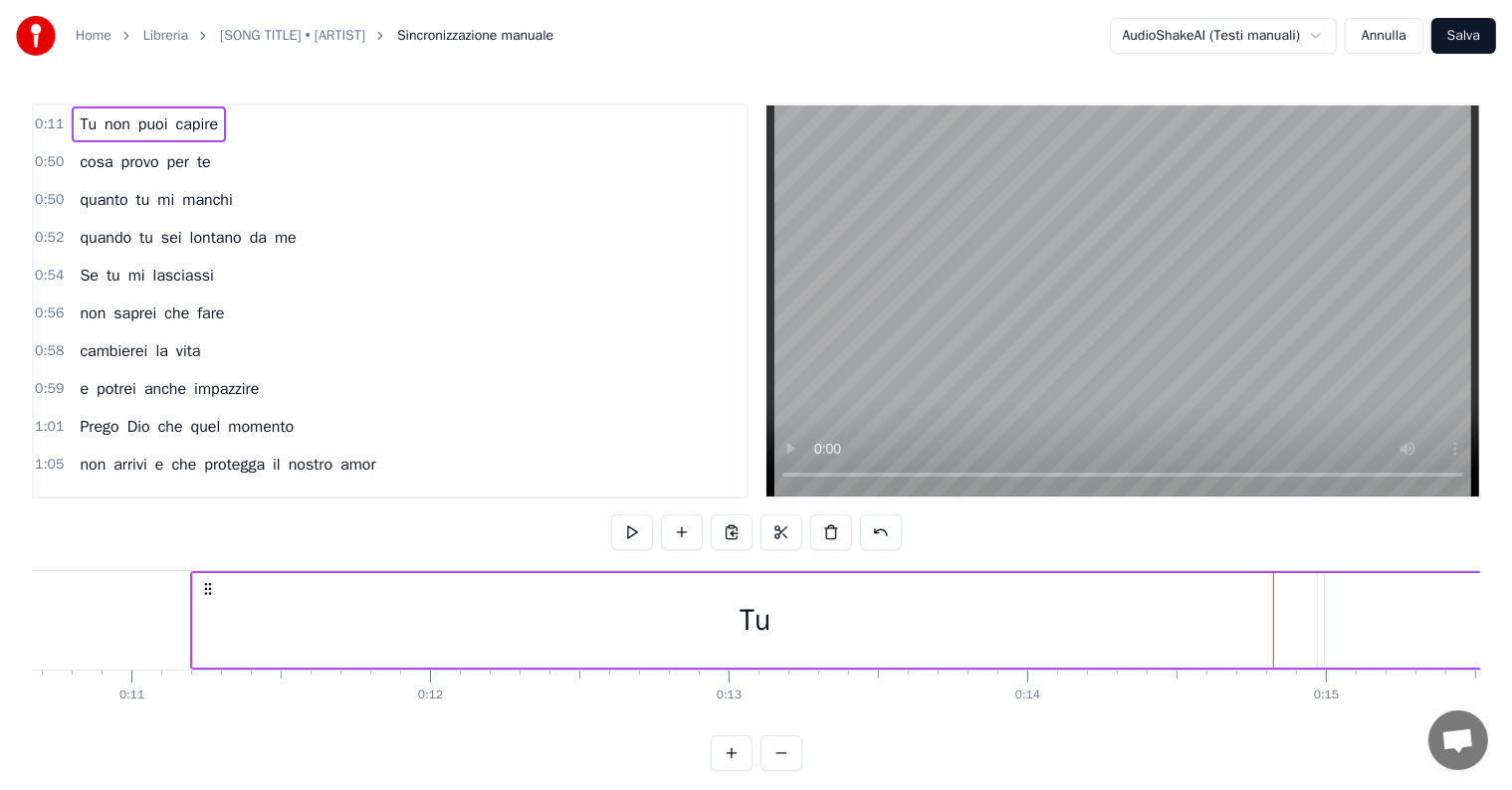 scroll, scrollTop: 0, scrollLeft: 3271, axis: horizontal 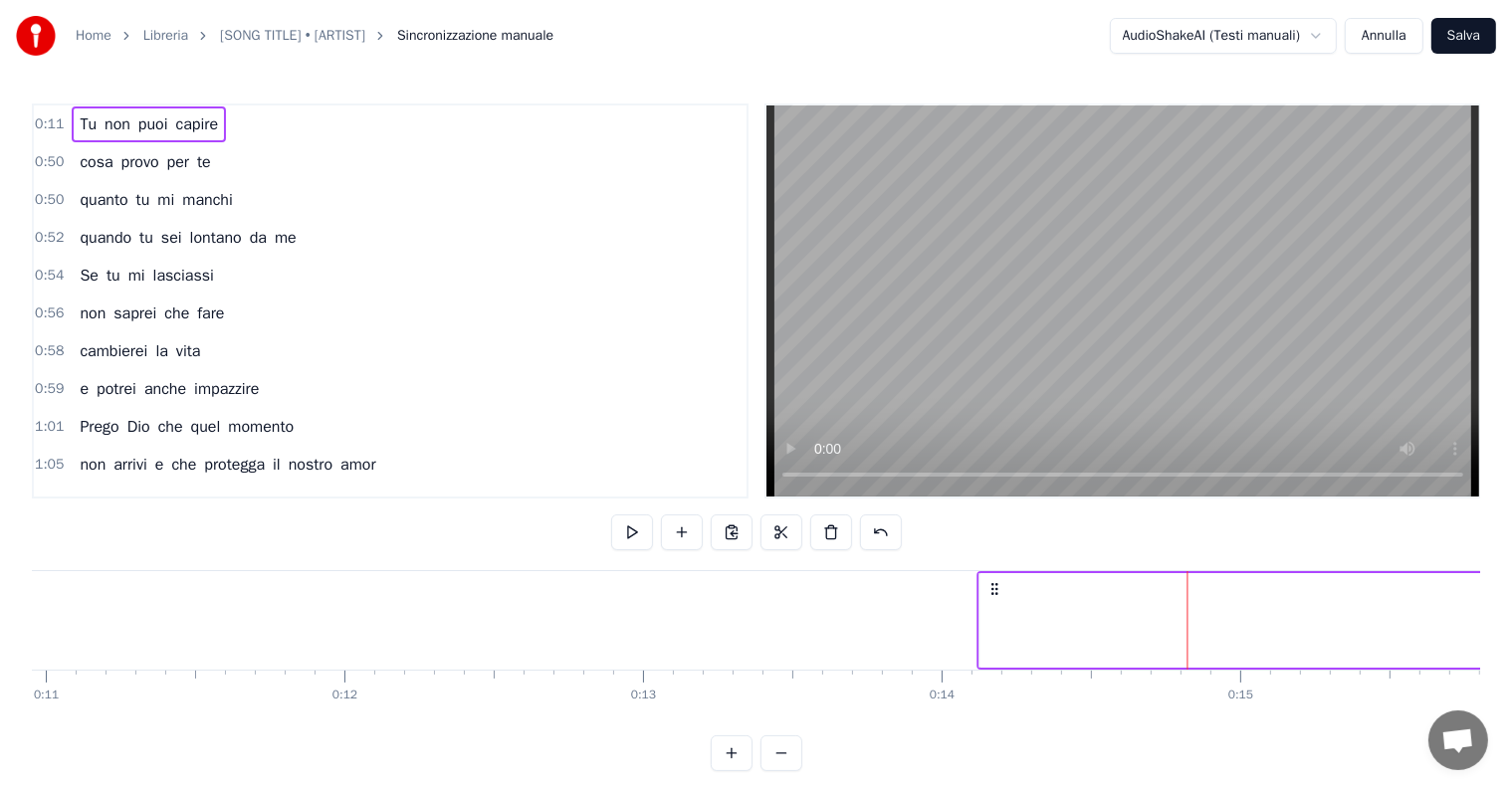 drag, startPoint x: 123, startPoint y: 583, endPoint x: 995, endPoint y: 612, distance: 872.4821 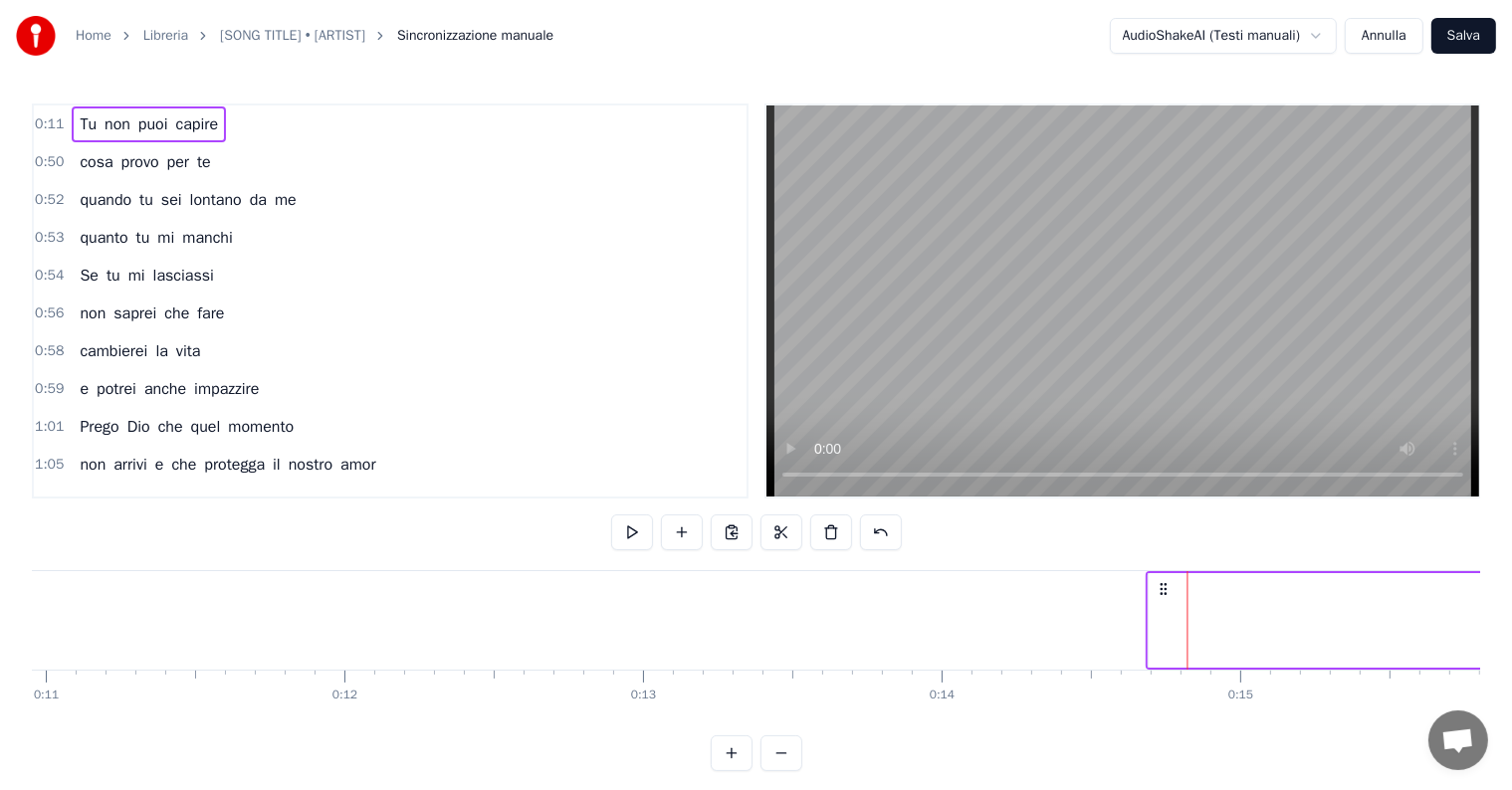 drag, startPoint x: 120, startPoint y: 586, endPoint x: 1180, endPoint y: 581, distance: 1060.0118 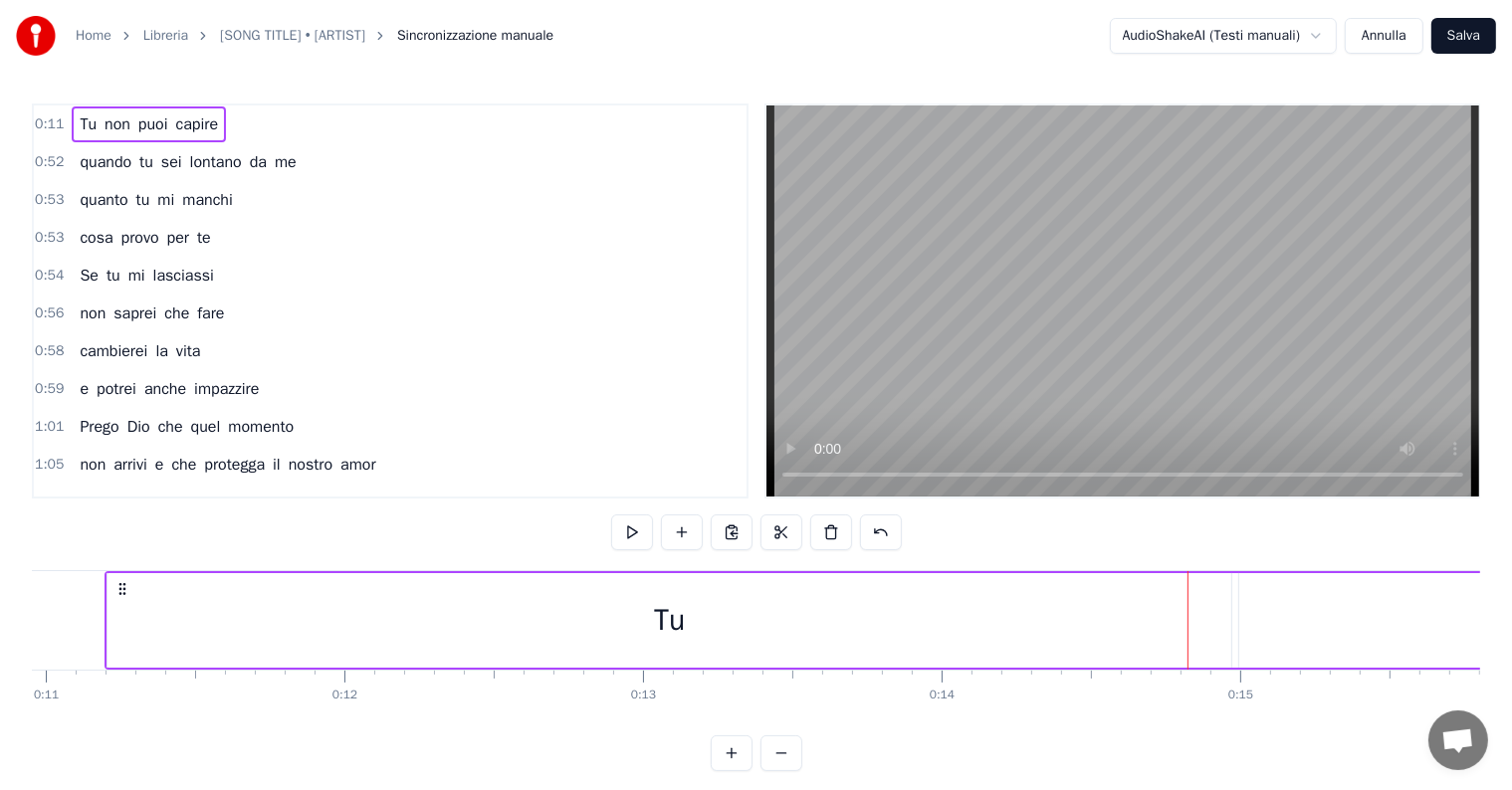 click on "non" at bounding box center [5852, 620] 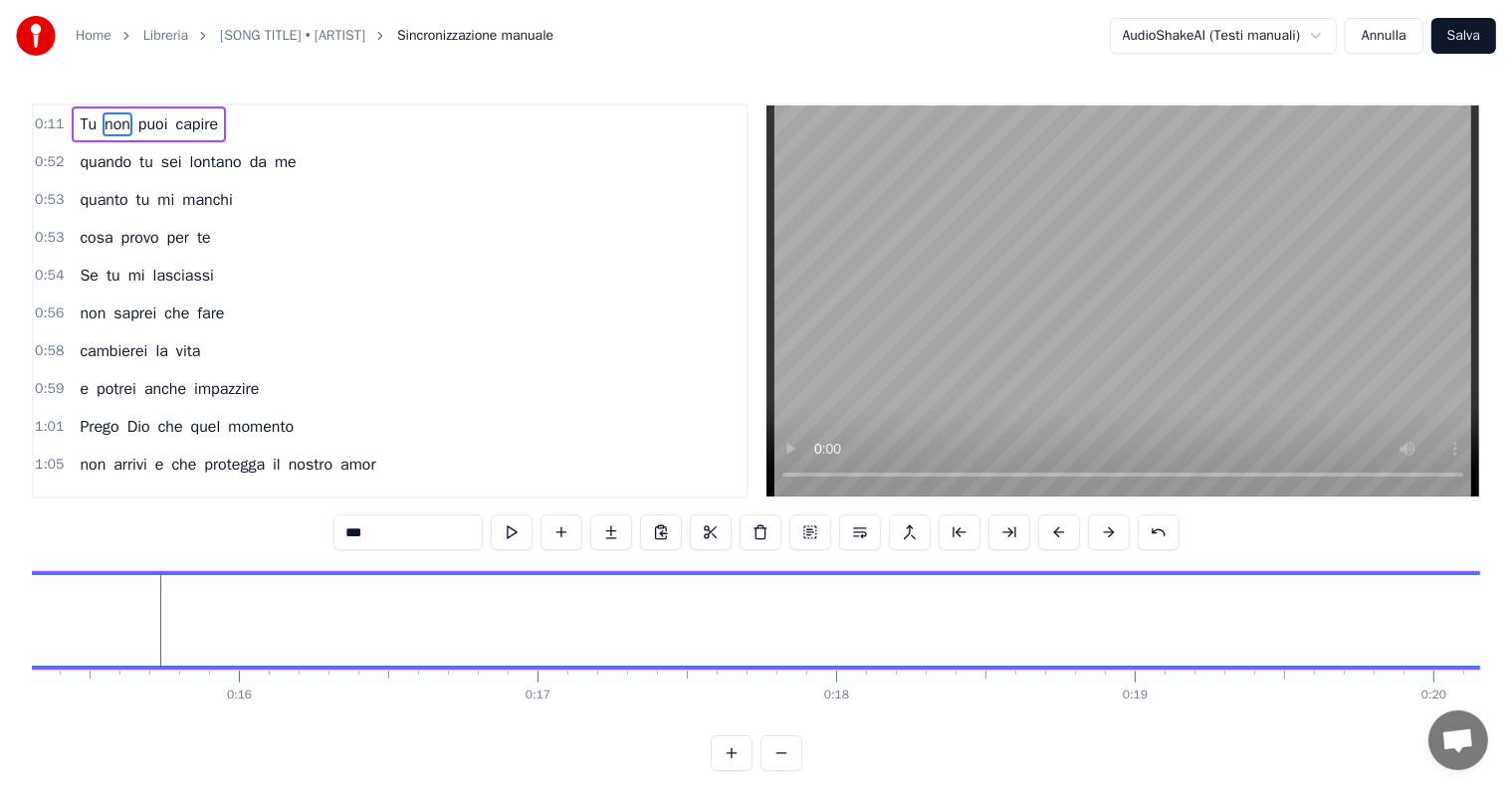 scroll, scrollTop: 0, scrollLeft: 4599, axis: horizontal 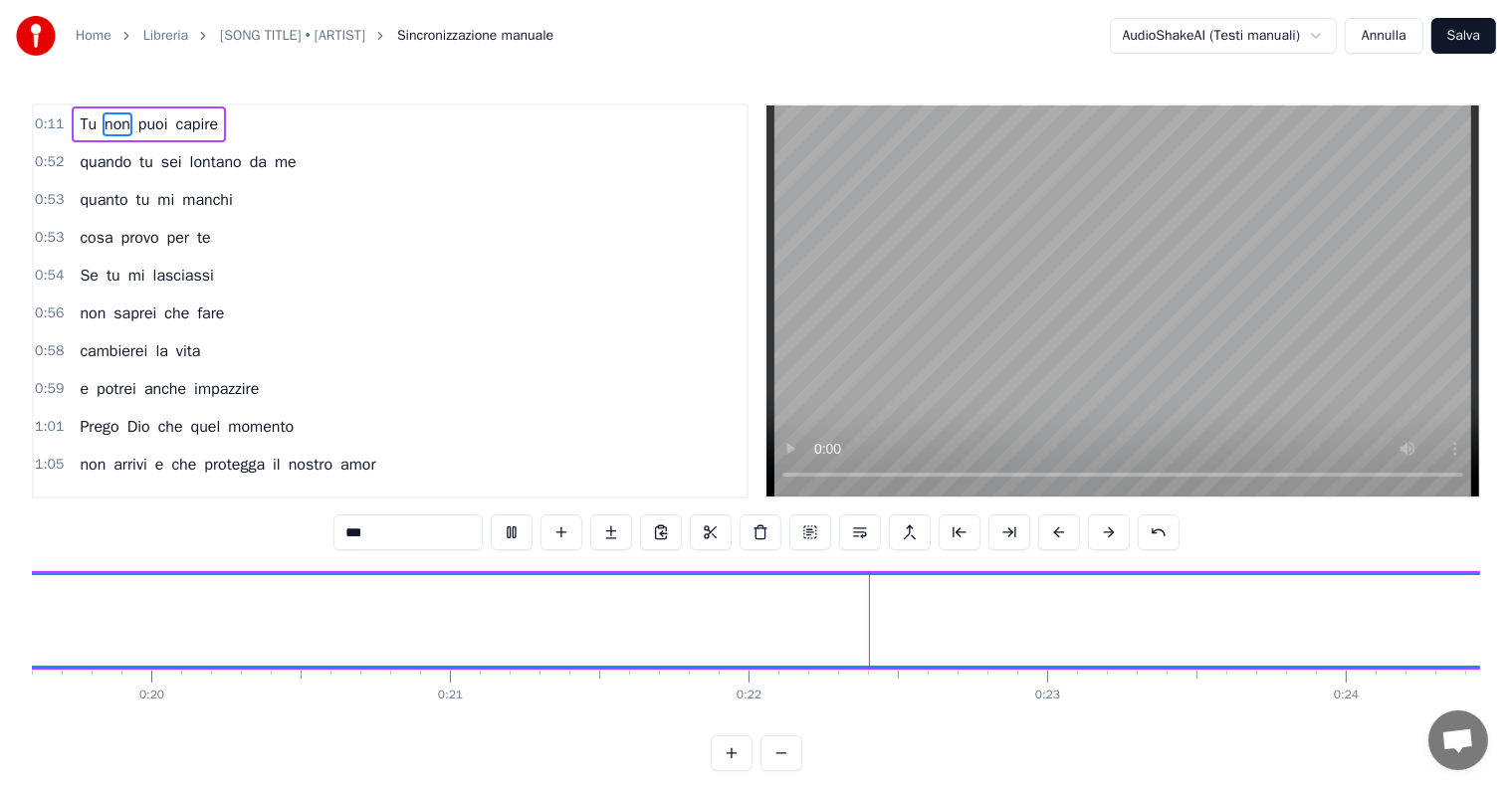 drag, startPoint x: 1123, startPoint y: 59, endPoint x: 1131, endPoint y: 51, distance: 11.313708 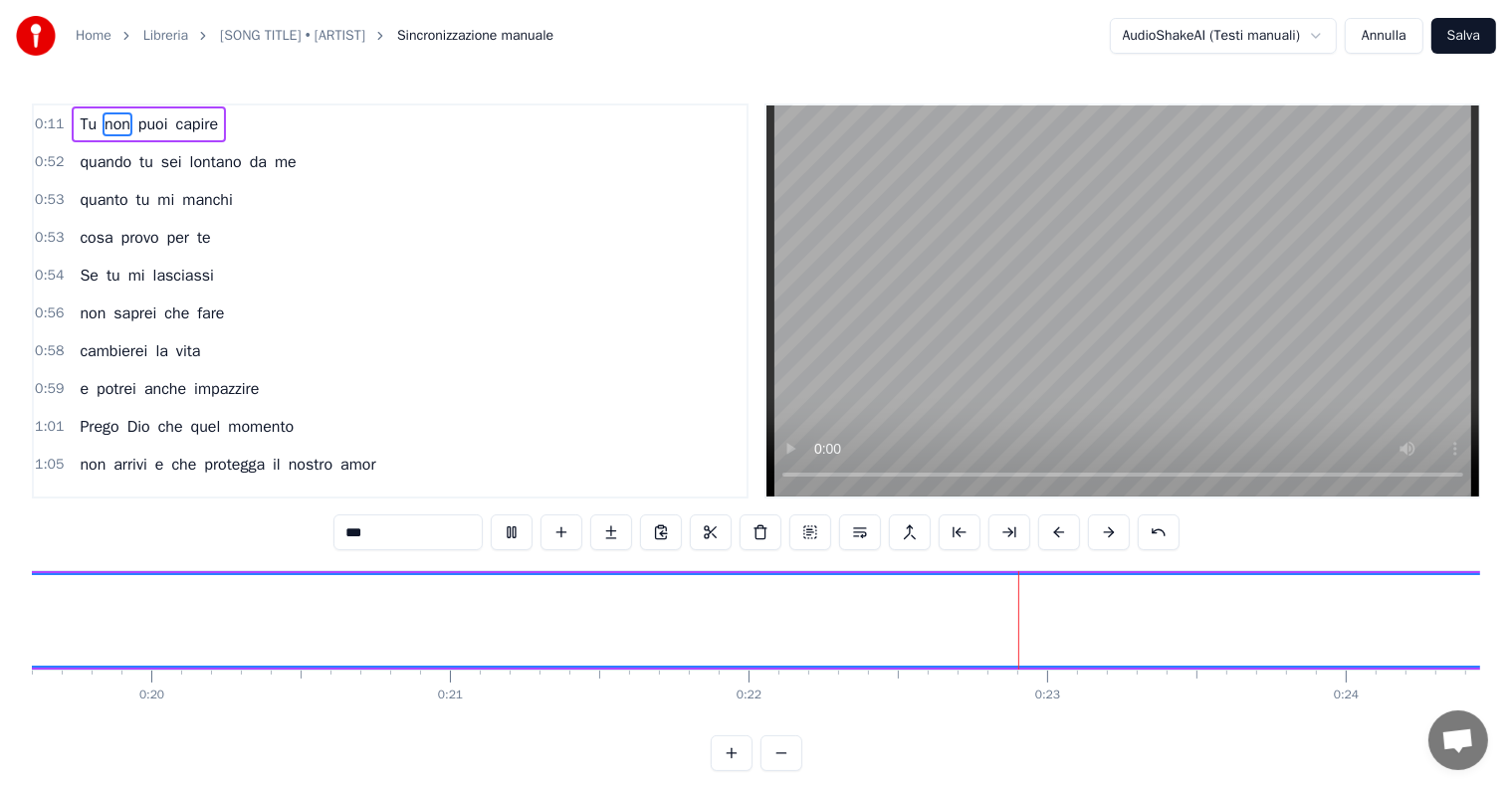 click on "Home Libreria [SONG TITLE] • [ARTIST] Sincronizzazione manuale AudioShakeAI (Testi manuali) Annulla Salva 0:11 Tu non puoi capire 0:52 quando tu sei lontano da me 0:53 quanto tu mi manchi 0:53 cosa provo per te 0:54 Se tu mi lasciassi 0:56 non saprei che fare 0:58 cambierei la vita 0:59 e potrei anche impazzire 1:01 Prego Dio che quel momento 1:05 non arrivi e che protegga il nostro amor 1:08 Non esiste altro come te! 1:11 Alla fine del mondo 1:12 io ti cercherò 1:12 nulla ci potrà mai separare 1:13 attraverso i sette mari 1:17 io ti raggiungerò 1:17 Alla fine del mondo 1:19 io ti seguirò 1:32 e ovunque tu sia 1:32 io ti troverò 1:33 Niente ora è più importante 1:46 che vivere con te! 1:53 Ho tanta paura 1:59 e il bisogno che ho di te 2:04 di averti sempre 2:04 e di amare solo te 2:05 E' una sensazione 2:06 che no so spiegare e.. 2:07 quanto impazzisco 2:08 se ti penso accanto a me 2:11 Prego Dio che quel momento 2:12 non arrivi e che protegga il nostro amor 2:16 Non esiste altro come" at bounding box center (756, 401) 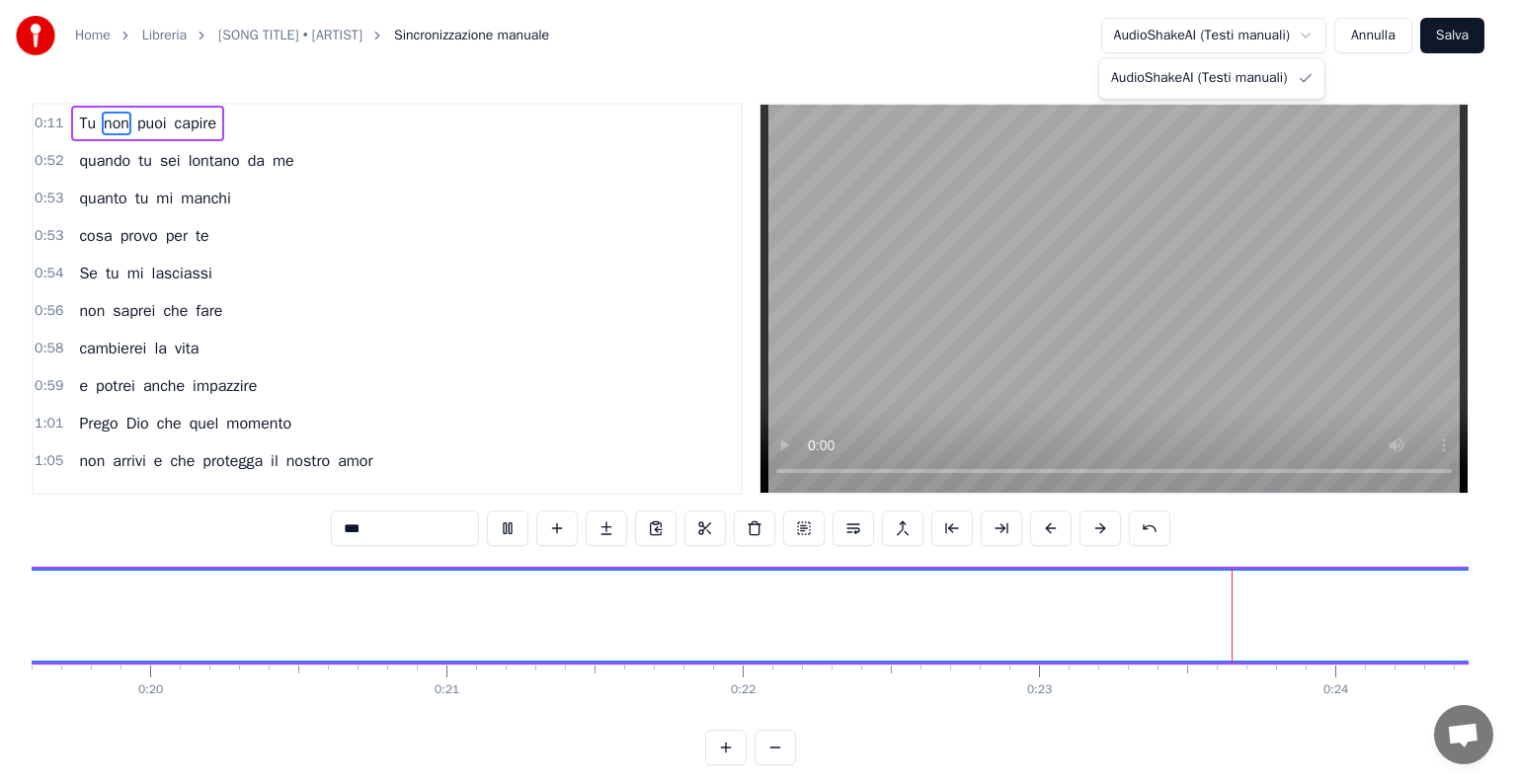 click on "Home Libreria [SONG TITLE] • [ARTIST] Sincronizzazione manuale AudioShakeAI (Testi manuali) Annulla Salva 0:11 Tu non puoi capire 0:52 quando tu sei lontano da me 0:53 quanto tu mi manchi 0:53 cosa provo per te 0:54 Se tu mi lasciassi 0:56 non saprei che fare 0:58 cambierei la vita 0:59 e potrei anche impazzire 1:01 Prego Dio che quel momento 1:05 non arrivi e che protegga il nostro amor 1:08 Non esiste altro come te! 1:11 Alla fine del mondo 1:12 io ti cercherò 1:12 nulla ci potrà mai separare 1:13 attraverso i sette mari 1:17 io ti raggiungerò 1:17 Alla fine del mondo 1:19 io ti seguirò 1:32 e ovunque tu sia 1:32 io ti troverò 1:33 Niente ora è più importante 1:46 che vivere con te! 1:53 Ho tanta paura 1:59 e il bisogno che ho di te 2:04 di averti sempre 2:04 e di amare solo te 2:05 E' una sensazione 2:06 che no so spiegare e.. 2:07 quanto impazzisco 2:08 se ti penso accanto a me 2:11 Prego Dio che quel momento 2:12 non arrivi e che protegga il nostro amor 2:16 Non esiste altro come" at bounding box center [758, 398] 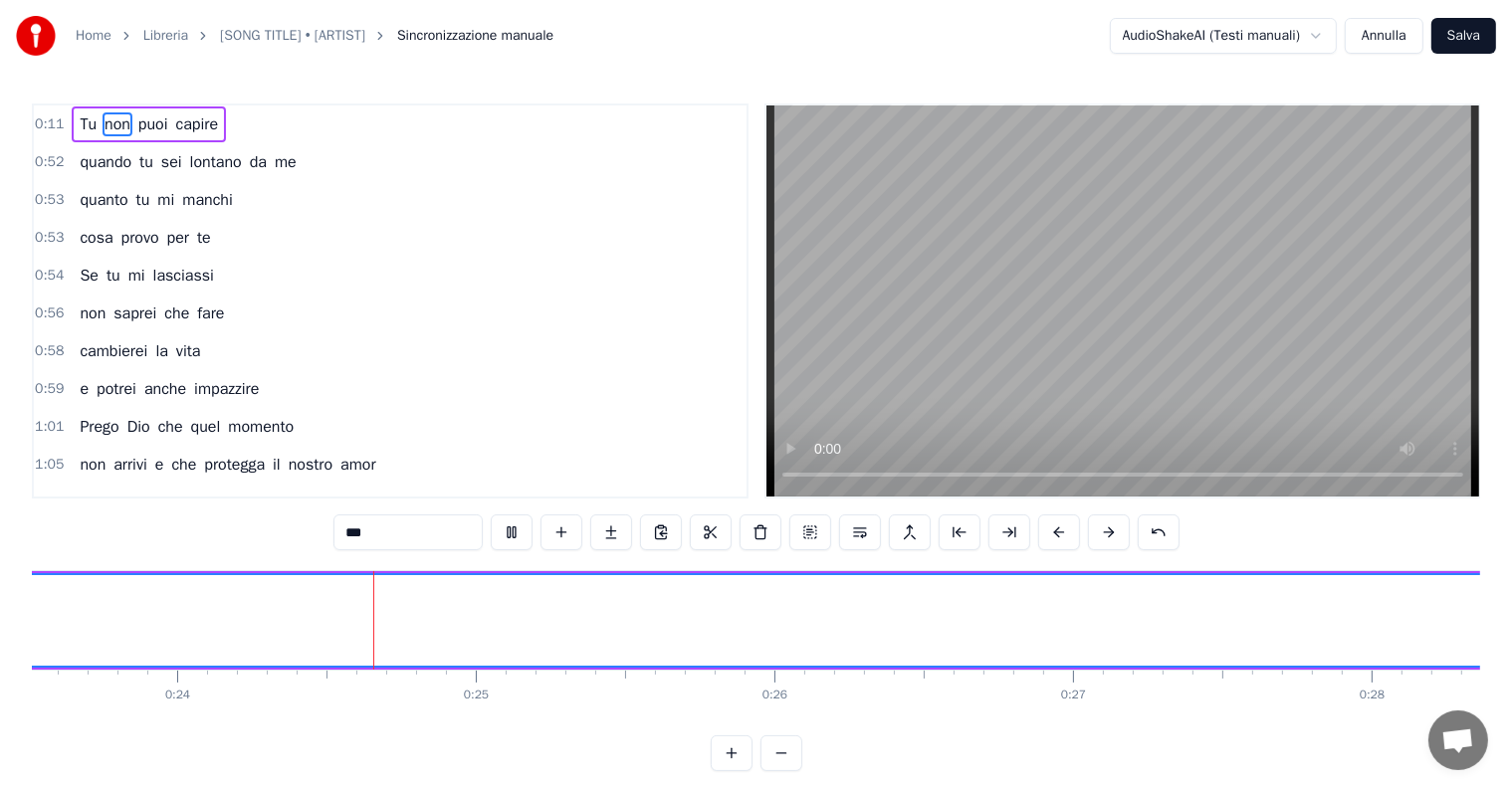 scroll, scrollTop: 0, scrollLeft: 7121, axis: horizontal 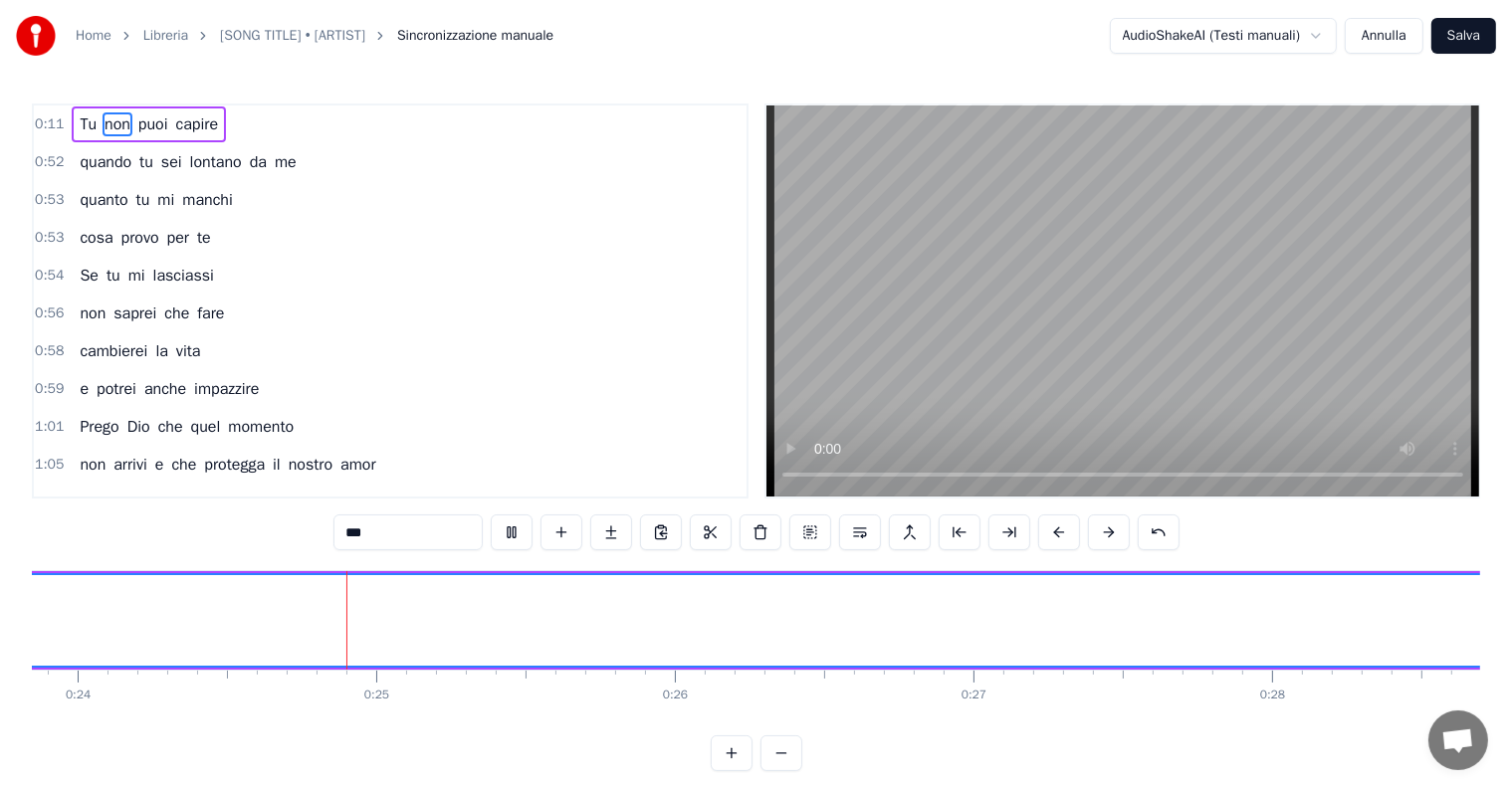 click on "Annulla" at bounding box center (1384, 36) 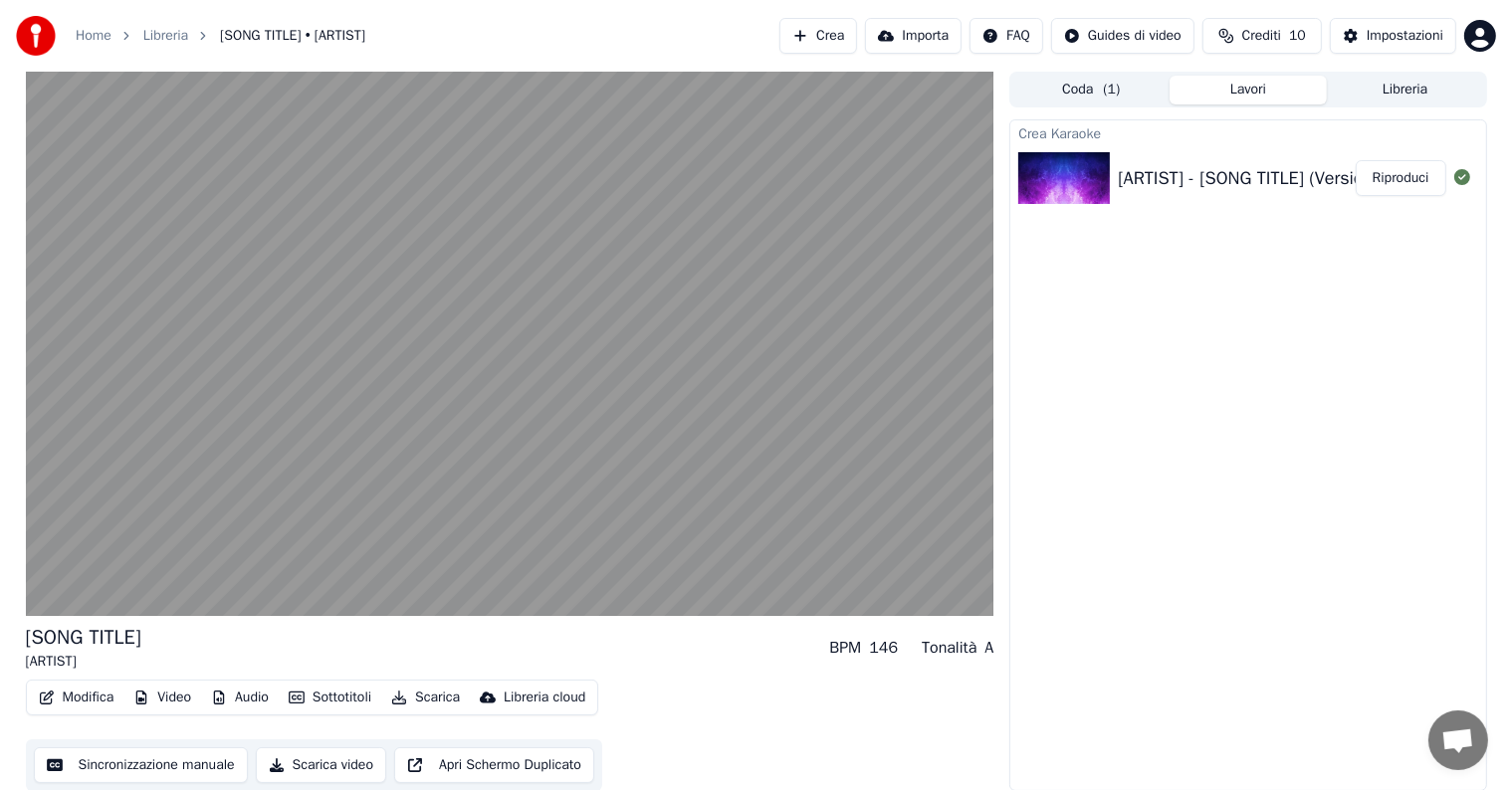 scroll, scrollTop: 1, scrollLeft: 0, axis: vertical 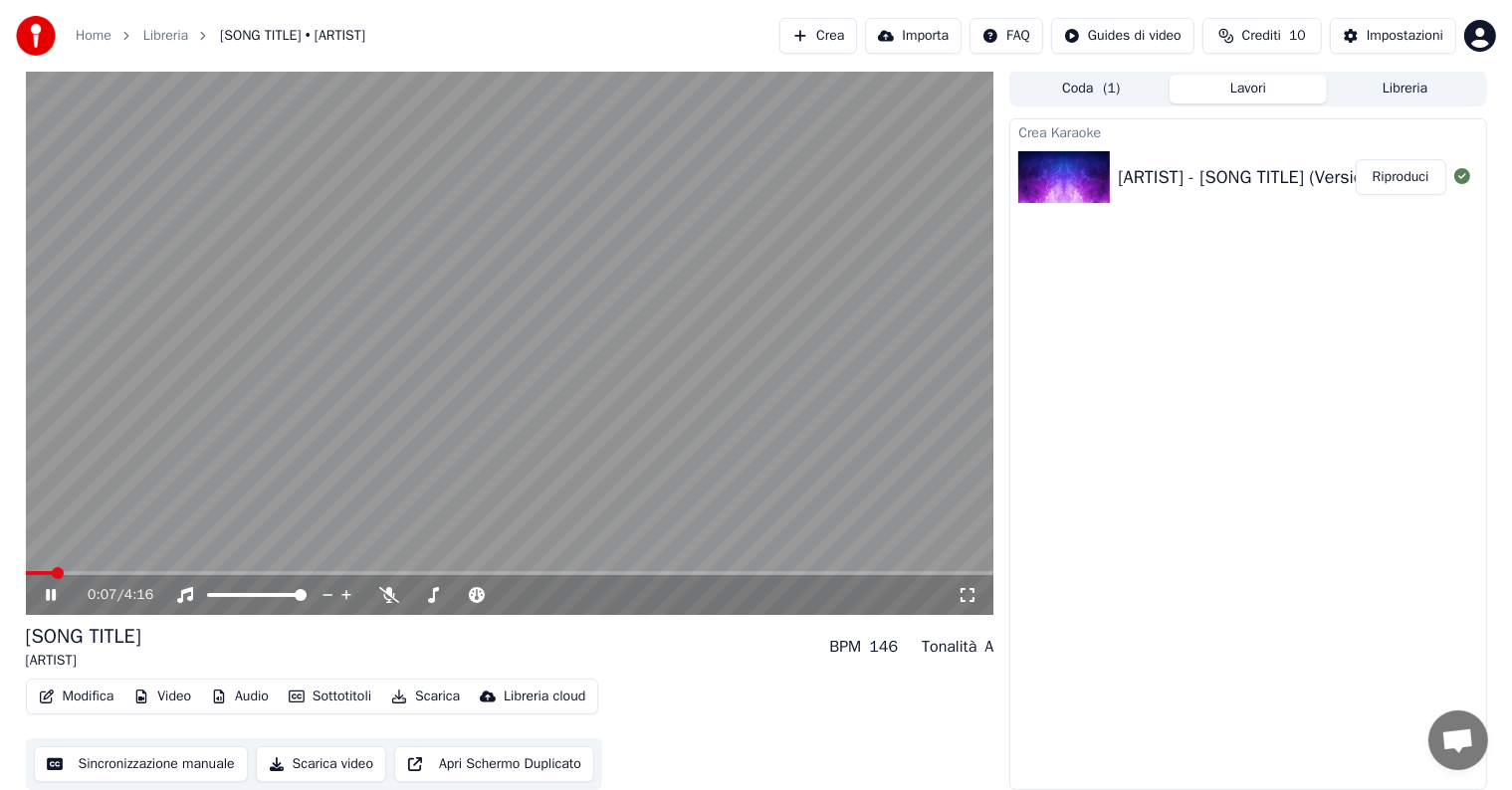 click on "Apri Schermo Duplicato" at bounding box center (494, 764) 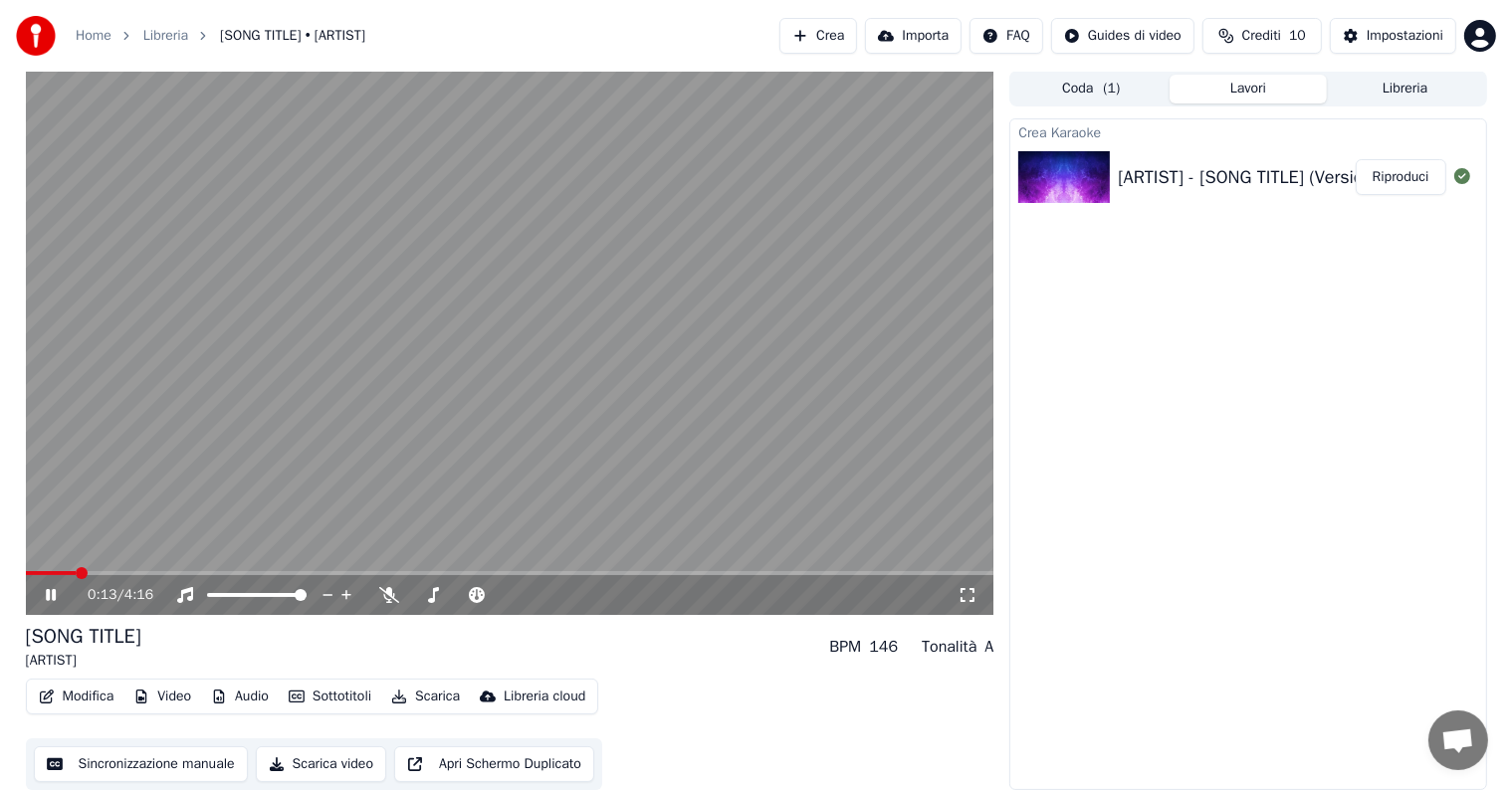 click on "Modifica" at bounding box center (77, 696) 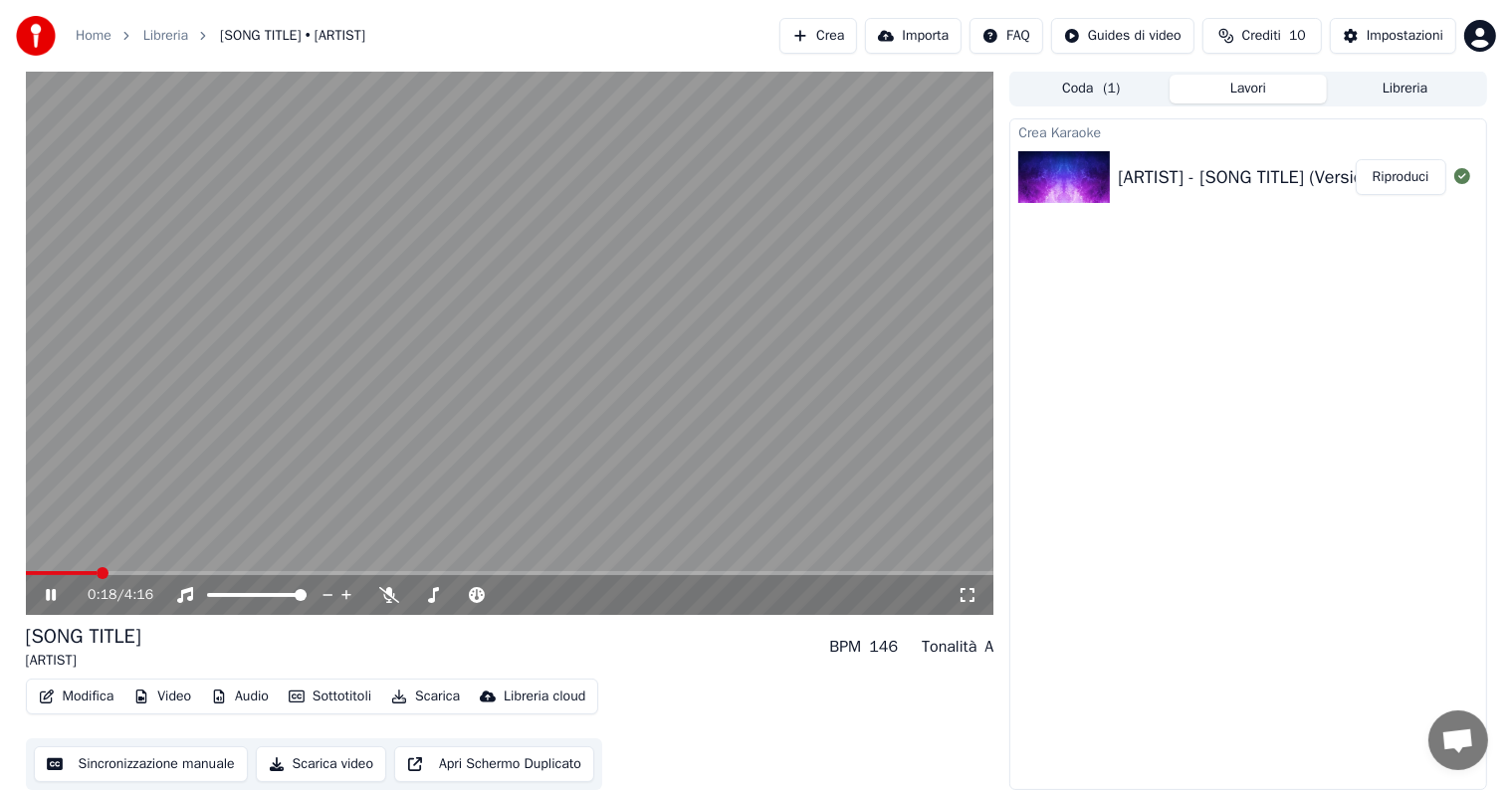 click on "Sincronizzazione manuale" at bounding box center (140, 764) 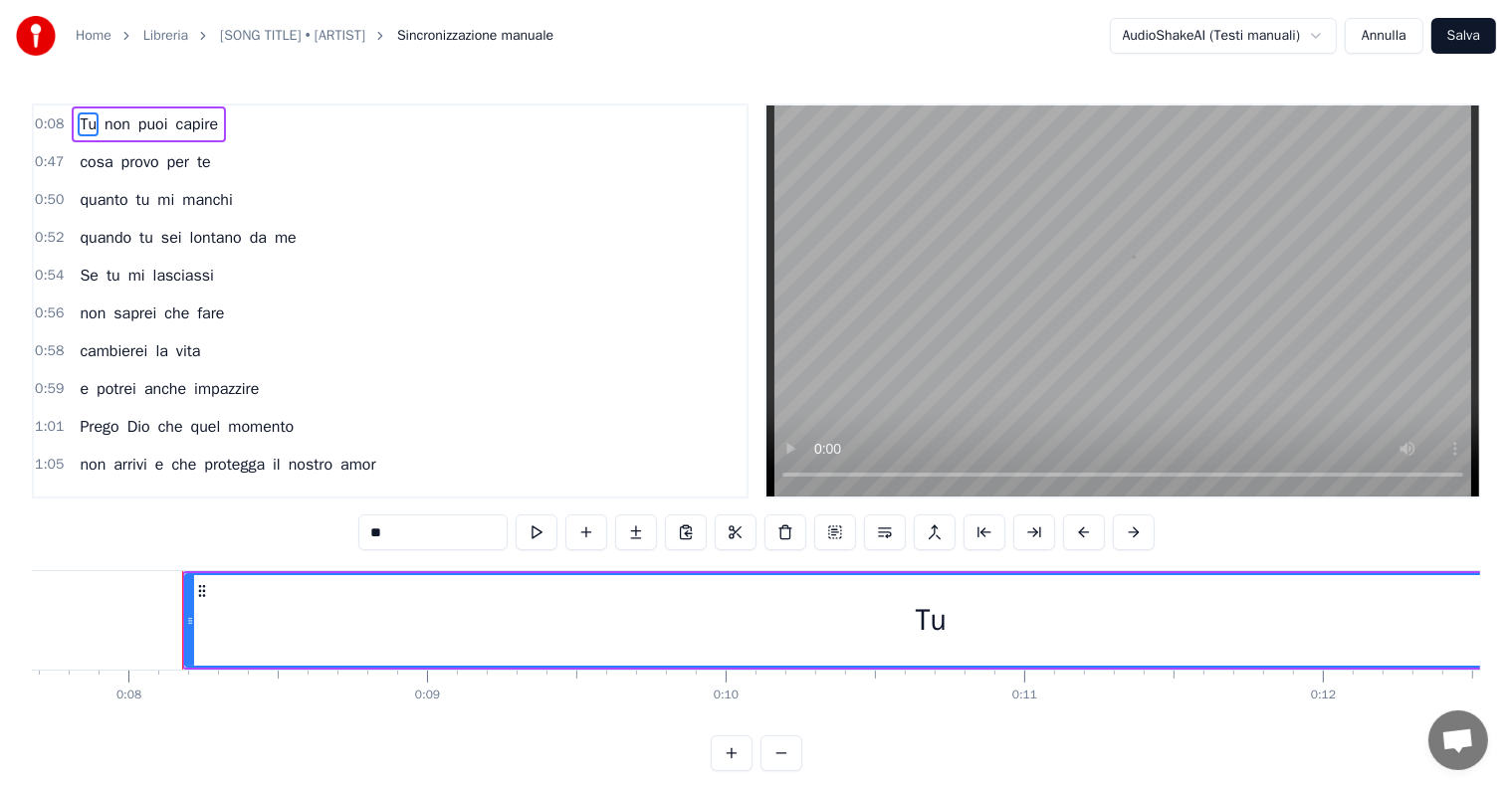 scroll, scrollTop: 0, scrollLeft: 2342, axis: horizontal 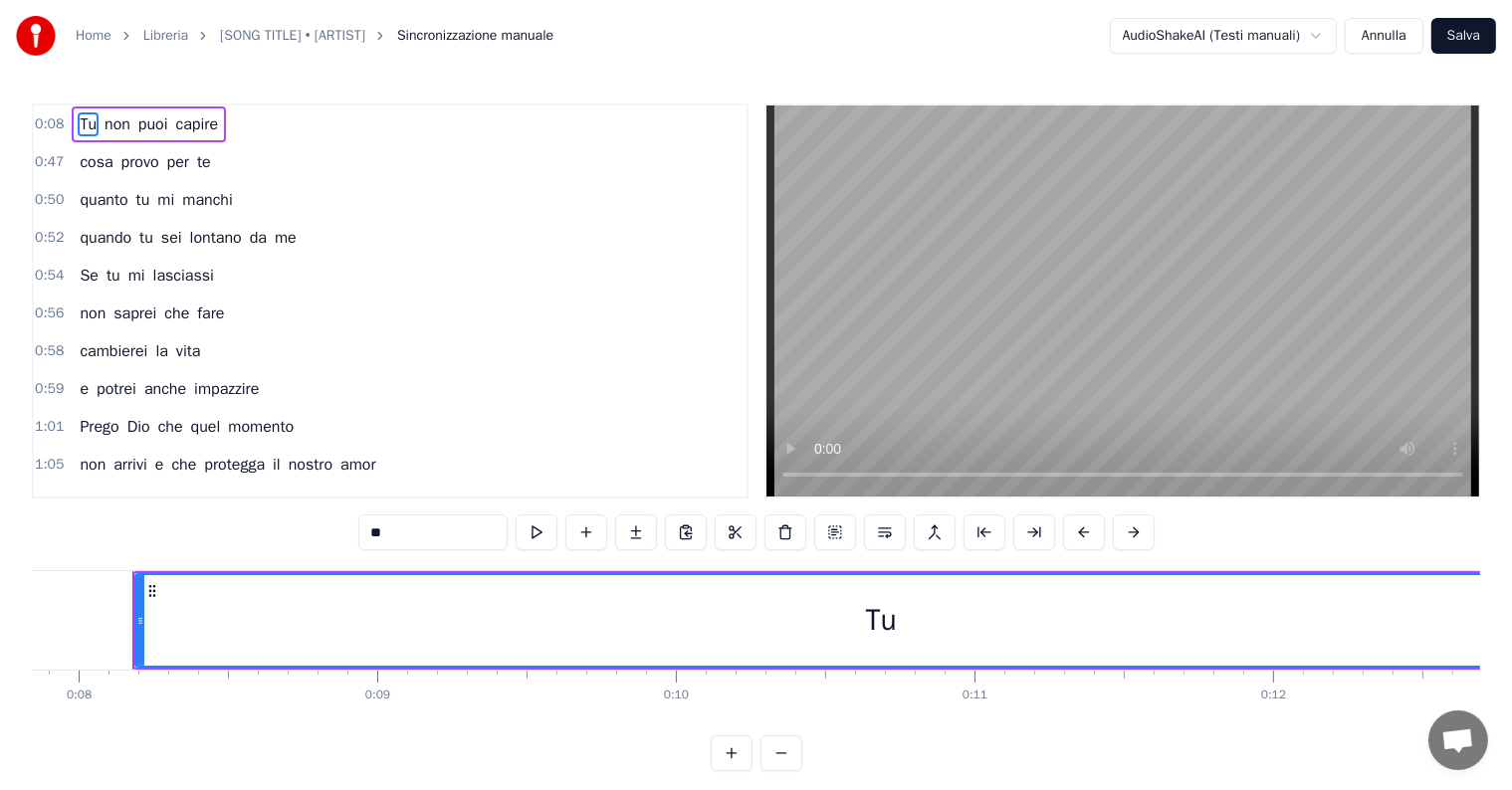 click on "Tu" at bounding box center (881, 620) 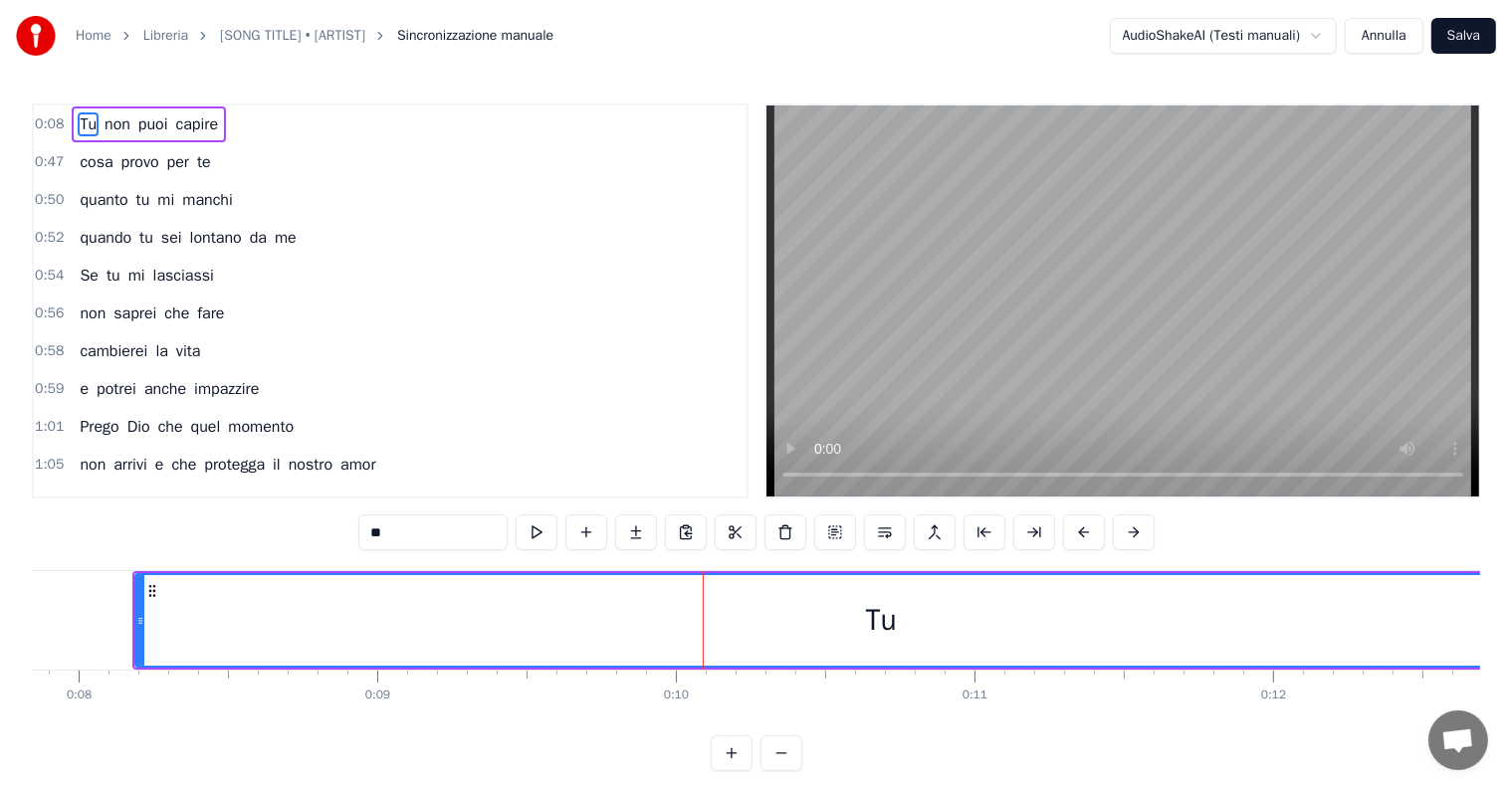 click on "Tu" at bounding box center (881, 620) 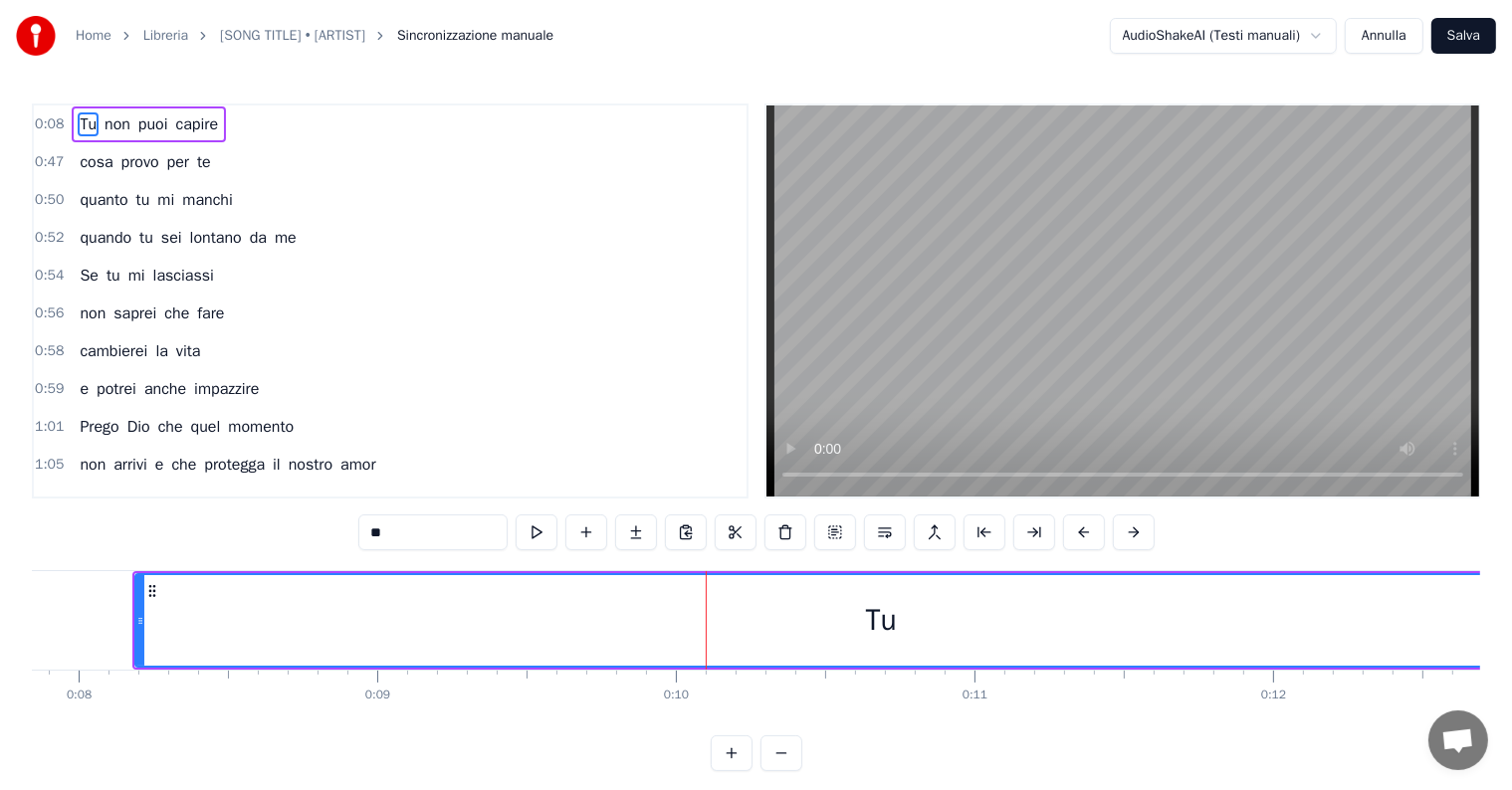 click on "Tu" at bounding box center (881, 620) 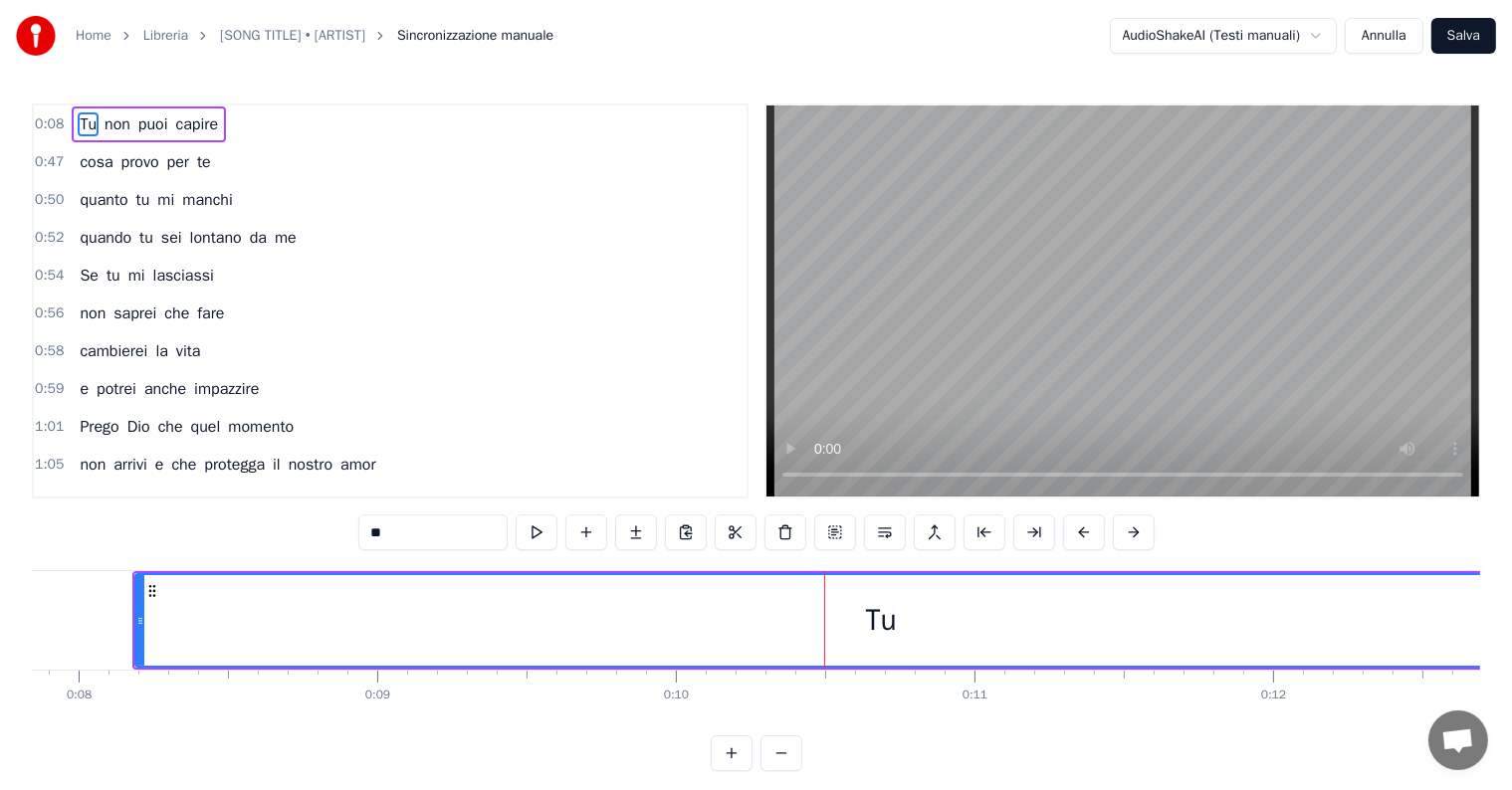 click on "Tu" at bounding box center (881, 620) 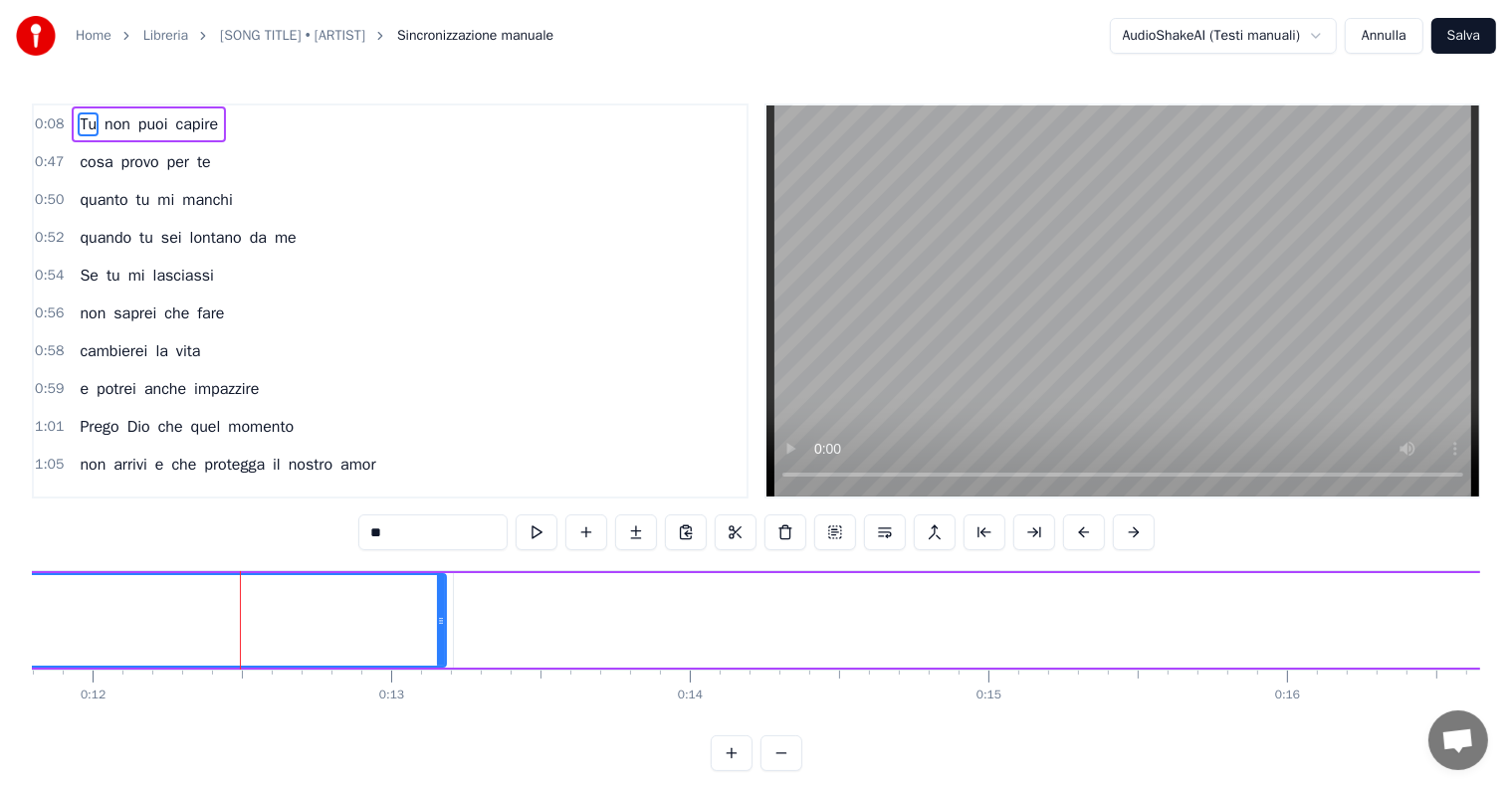 scroll, scrollTop: 0, scrollLeft: 3631, axis: horizontal 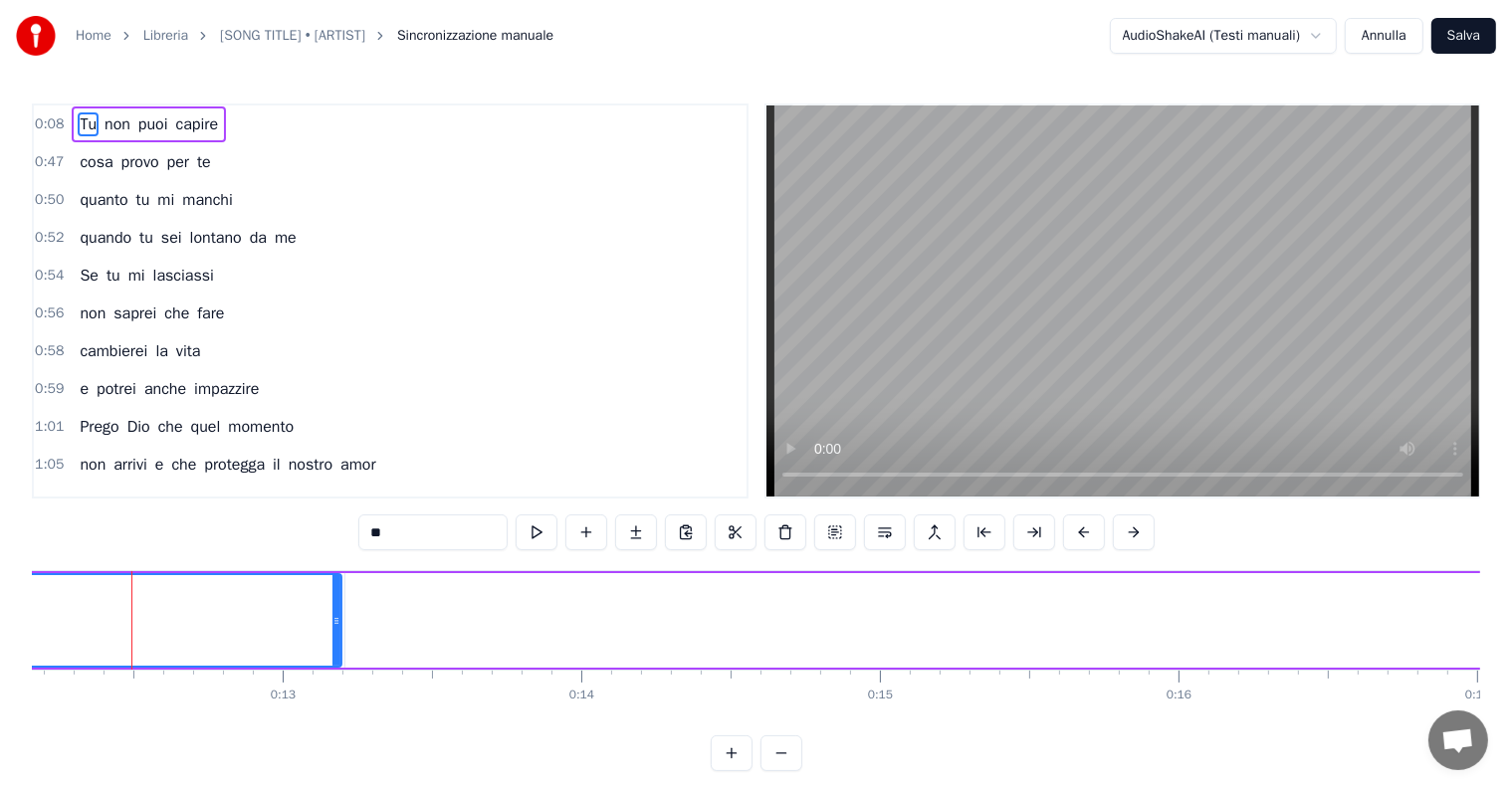 drag, startPoint x: 334, startPoint y: 626, endPoint x: 338, endPoint y: 674, distance: 48.166378 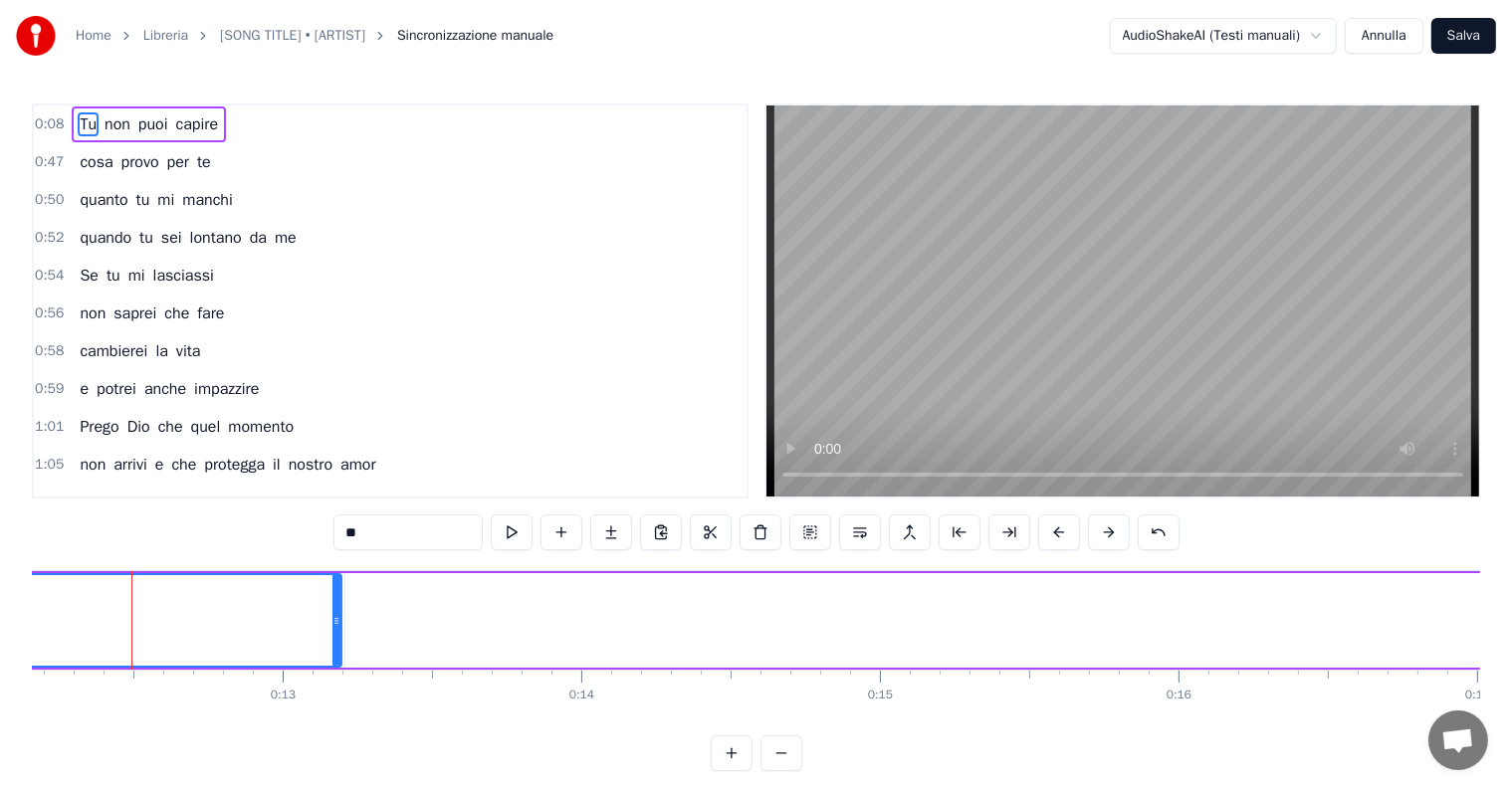 drag, startPoint x: 340, startPoint y: 629, endPoint x: 580, endPoint y: 616, distance: 240.35183 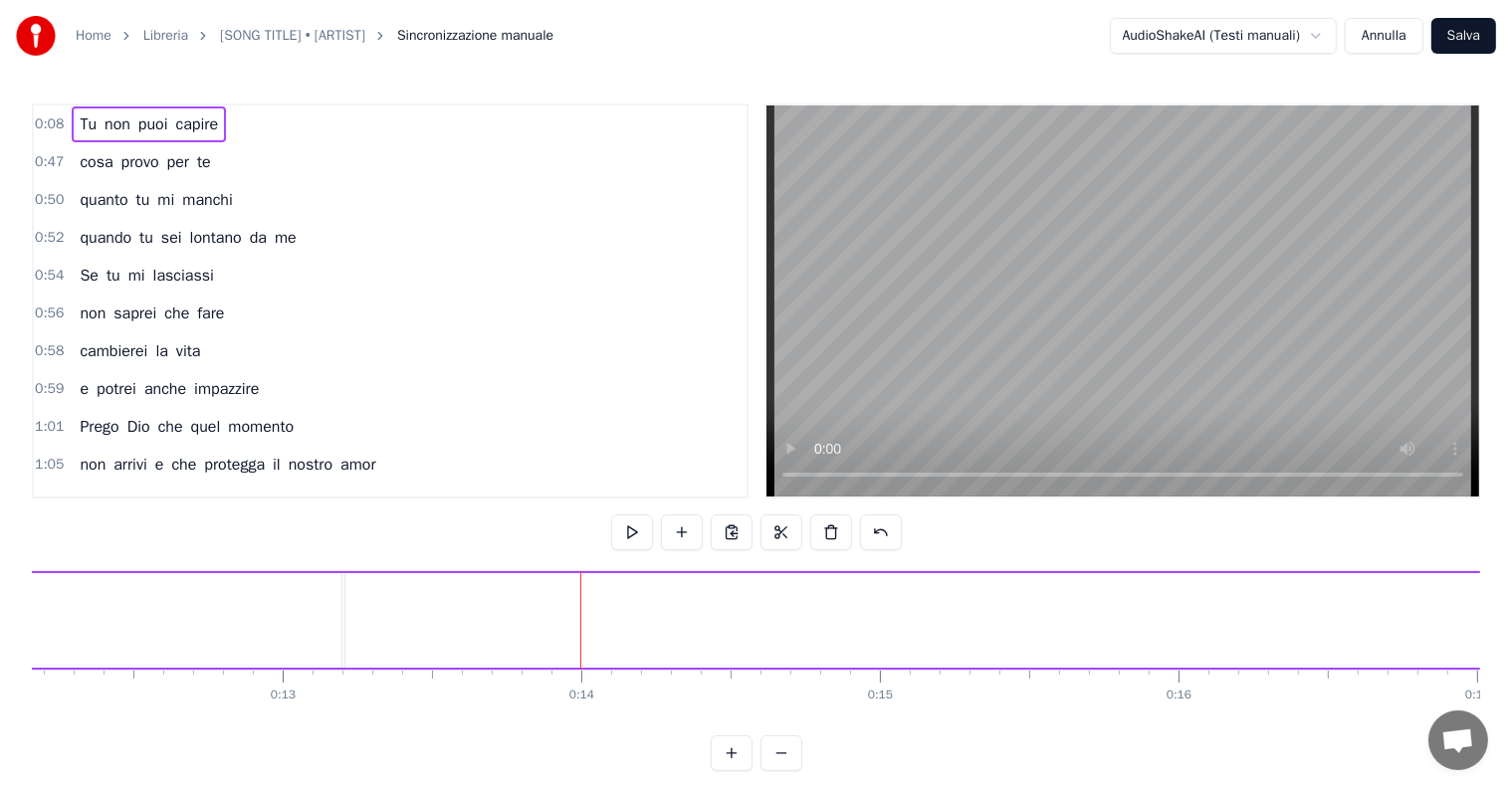 drag, startPoint x: 580, startPoint y: 616, endPoint x: 972, endPoint y: 611, distance: 392.0319 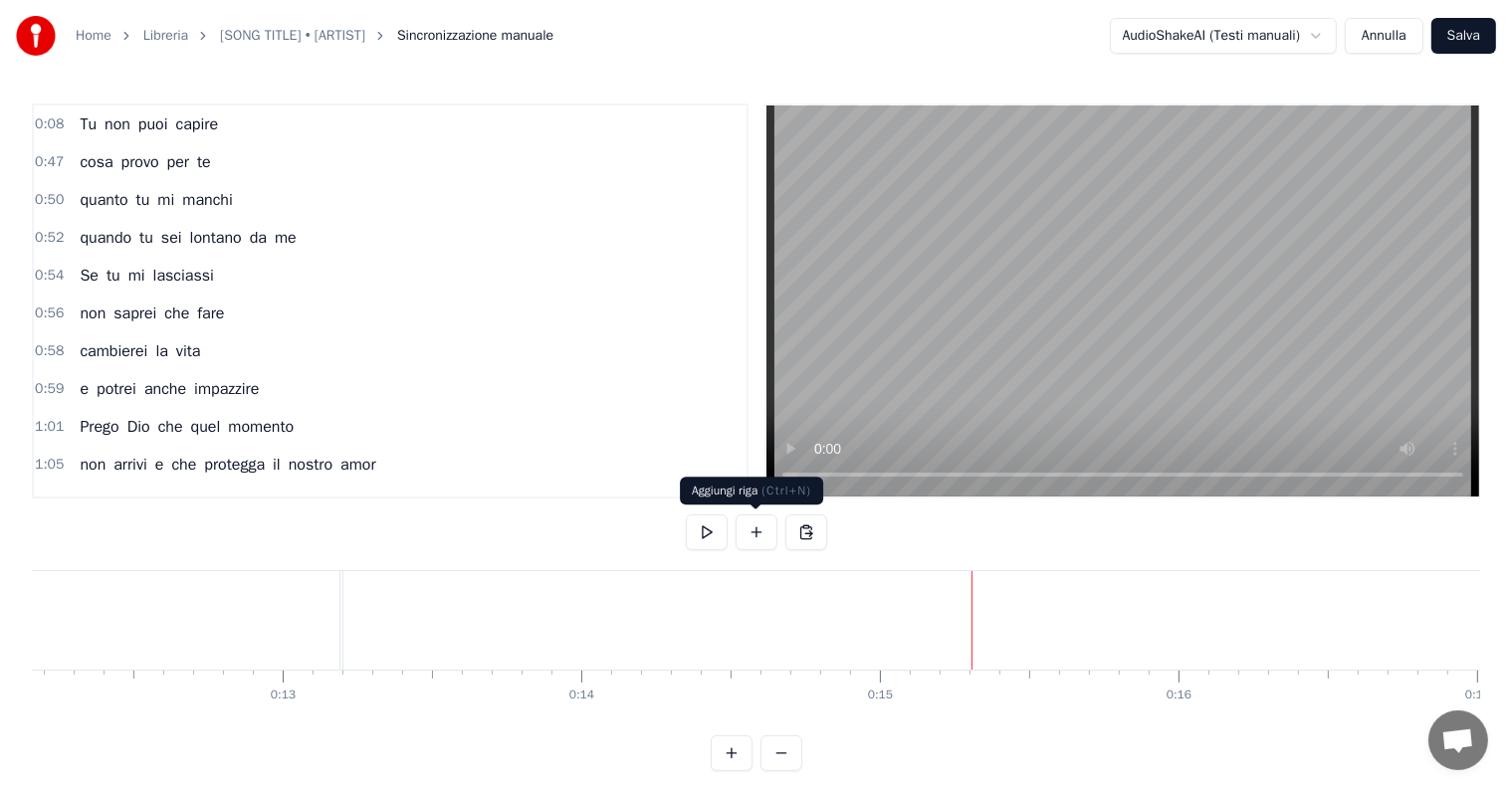 click at bounding box center [756, 532] 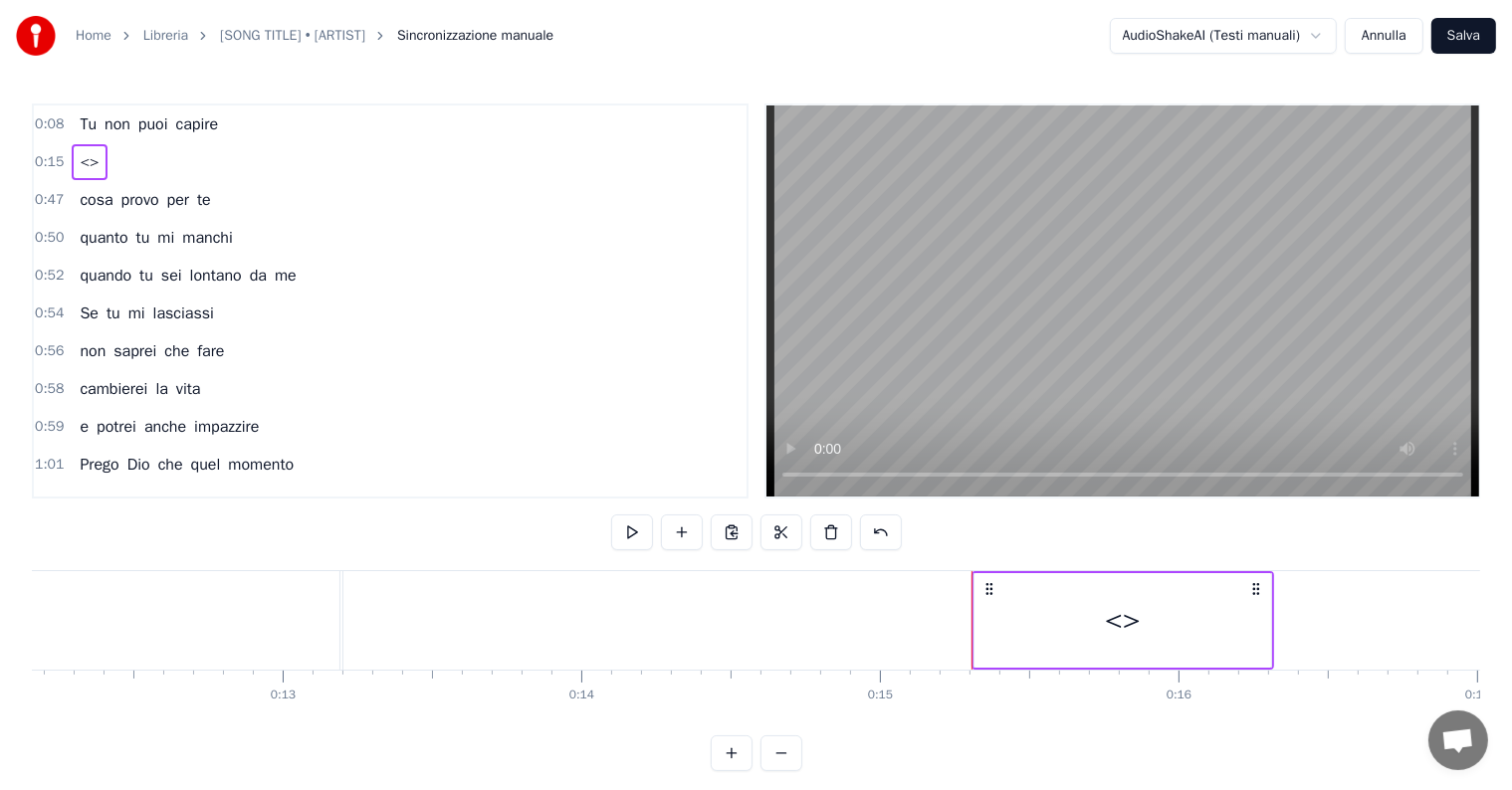 click on "0:15" at bounding box center (49, 162) 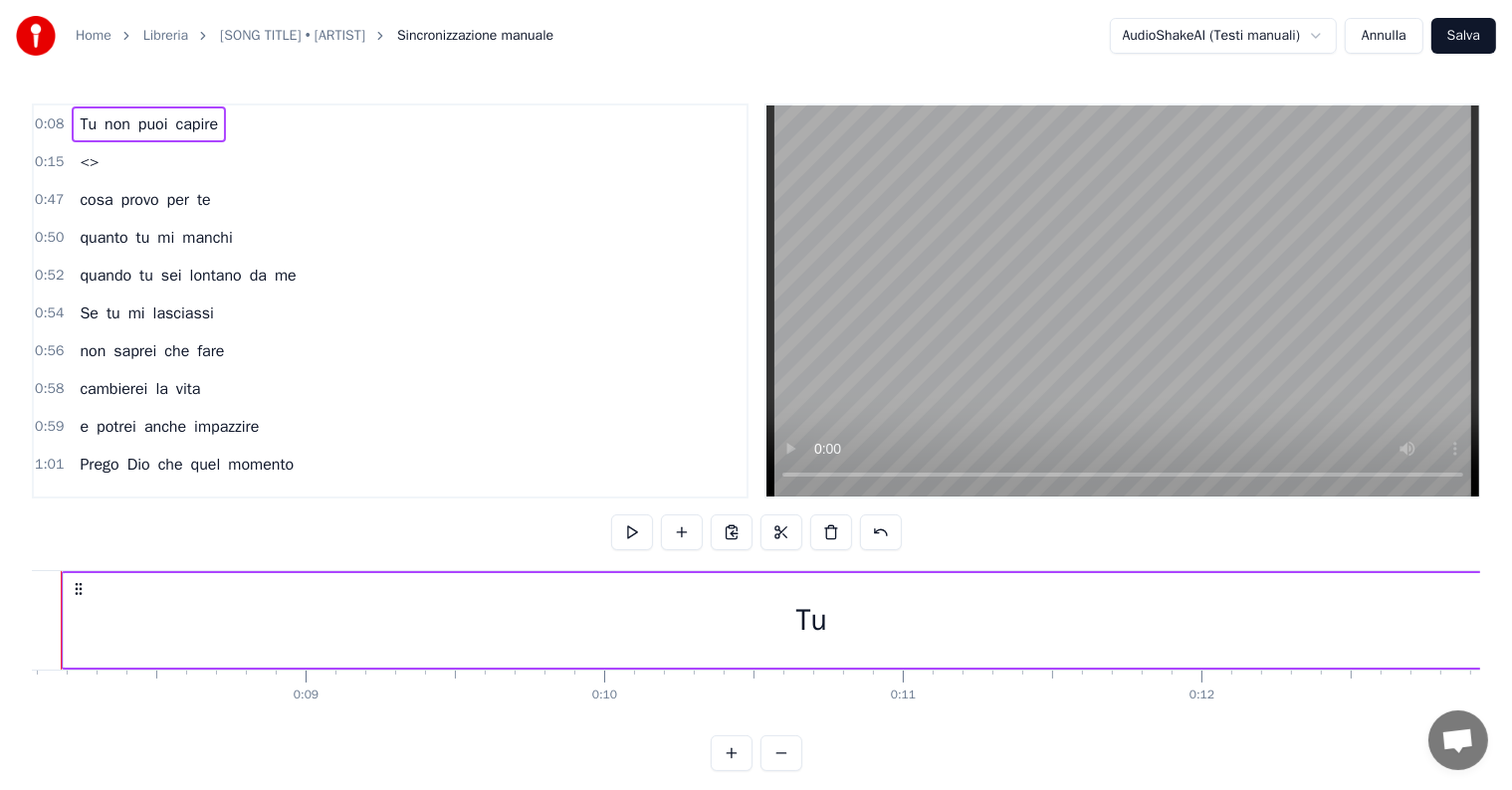 scroll, scrollTop: 0, scrollLeft: 2342, axis: horizontal 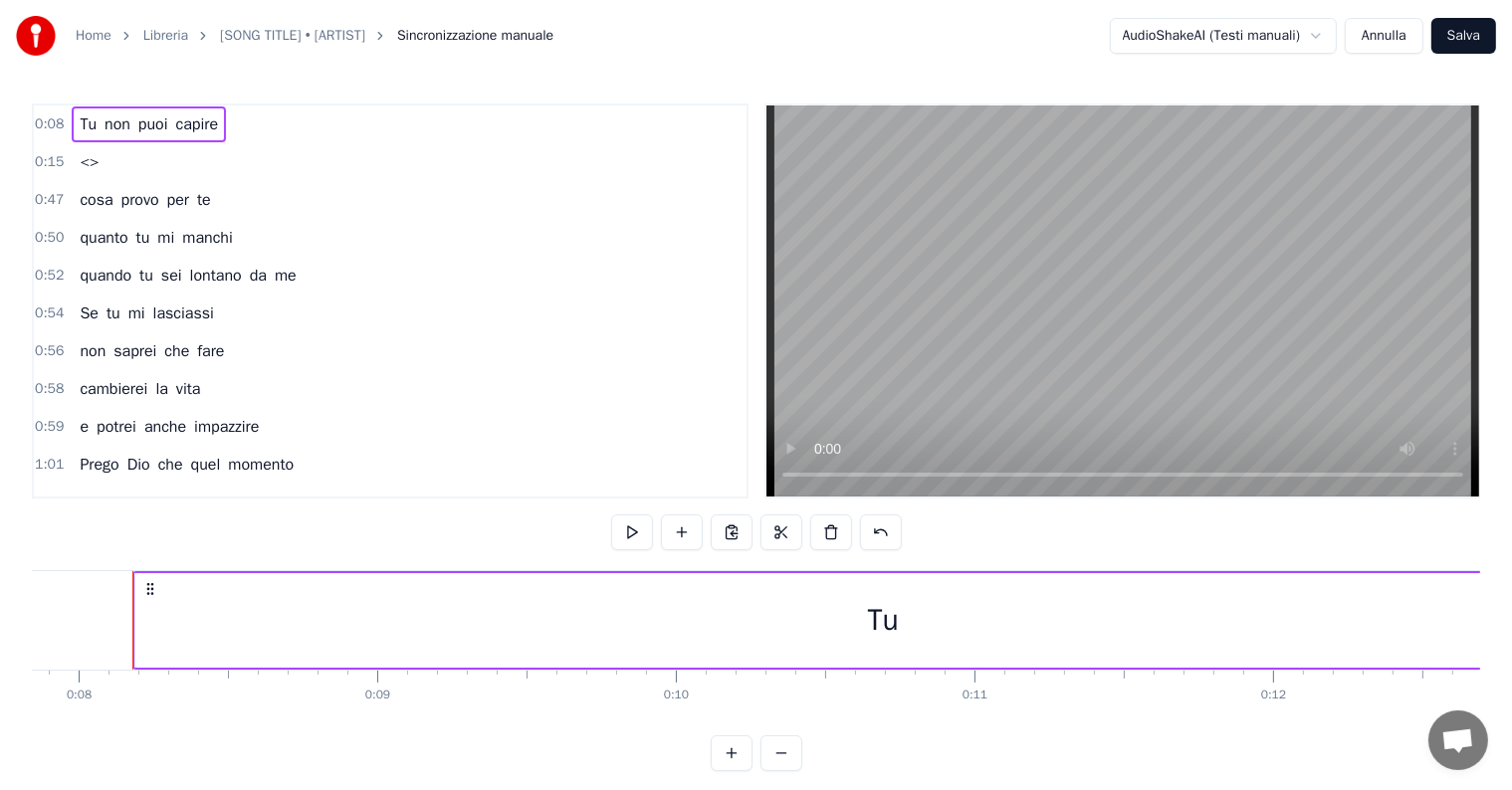 drag, startPoint x: 88, startPoint y: 124, endPoint x: 90, endPoint y: 168, distance: 44.04543 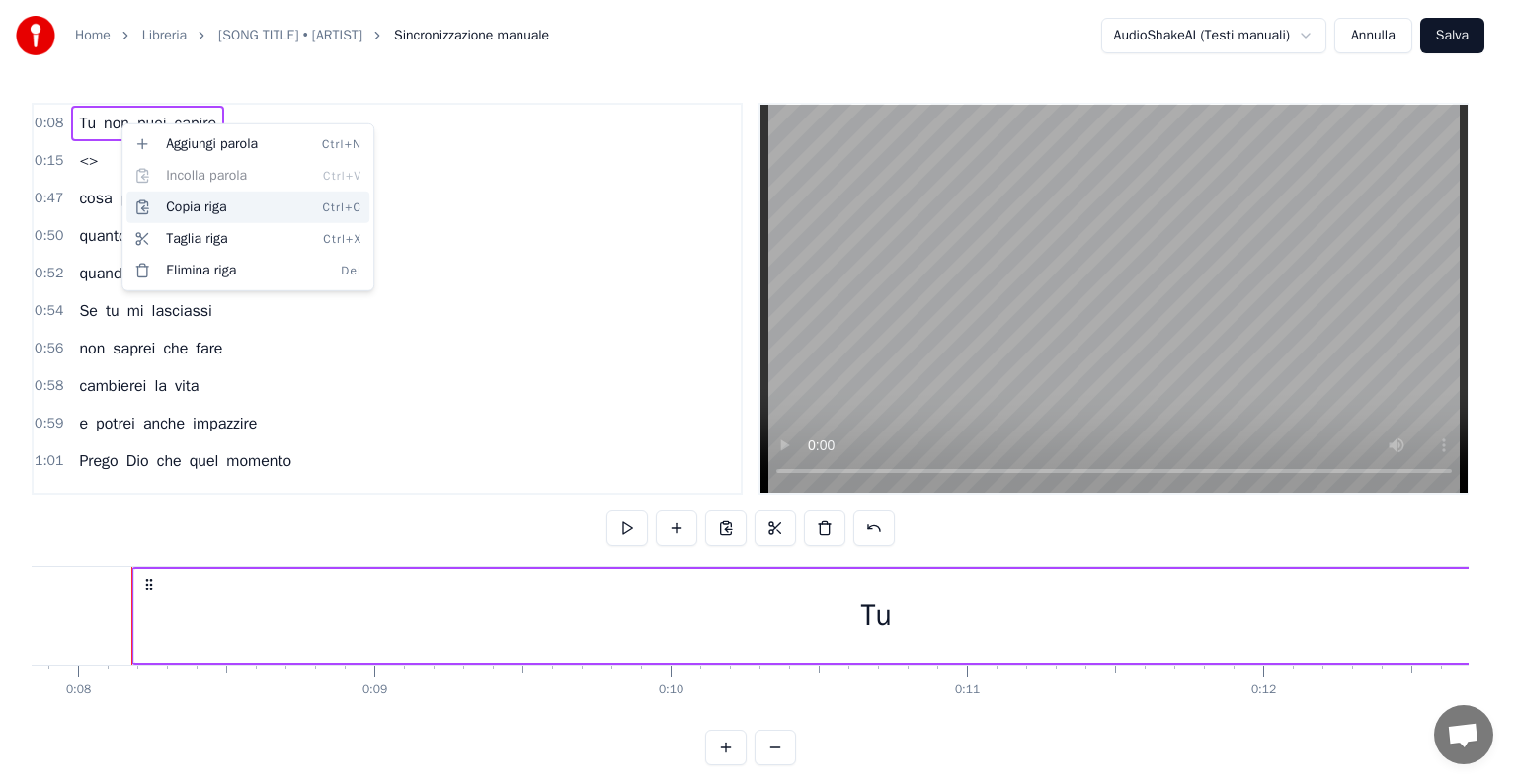 click on "Copia riga Ctrl+C" at bounding box center (248, 207) 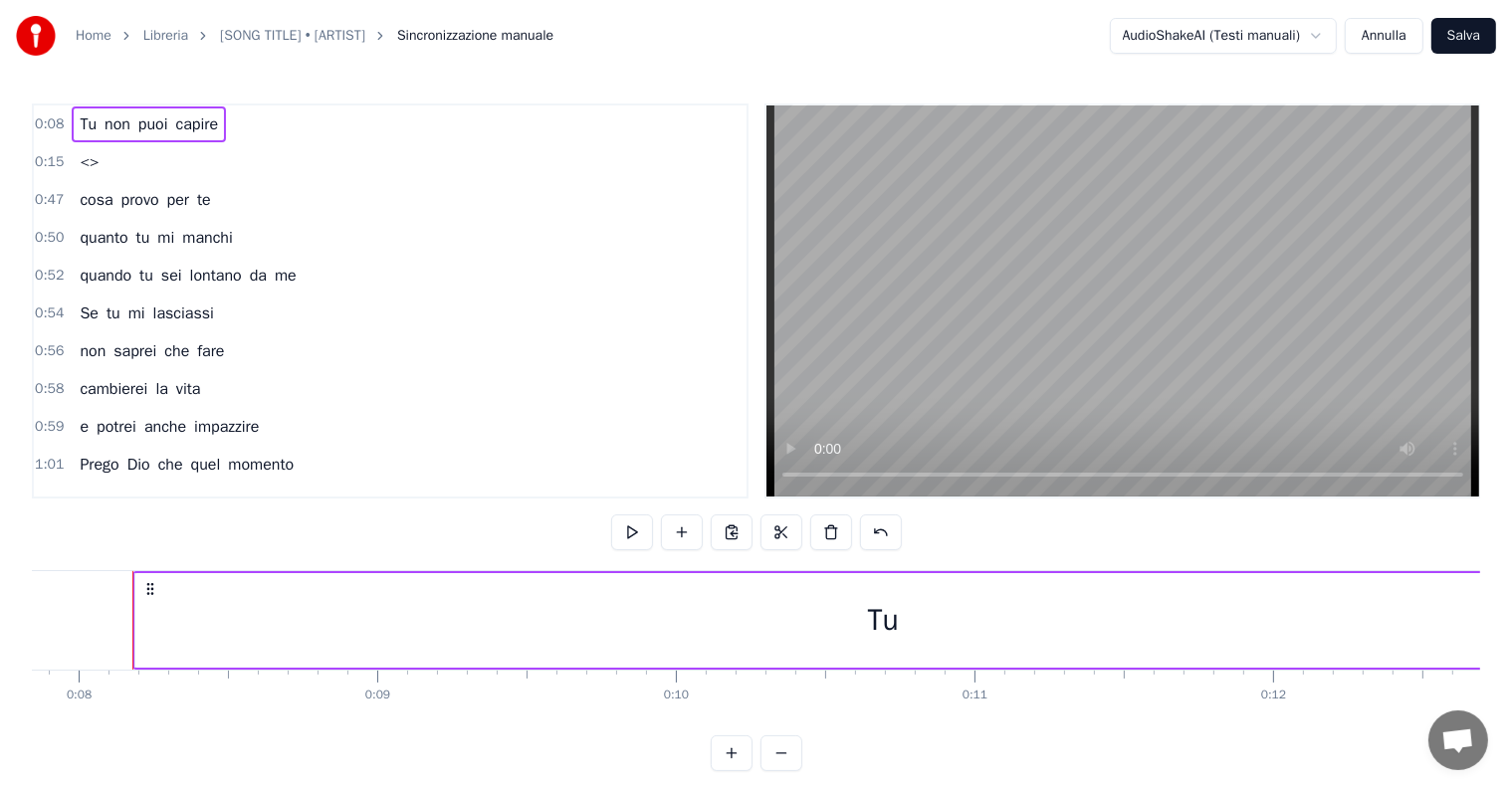 click on "<>" at bounding box center (89, 162) 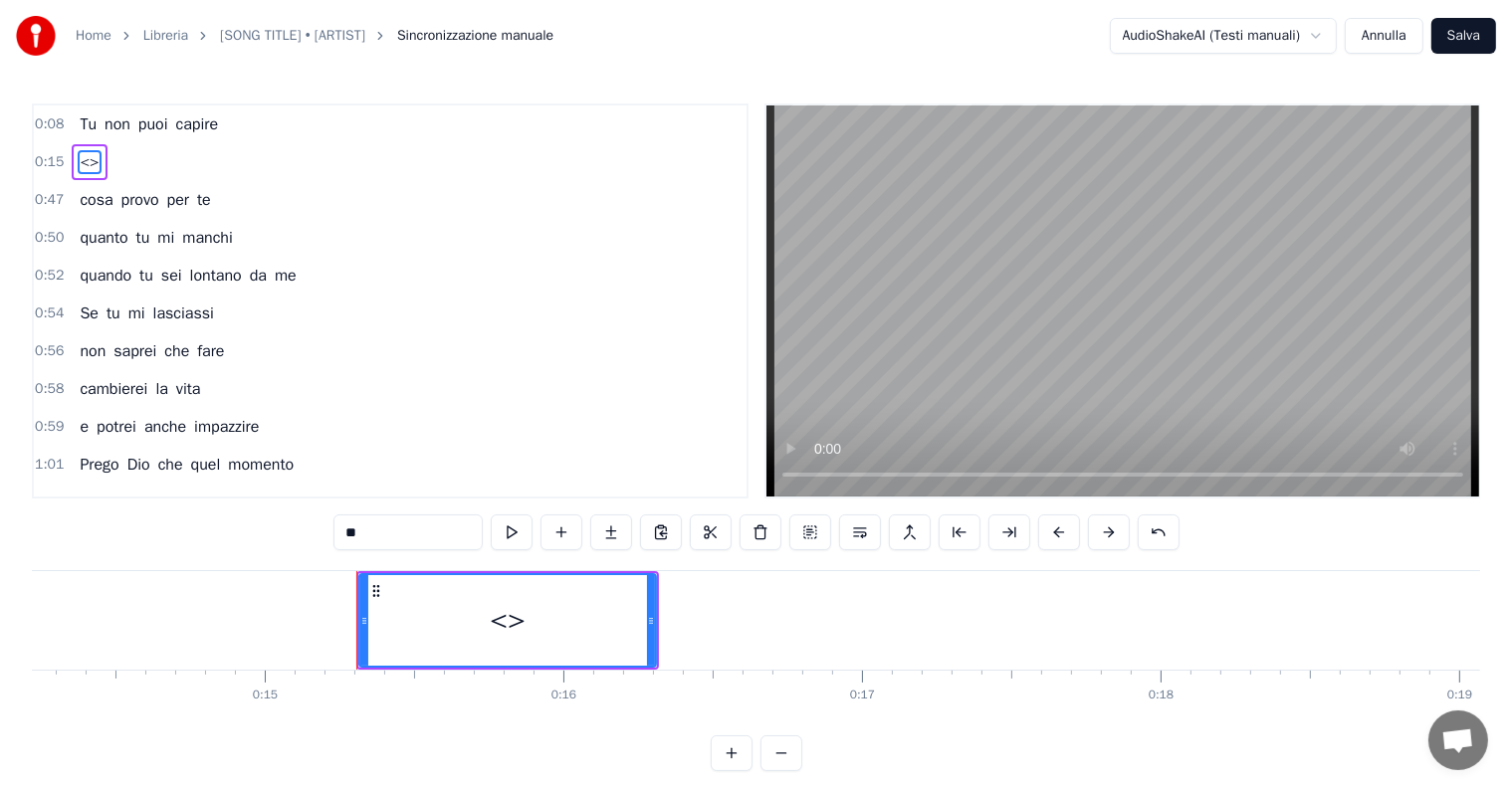 scroll, scrollTop: 0, scrollLeft: 4471, axis: horizontal 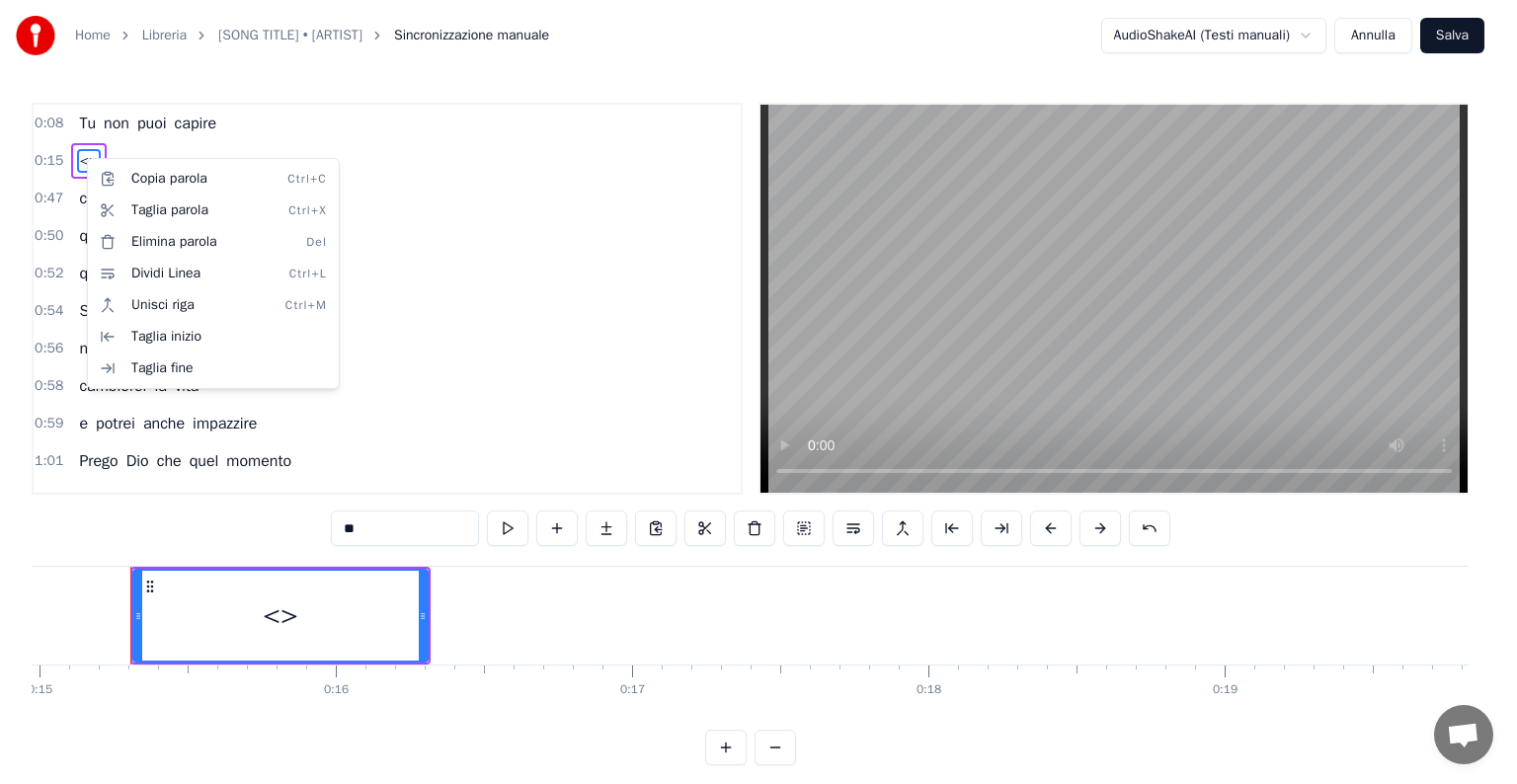 click on "Home Libreria [SONG TITLE] • [ARTIST] Sincronizzazione manuale AudioShakeAI (Testi manuali) Annulla Salva 0:08 Tu non puoi capire 0:15 <> 0:47 cosa provo per te 0:50 quanto tu mi manchi 0:52 quando tu sei lontano da me 0:54 Se tu mi lasciassi 0:56 non saprei che fare 0:58 cambierei la vita 0:59 e potrei anche impazzire 1:01 Prego Dio che quel momento 1:05 non arrivi e che protegga il nostro amor 1:08 Non esiste altro come te! 1:11 Alla fine del mondo 1:12 io ti cercherò 1:12 nulla ci potrà mai separare 1:13 attraverso i sette mari 1:17 io ti raggiungerò 1:17 Alla fine del mondo 1:19 io ti seguirò 1:32 e ovunque tu sia 1:32 io ti troverò 1:33 Niente ora è più importante 1:46 che vivere con te! 1:53 Ho tanta paura 1:59 e il bisogno che ho di te 2:04 di averti sempre 2:04 e di amare solo te 2:05 E' una sensazione 2:06 che no so spiegare e.. 2:07 quanto impazzisco 2:08 se ti penso accanto a me 2:11 Prego Dio che quel momento 2:12 non arrivi e che protegga il nostro amor 2:16 Non esiste io" at bounding box center (758, 398) 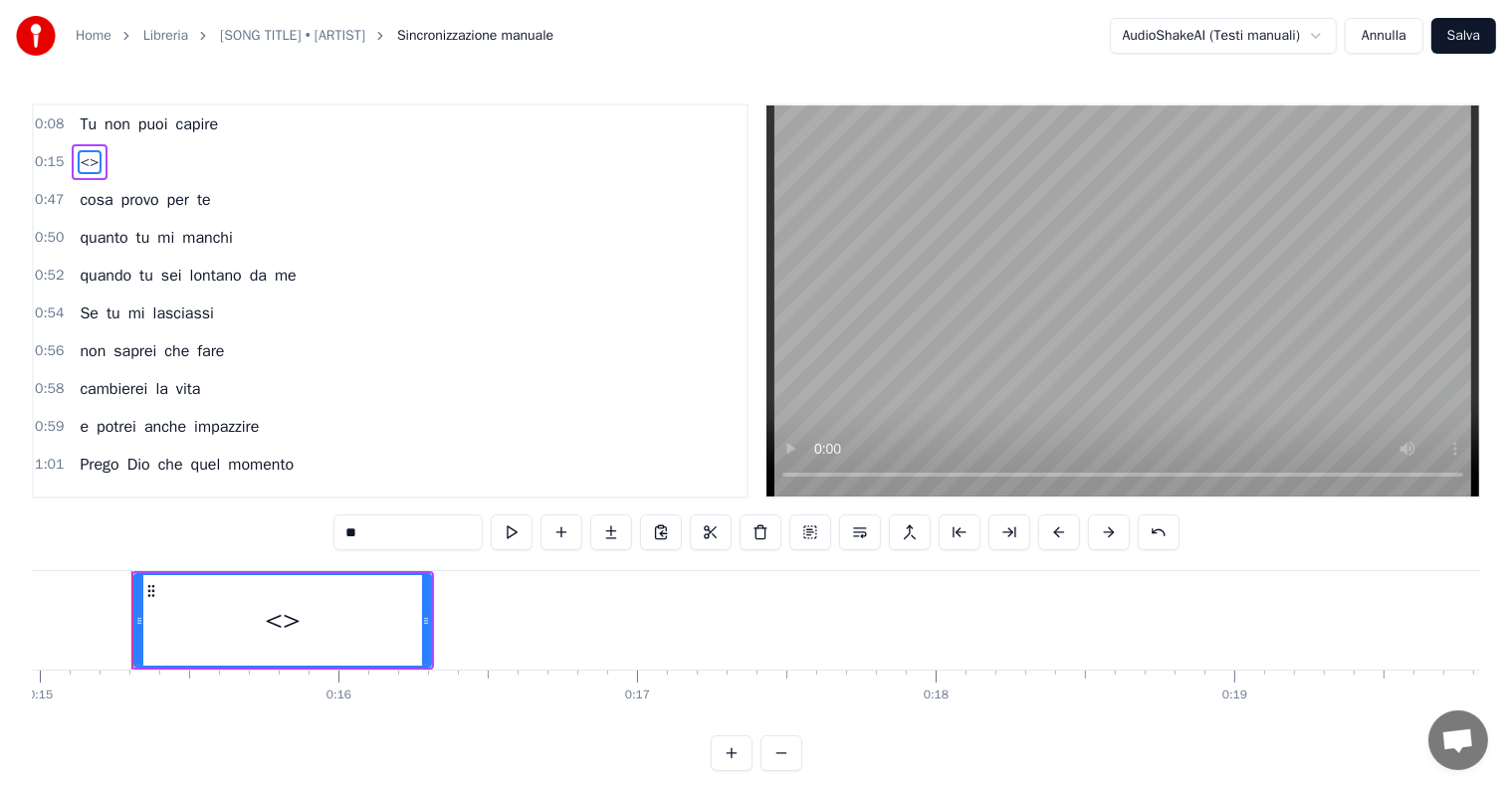 click on "Tu" at bounding box center [88, 124] 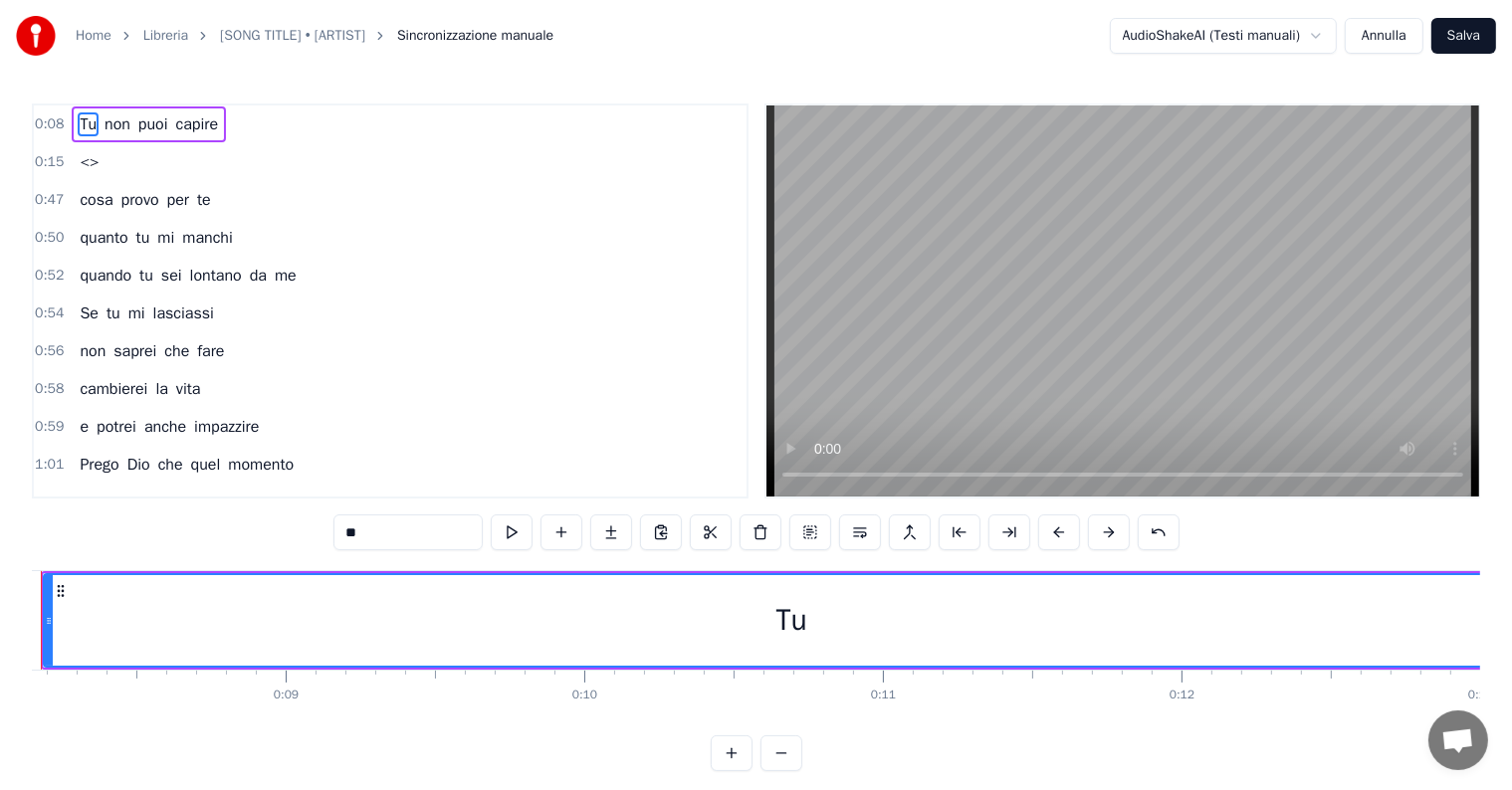 scroll, scrollTop: 0, scrollLeft: 2342, axis: horizontal 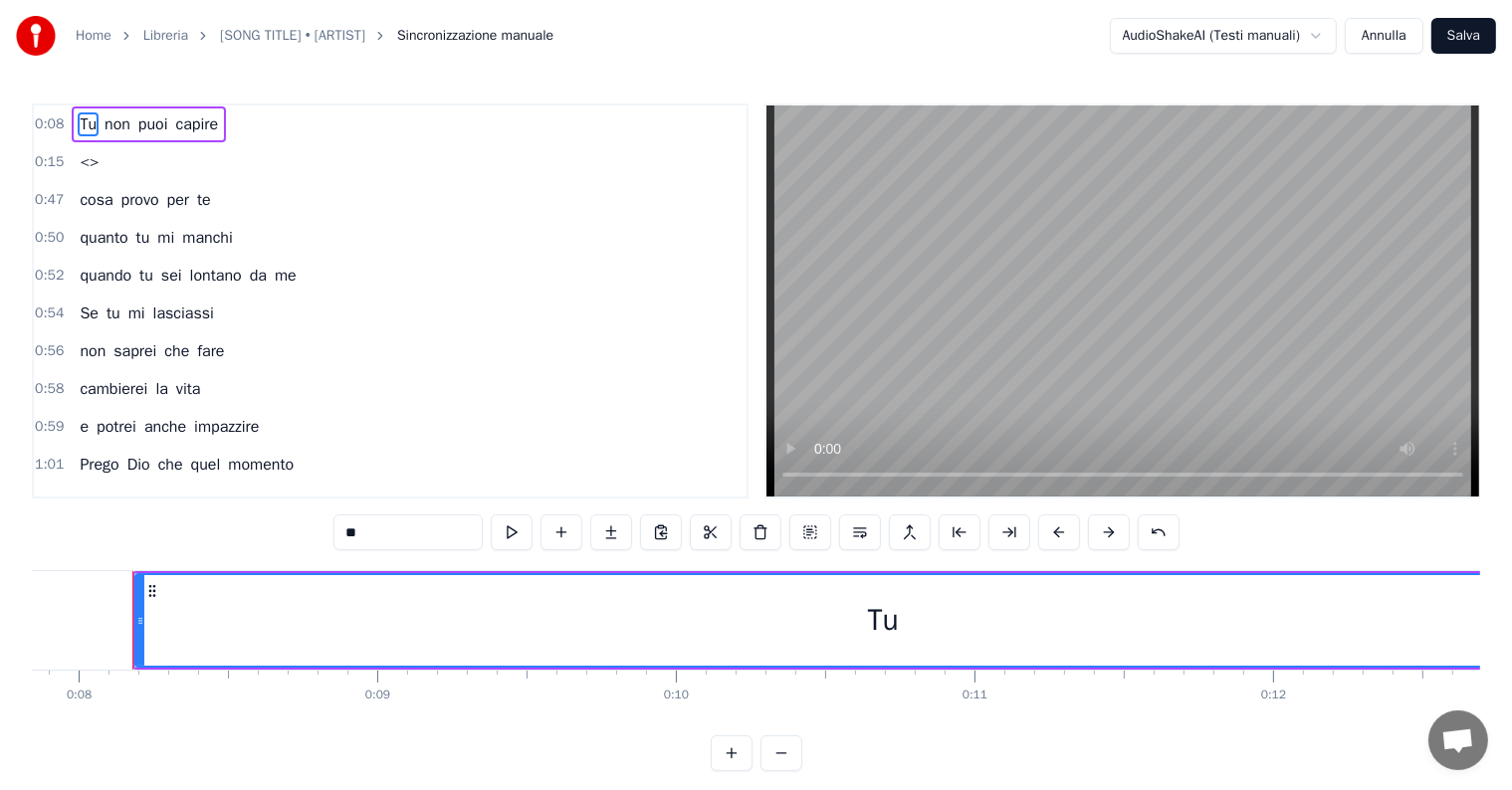 click on "Tu non puoi capire" at bounding box center [148, 124] 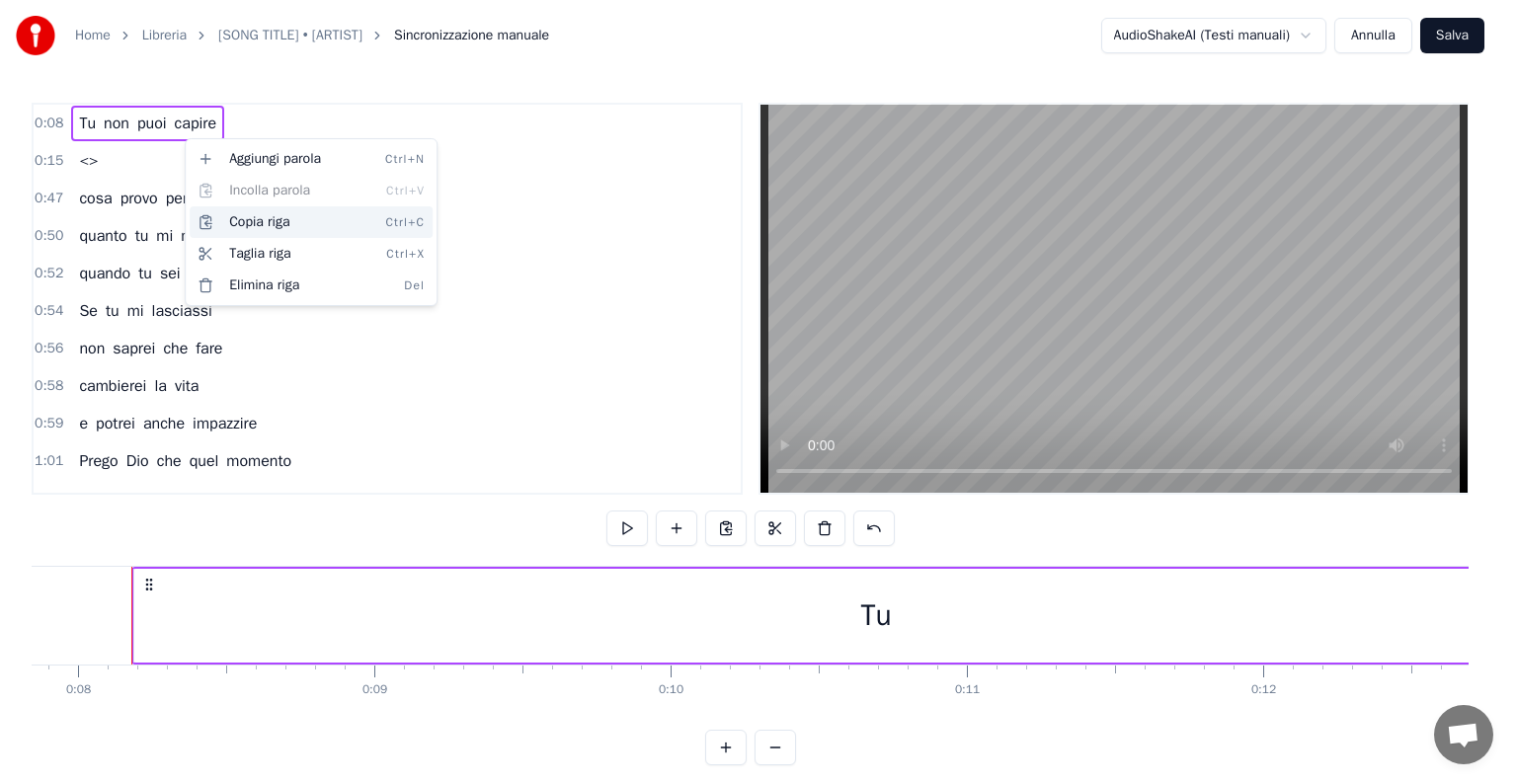 click on "Copia riga Ctrl+C" at bounding box center [311, 222] 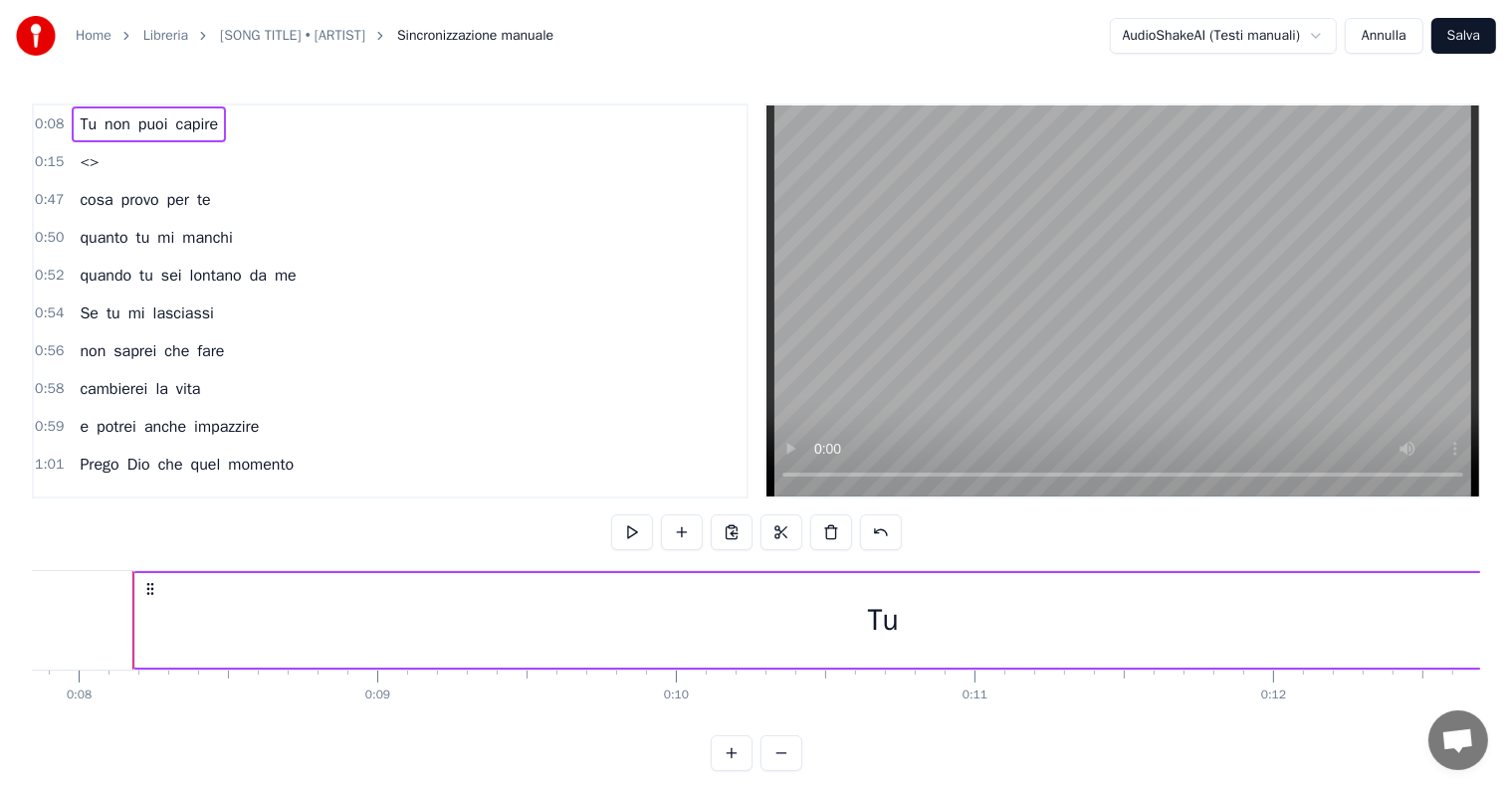 click on "0:15 <>" at bounding box center [390, 162] 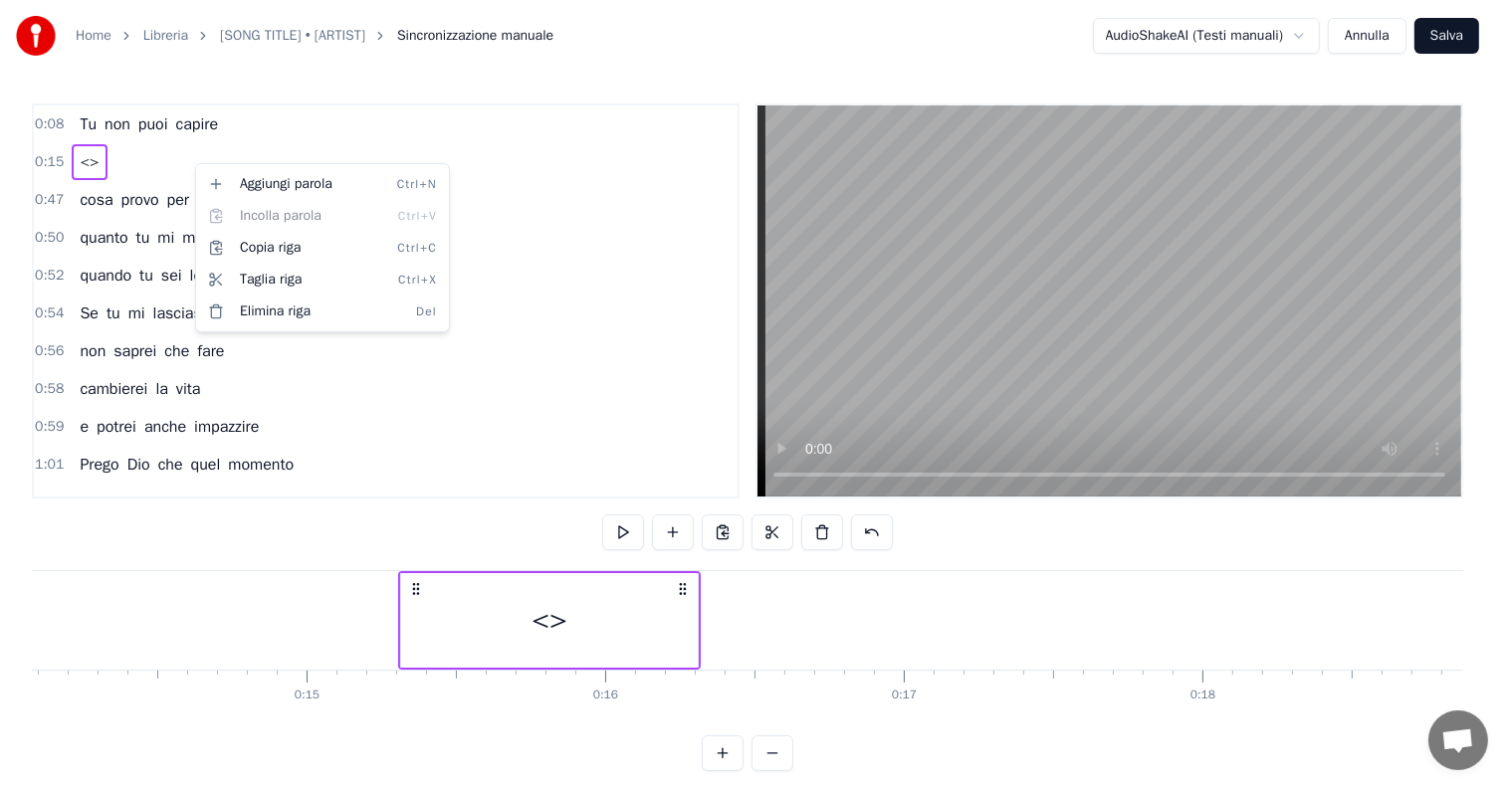scroll, scrollTop: 0, scrollLeft: 4471, axis: horizontal 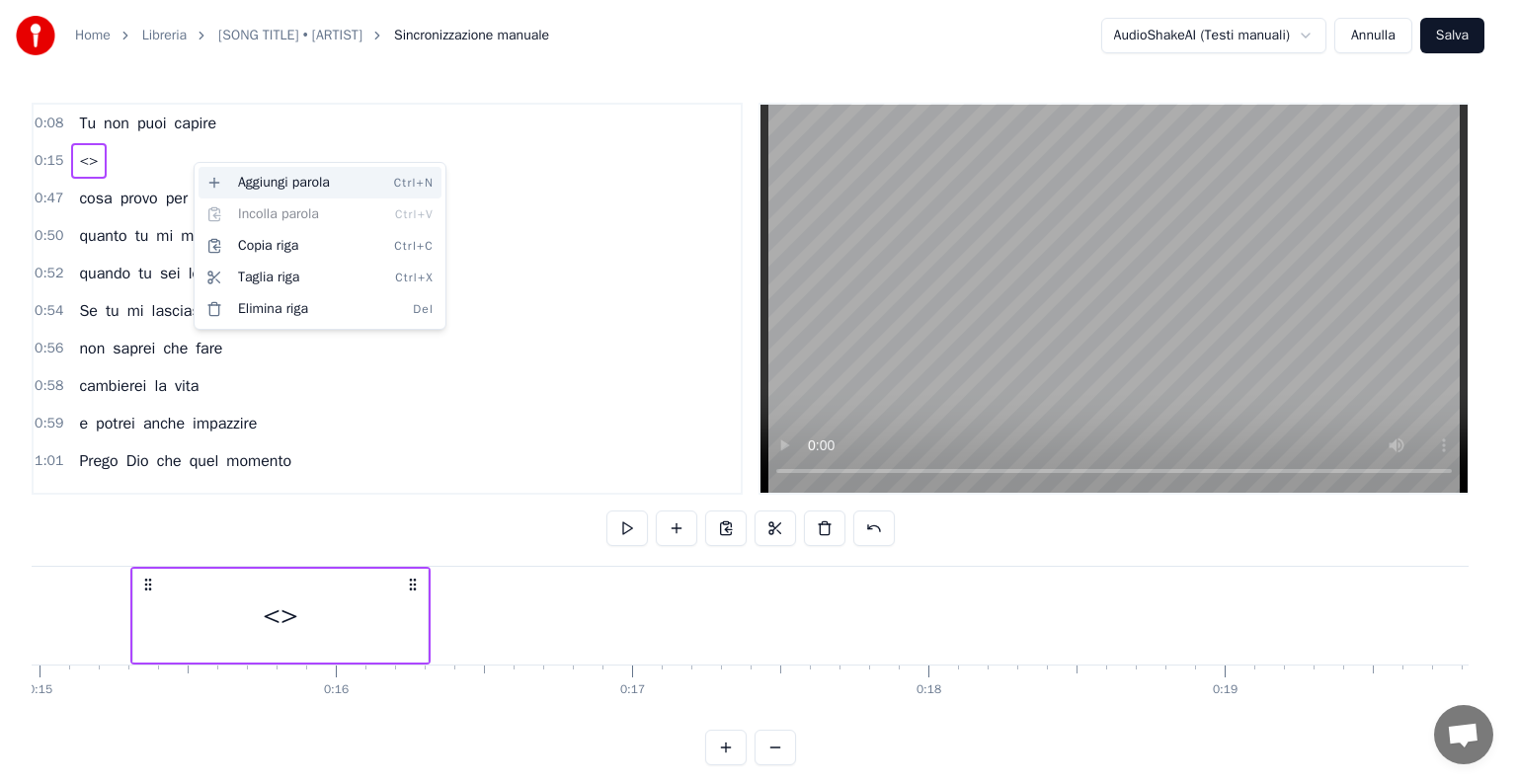 click on "Aggiungi parola Ctrl+N" at bounding box center (320, 183) 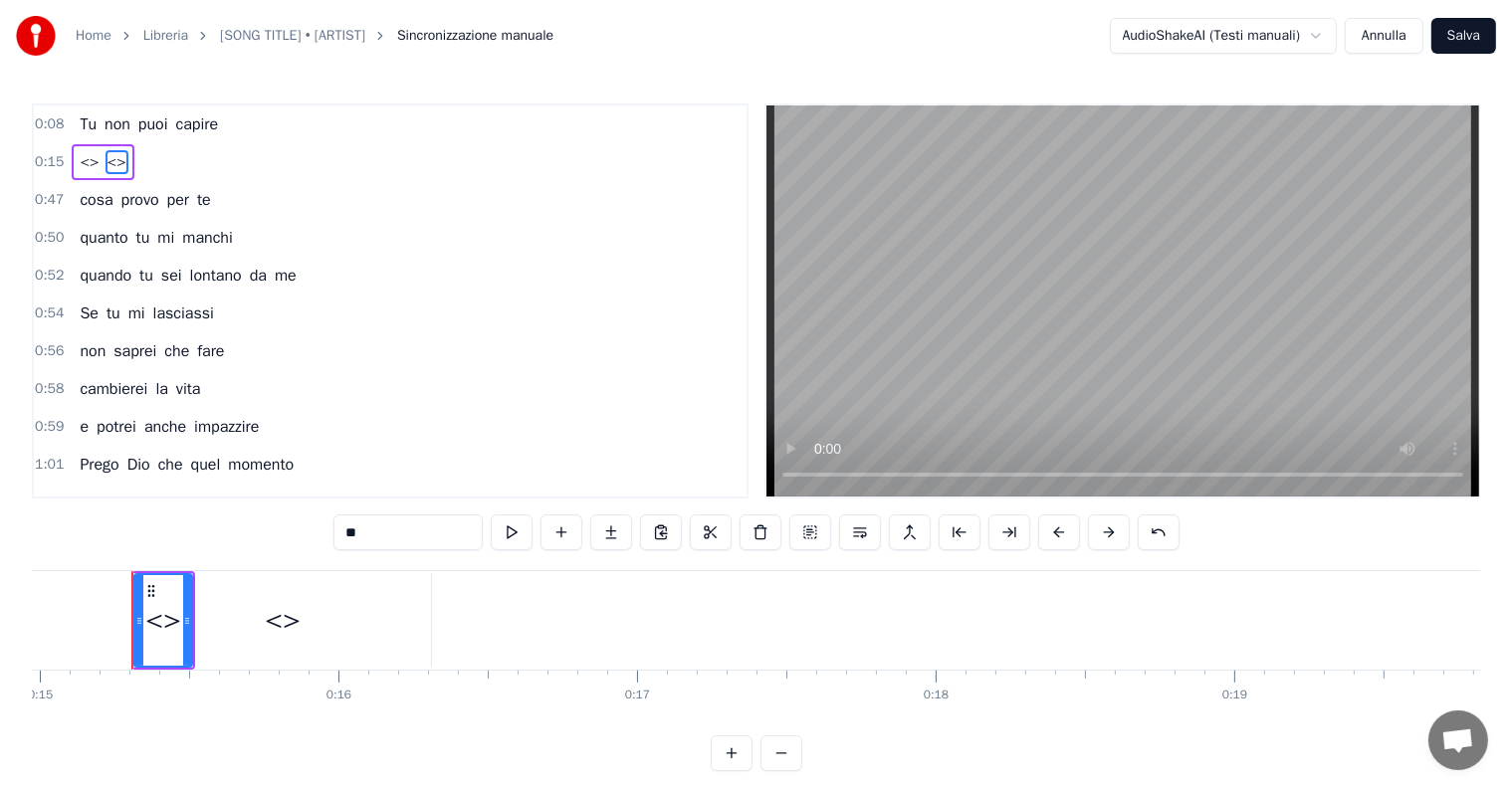 click on "<>" at bounding box center (89, 162) 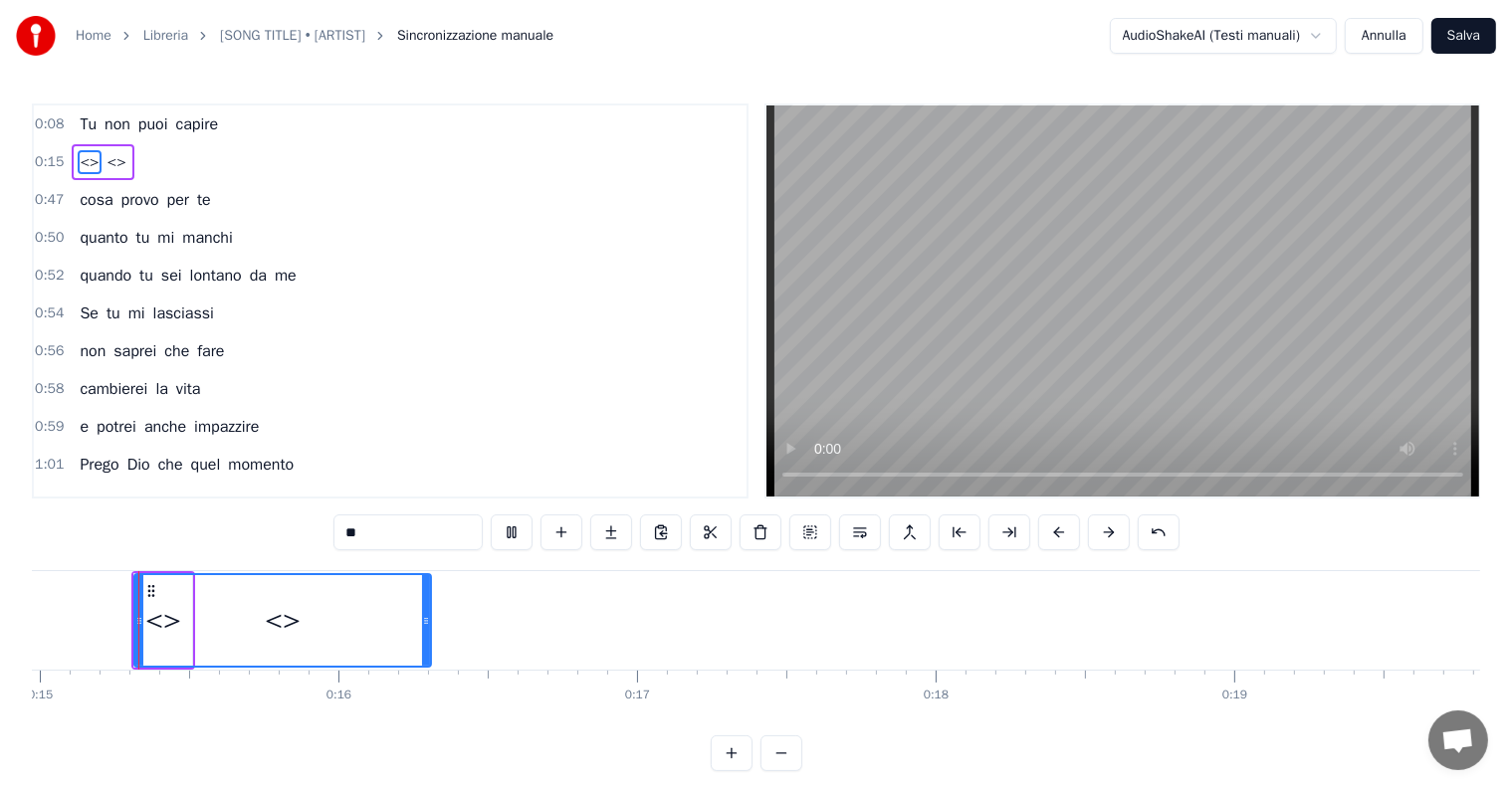 scroll, scrollTop: 342, scrollLeft: 0, axis: vertical 